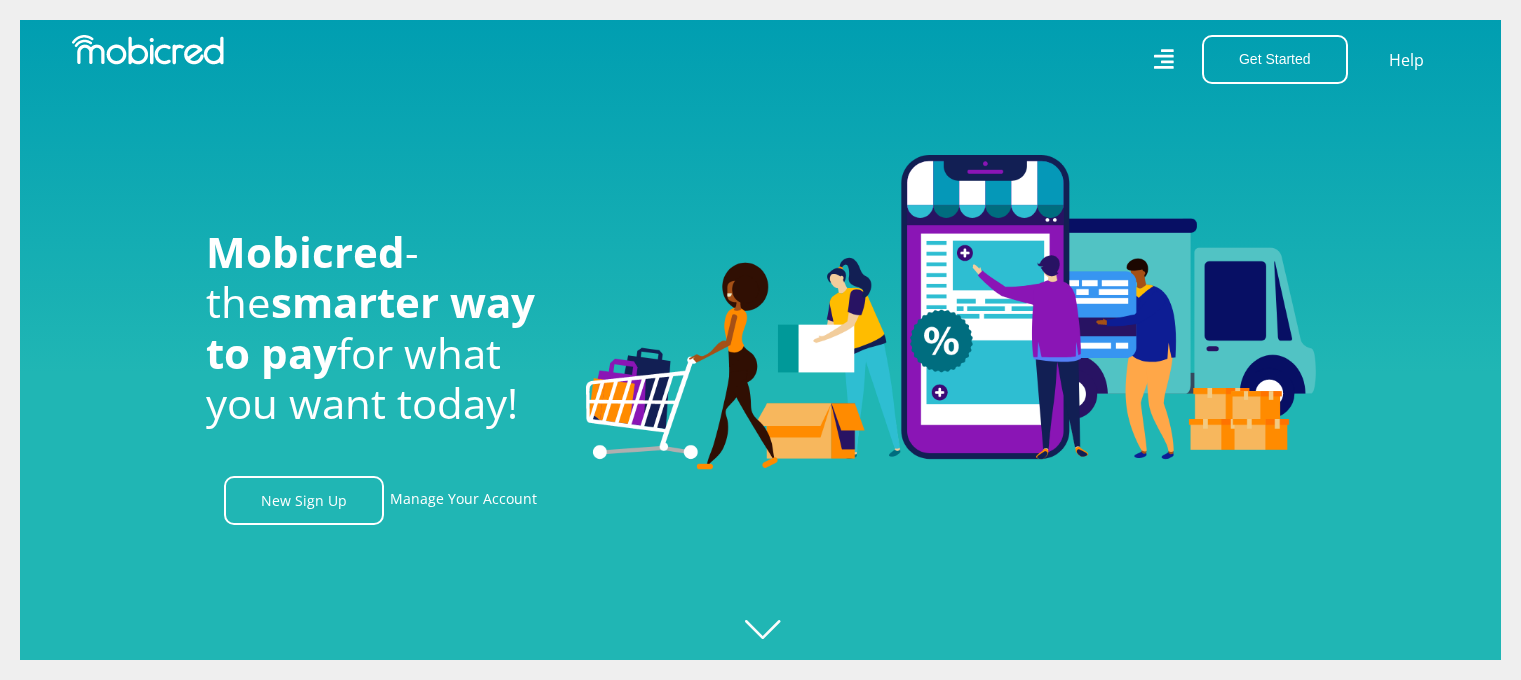scroll, scrollTop: 0, scrollLeft: 0, axis: both 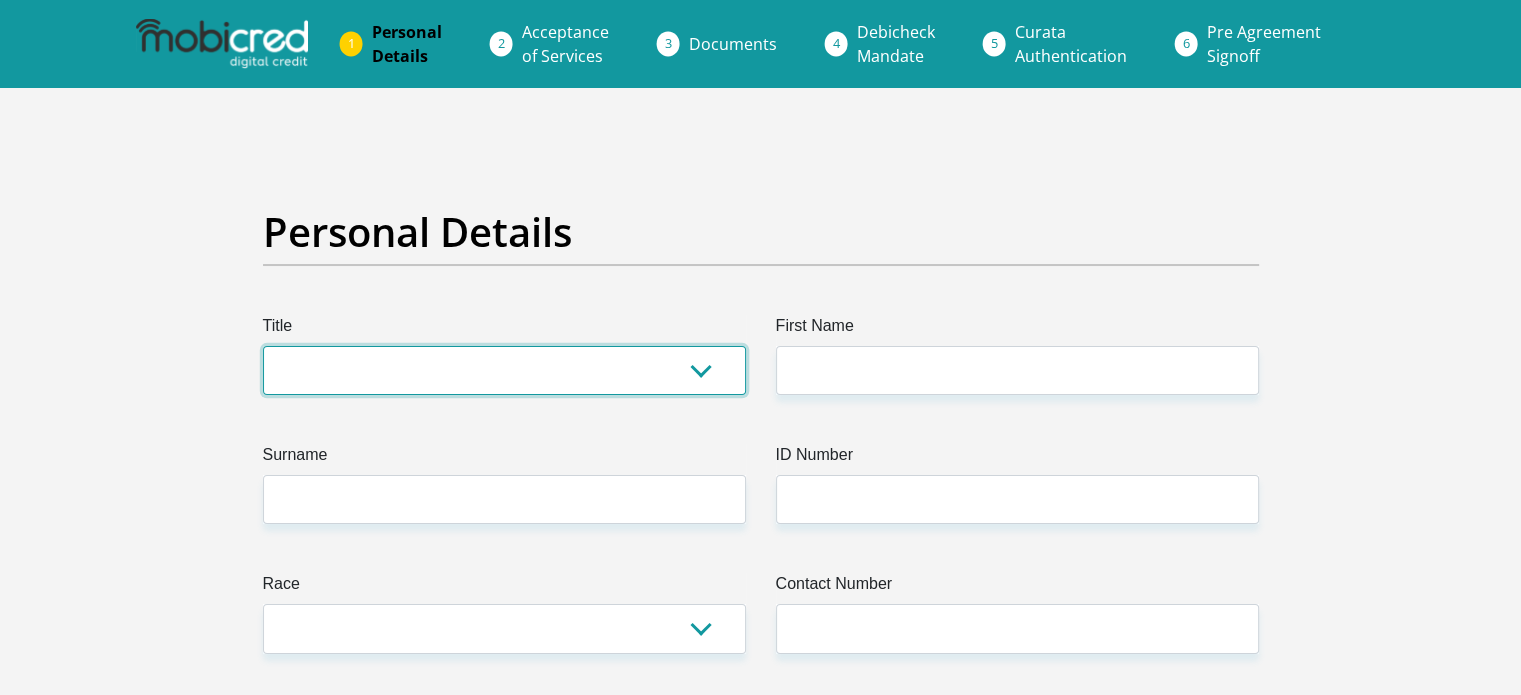 click on "Mr
Ms
Mrs
Dr
Other" at bounding box center [504, 370] 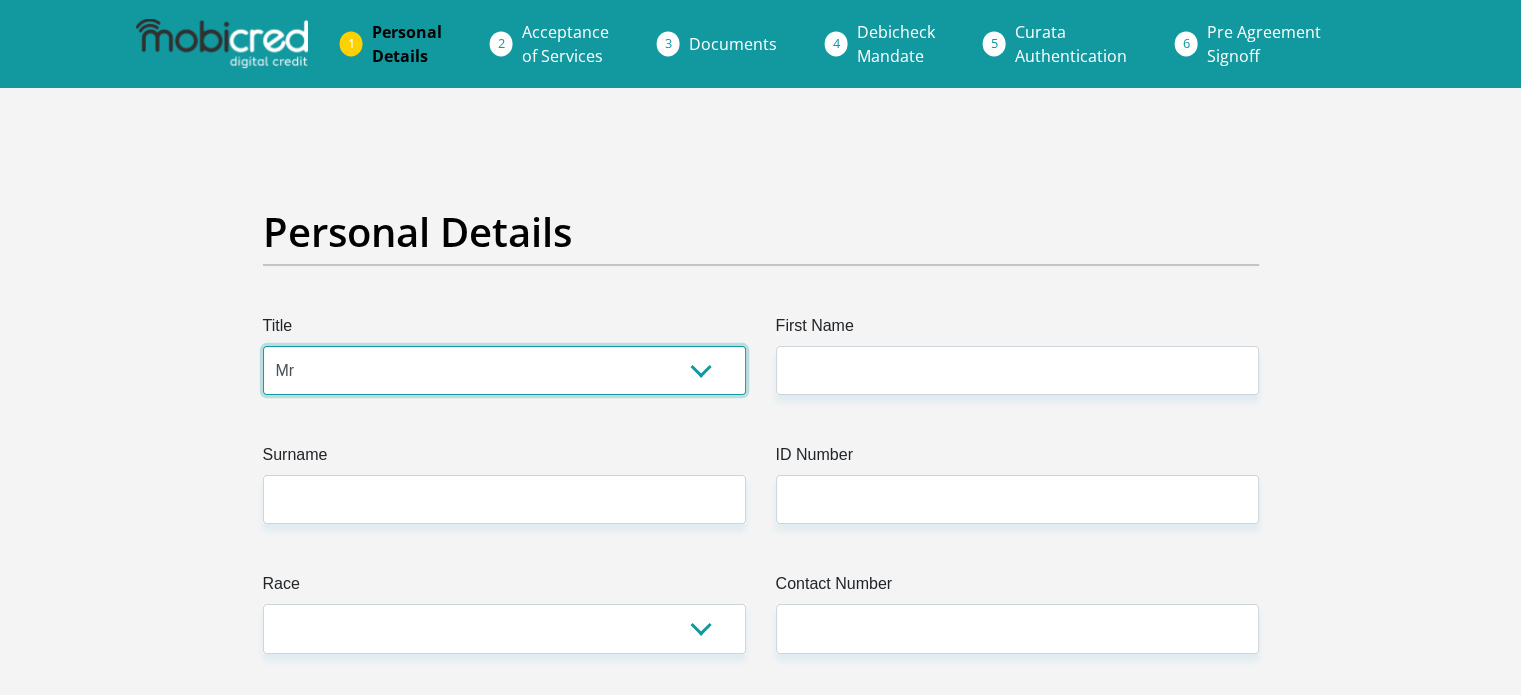 click on "Mr
Ms
Mrs
Dr
Other" at bounding box center (504, 370) 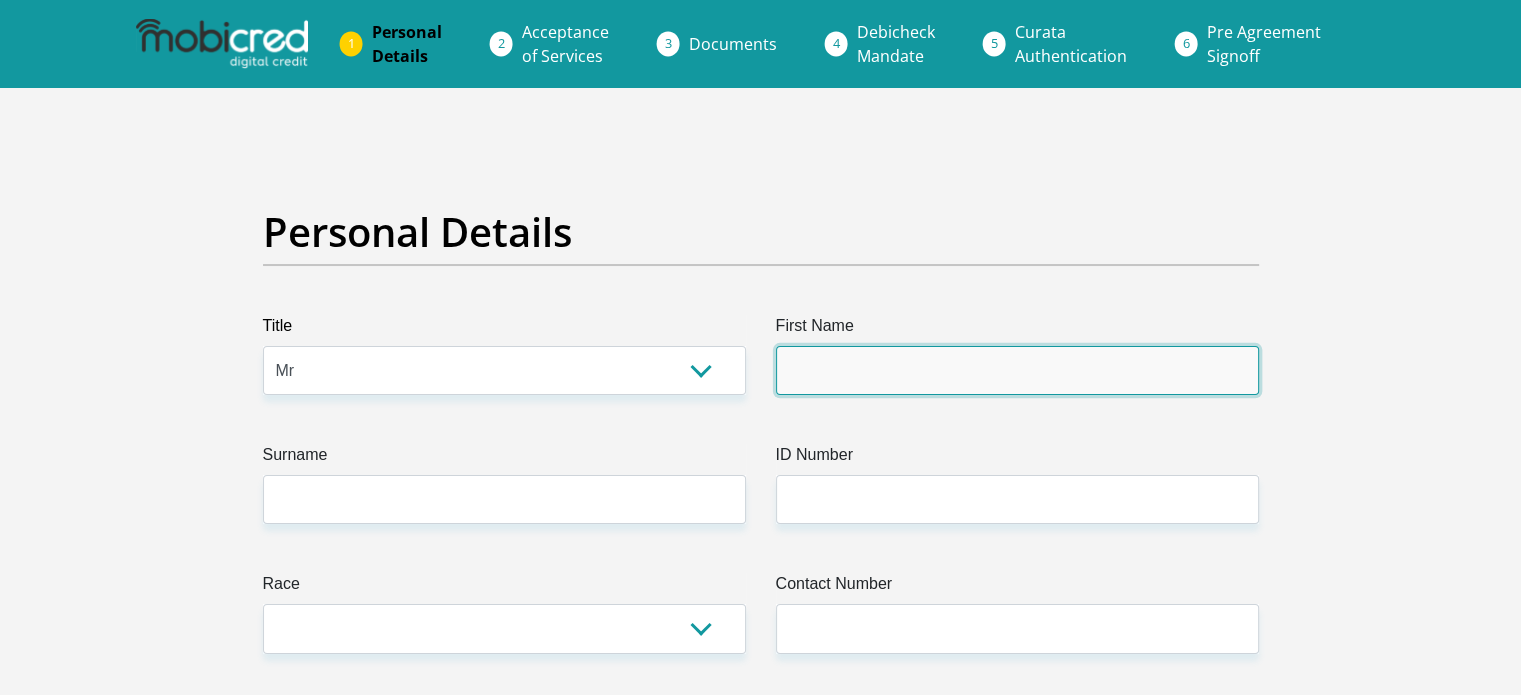 click on "First Name" at bounding box center (1017, 370) 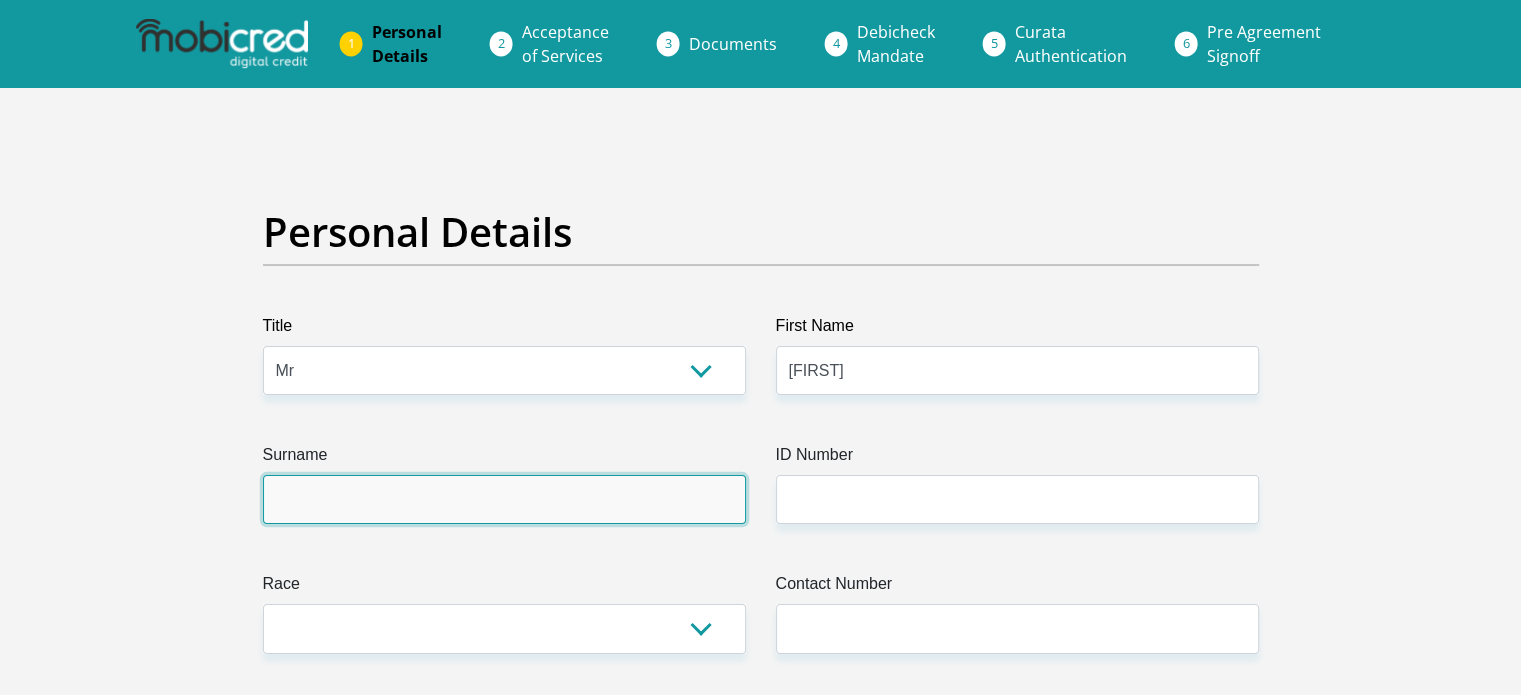 click on "Surname" at bounding box center (504, 499) 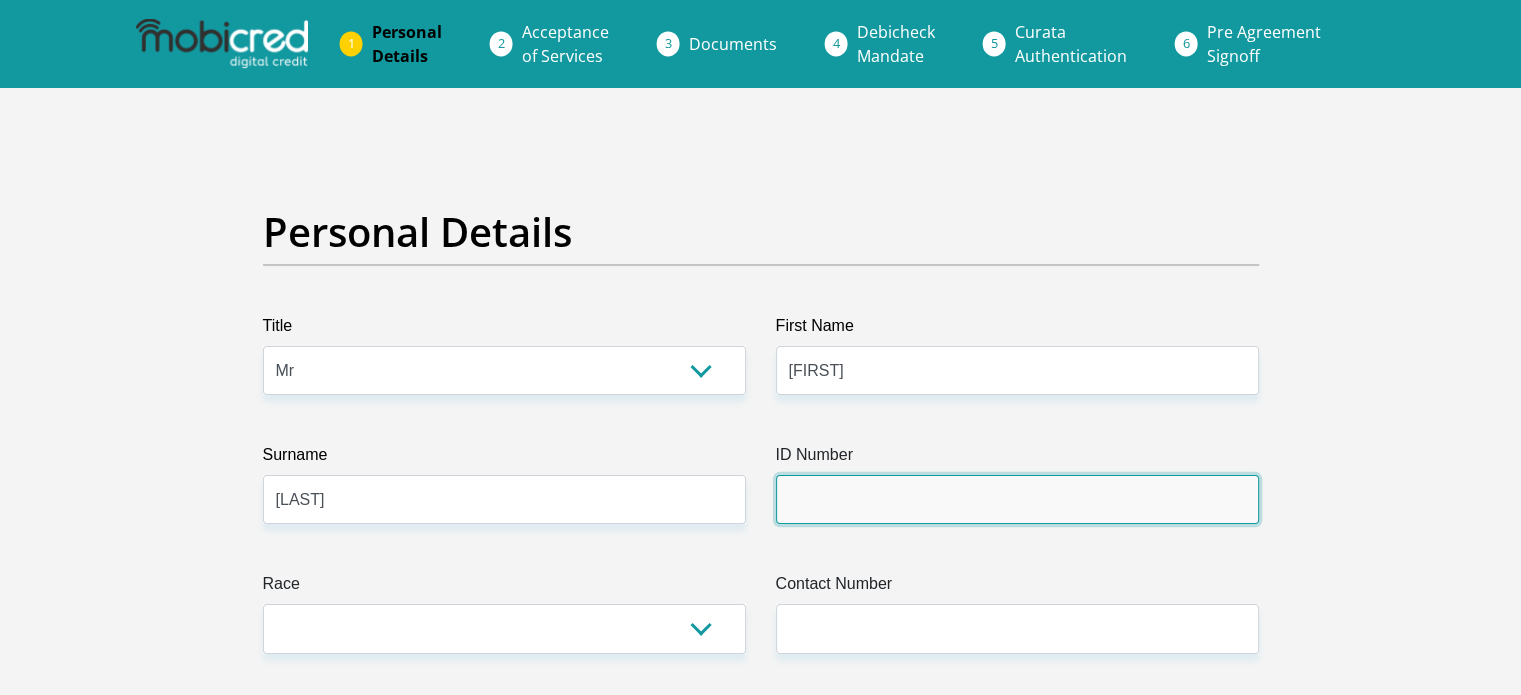 click on "ID Number" at bounding box center (1017, 499) 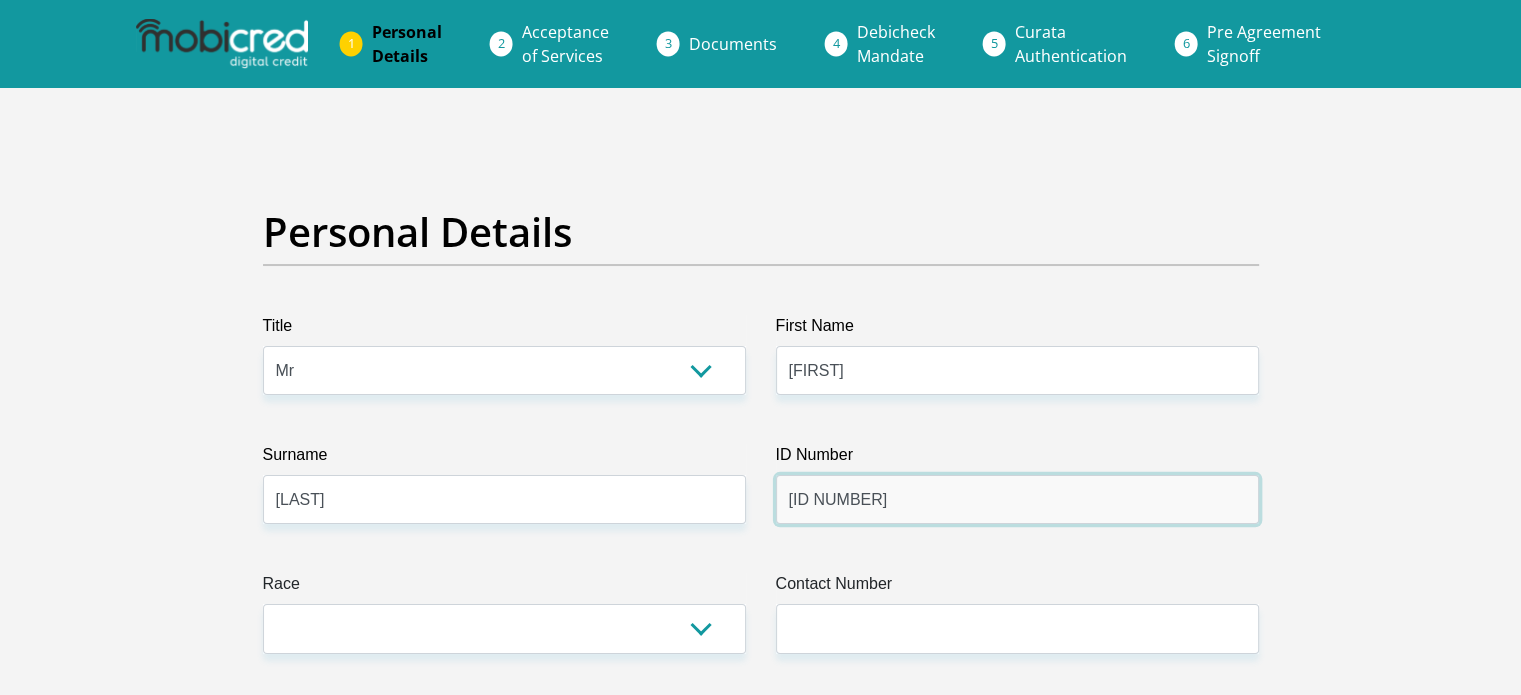 type on "[ID NUMBER]" 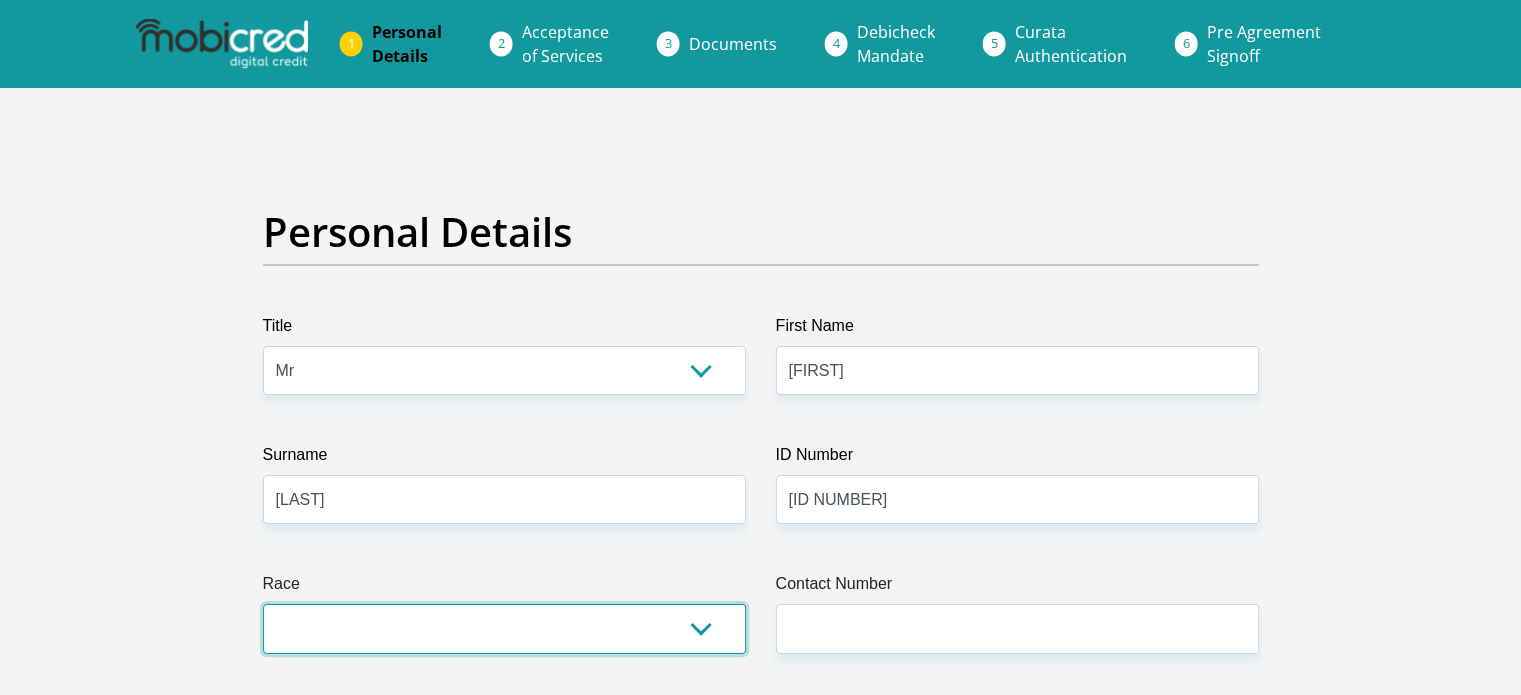 click on "Black
Coloured
Indian
White
Other" at bounding box center (504, 628) 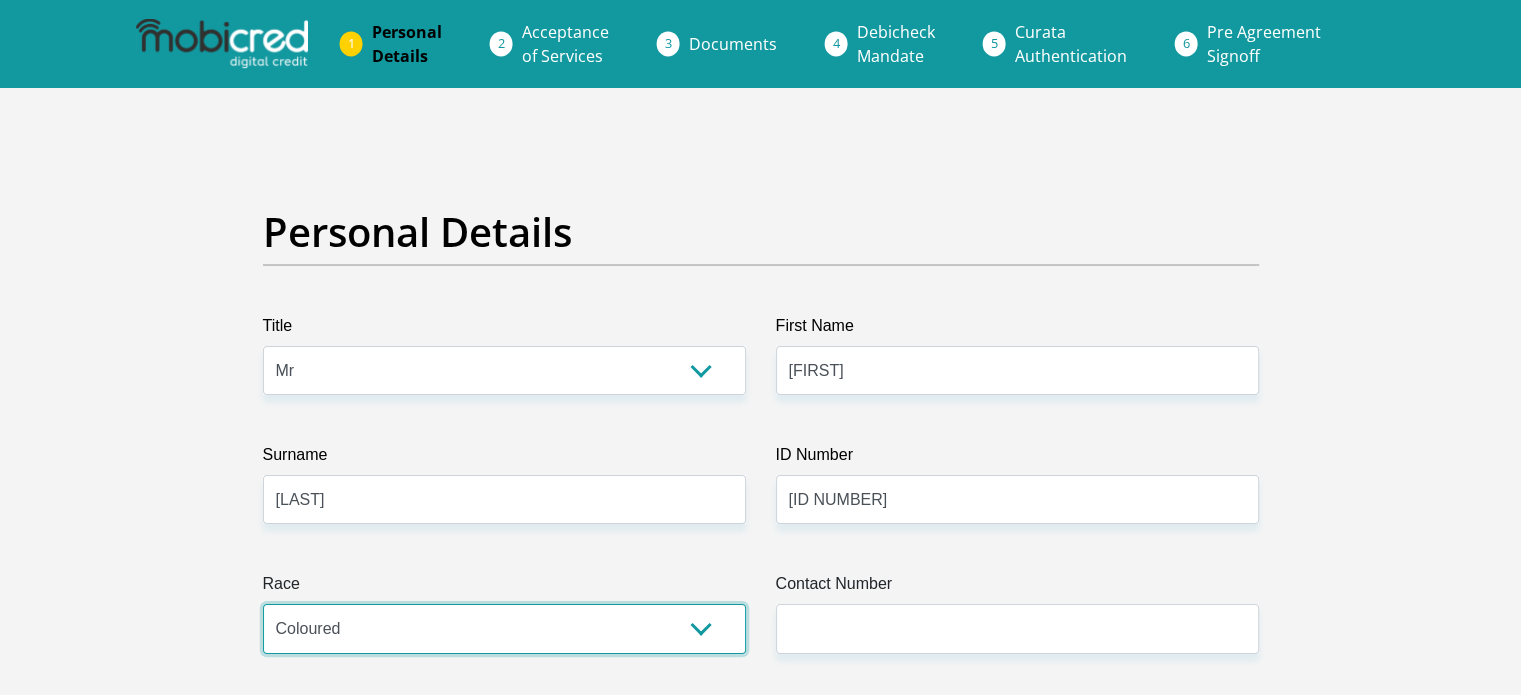 click on "Black
Coloured
Indian
White
Other" at bounding box center (504, 628) 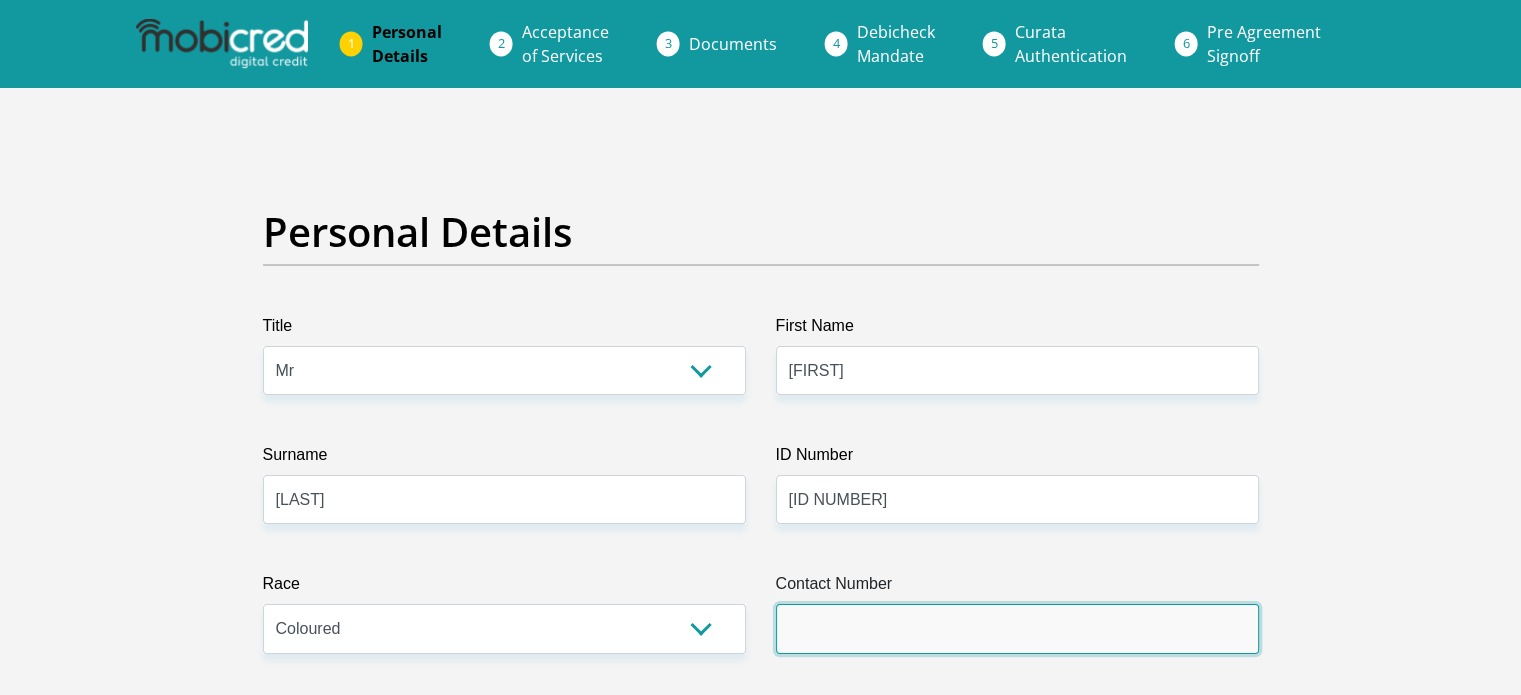 click on "Contact Number" at bounding box center (1017, 628) 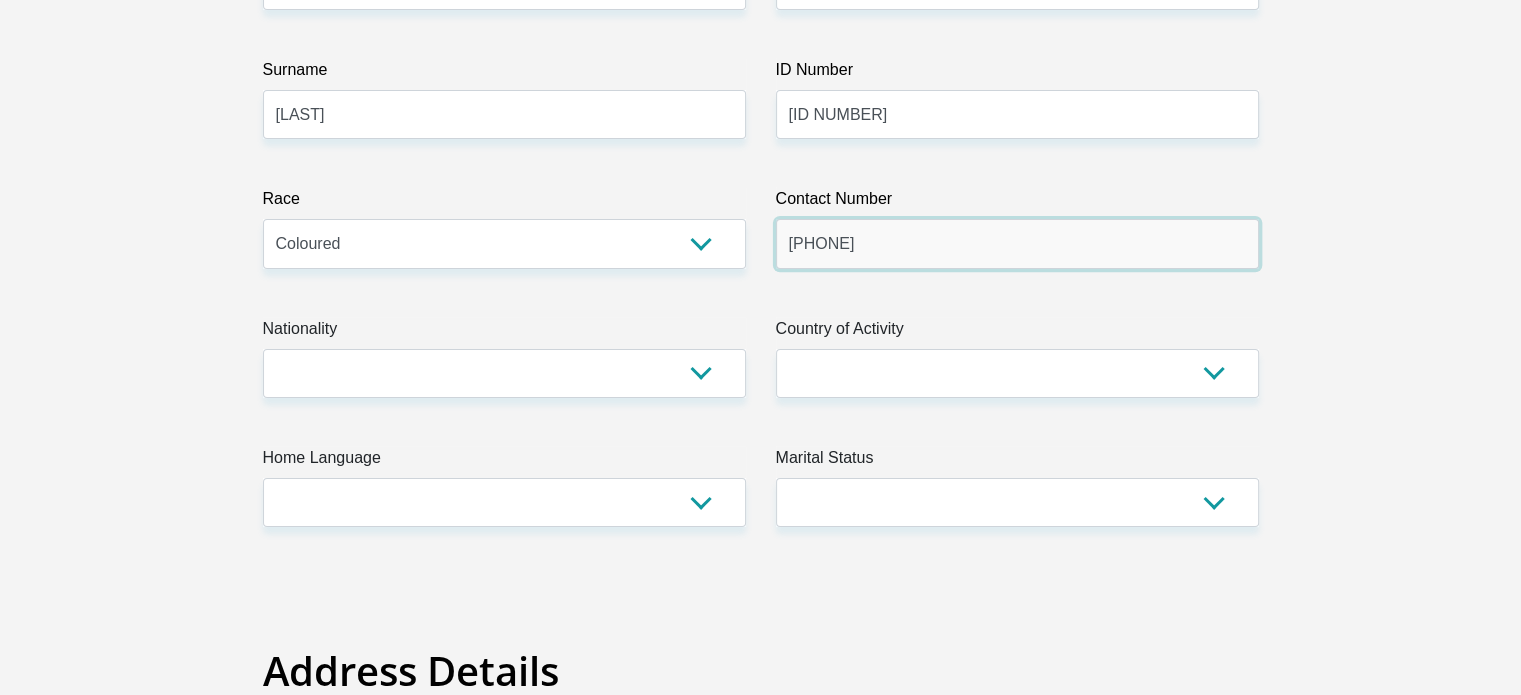 scroll, scrollTop: 420, scrollLeft: 0, axis: vertical 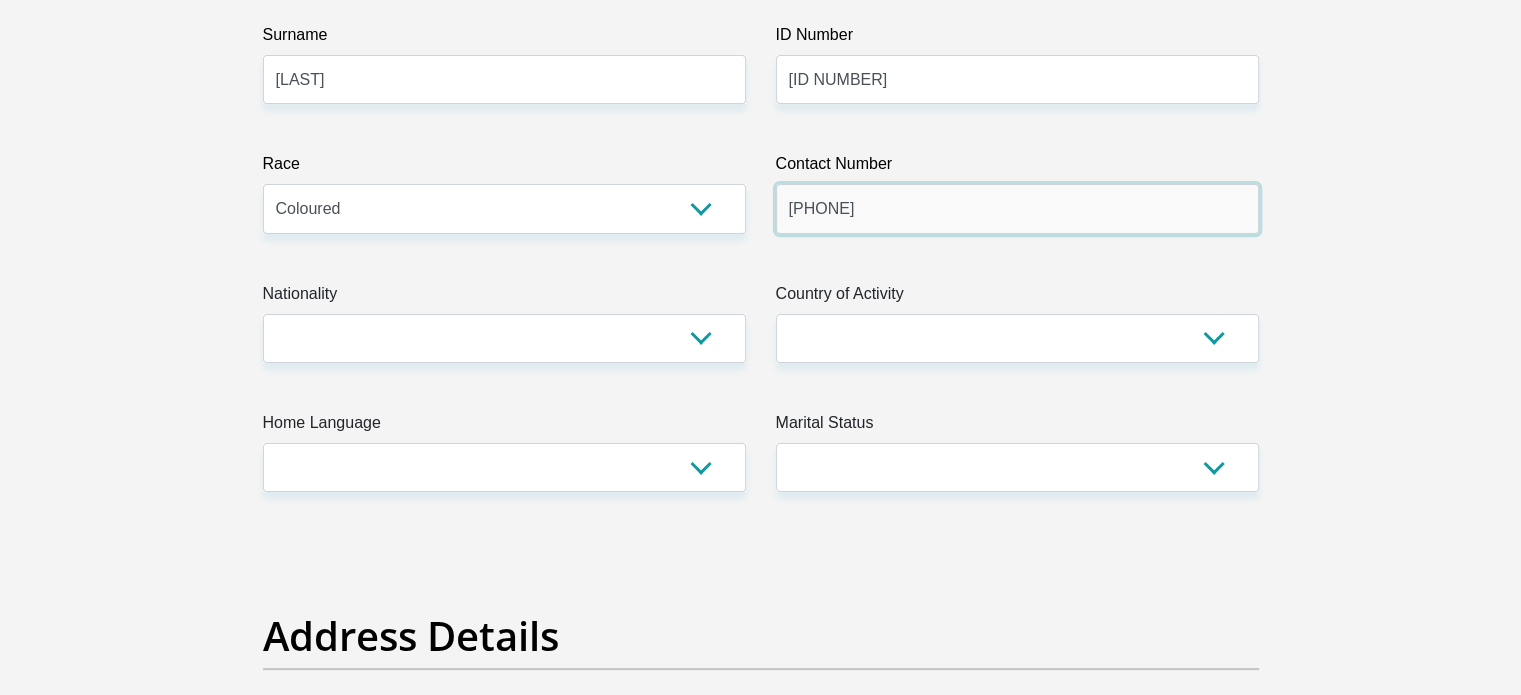 type on "[PHONE]" 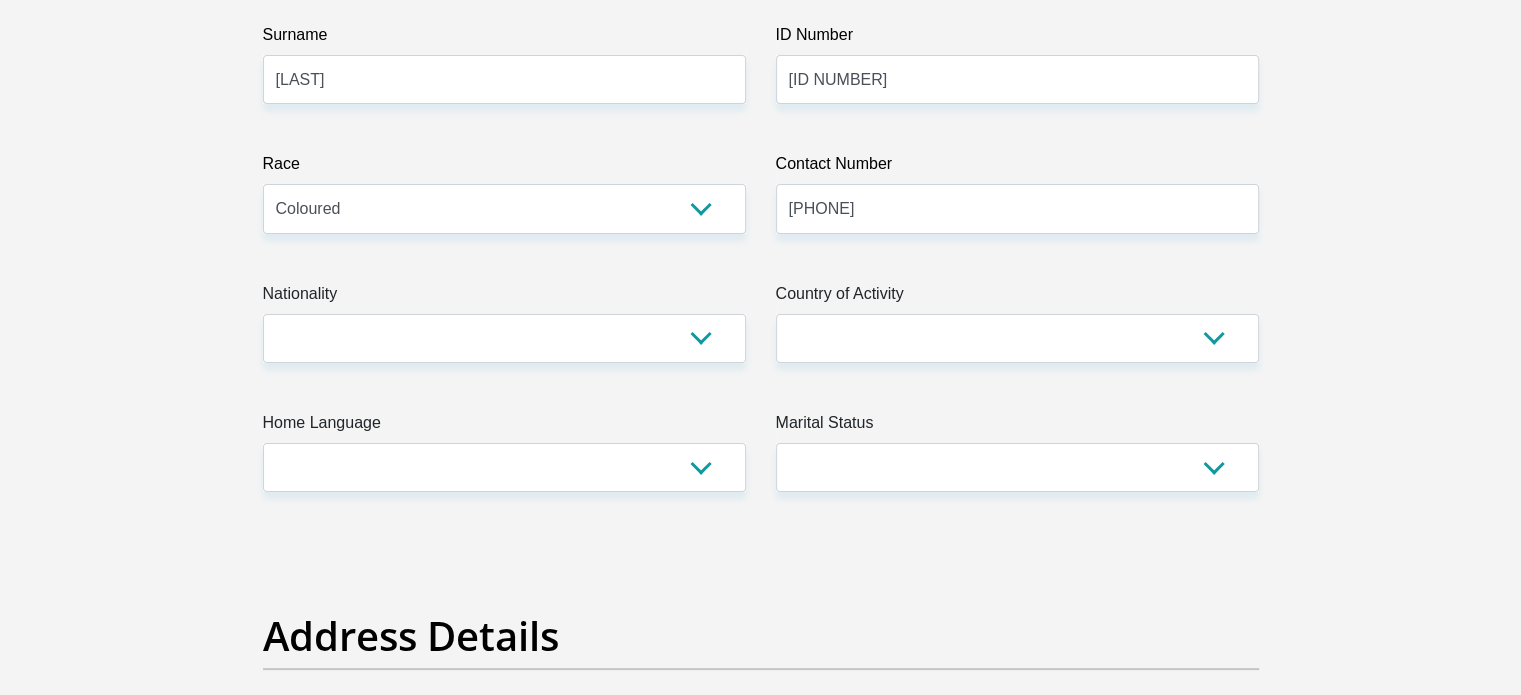 click on "Title
Mr
Ms
Mrs
Dr
Other
First Name
[FIRST]
Surname
[LAST]
ID Number
[ID NUMBER]
Please input valid ID number
Race
Black
Coloured
Indian
White
Other
Contact Number
[PHONE]
Please input valid contact number
Nationality
South Africa
Afghanistan
Aland Islands  Albania  Algeria" at bounding box center (761, 3147) 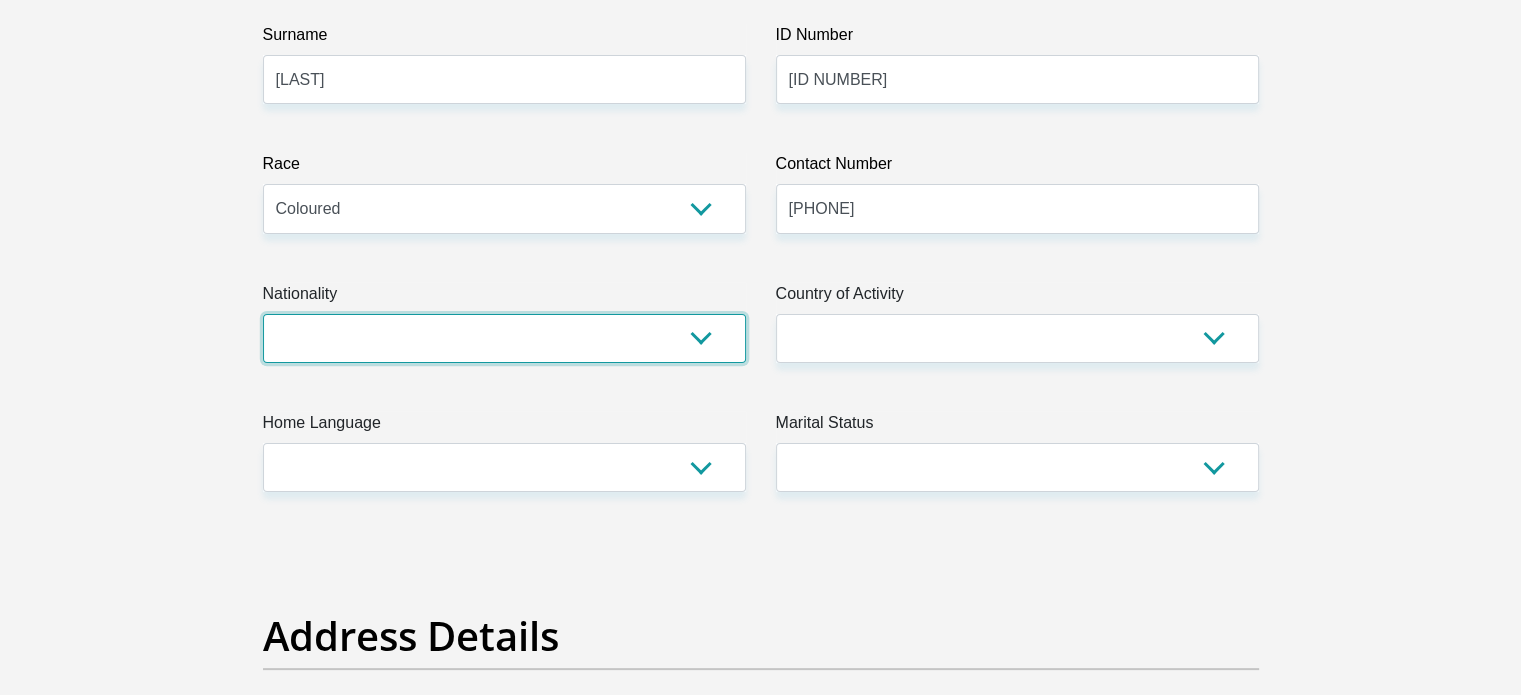 click on "South Africa
Afghanistan
Aland Islands
Albania
Algeria
America Samoa
American Virgin Islands
Andorra
Angola
Anguilla
Antarctica
Antigua and Barbuda
Argentina
Armenia
Aruba
Ascension Island
Australia
Austria
Azerbaijan
Bahamas
Bahrain
Bangladesh
Barbados
Chad" at bounding box center [504, 338] 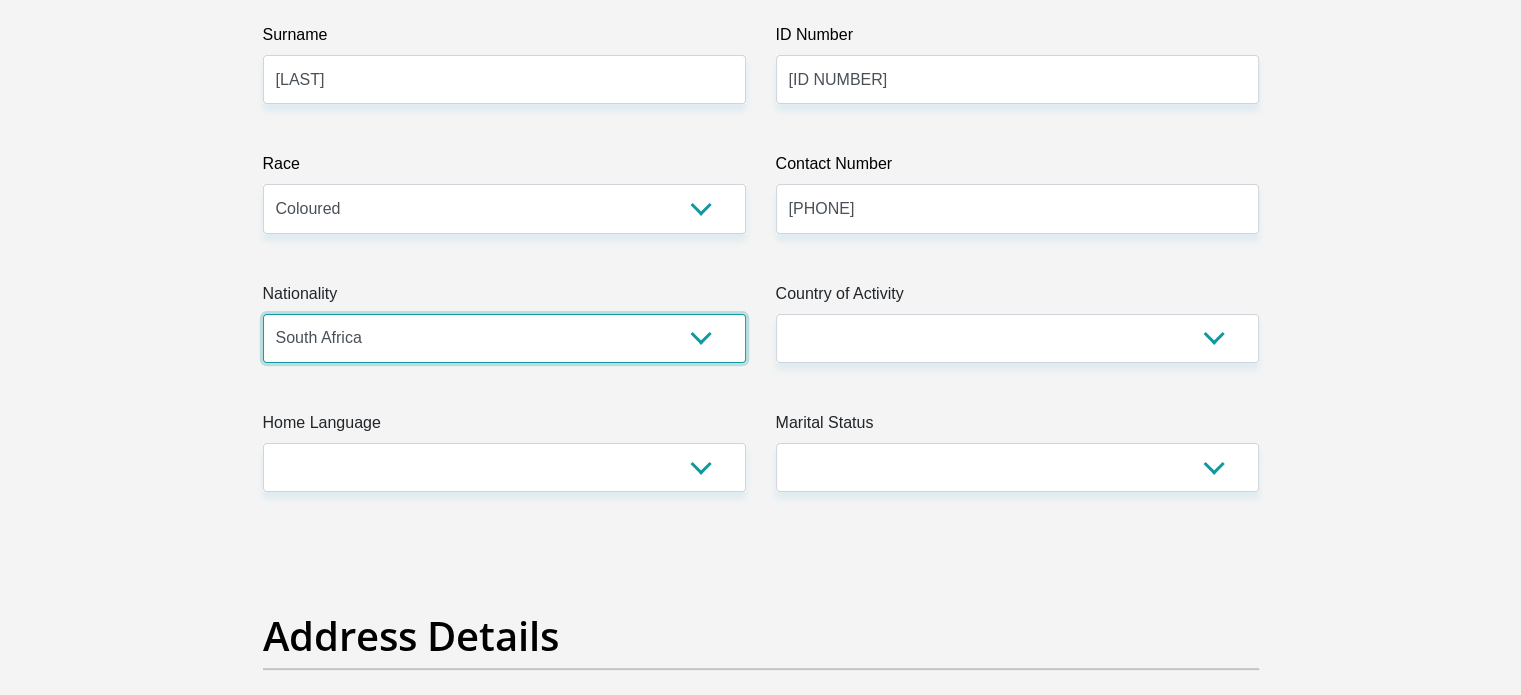 click on "South Africa
Afghanistan
Aland Islands
Albania
Algeria
America Samoa
American Virgin Islands
Andorra
Angola
Anguilla
Antarctica
Antigua and Barbuda
Argentina
Armenia
Aruba
Ascension Island
Australia
Austria
Azerbaijan
Bahamas
Bahrain
Bangladesh
Barbados
Chad" at bounding box center [504, 338] 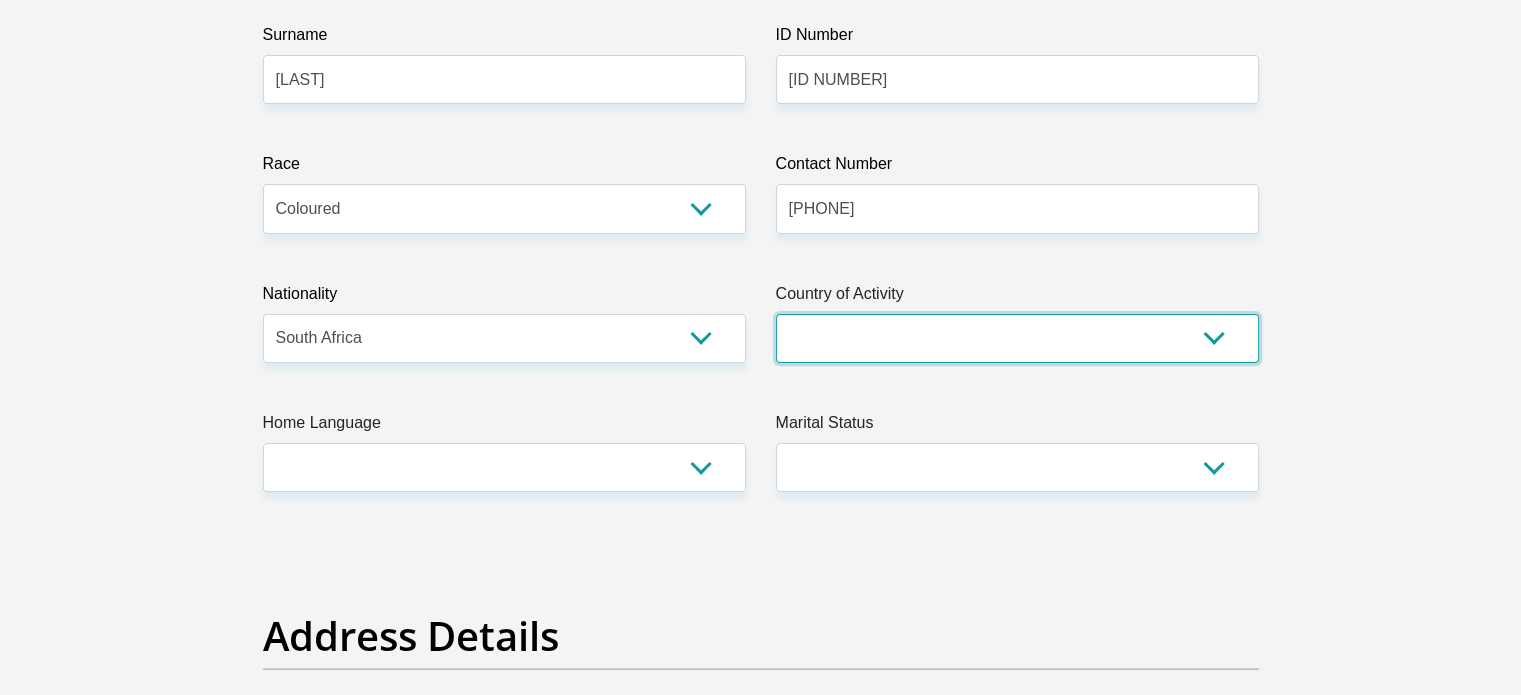 click on "South Africa
Afghanistan
Aland Islands
Albania
Algeria
America Samoa
American Virgin Islands
Andorra
Angola
Anguilla
Antarctica
Antigua and Barbuda
Argentina
Armenia
Aruba
Ascension Island
Australia
Austria
Azerbaijan
Chad" at bounding box center [1017, 338] 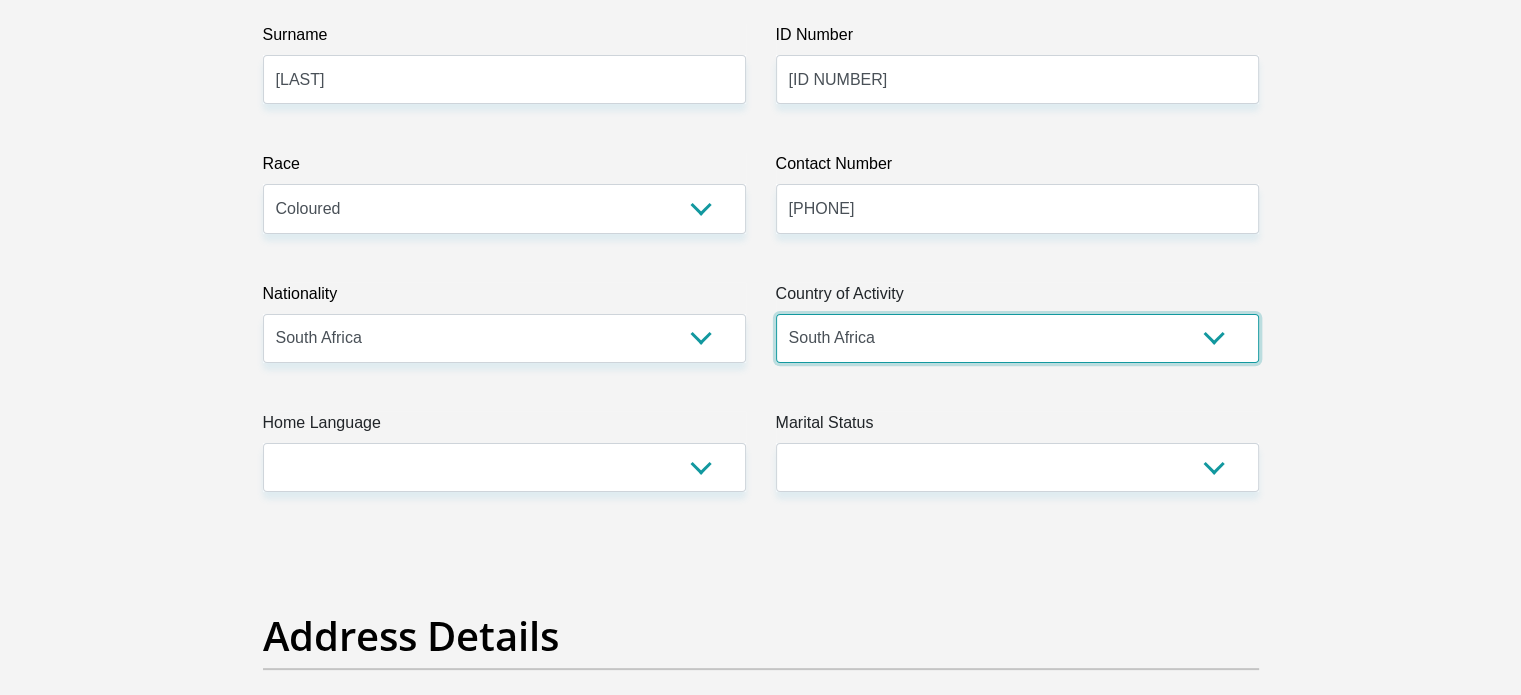 click on "South Africa
Afghanistan
Aland Islands
Albania
Algeria
America Samoa
American Virgin Islands
Andorra
Angola
Anguilla
Antarctica
Antigua and Barbuda
Argentina
Armenia
Aruba
Ascension Island
Australia
Austria
Azerbaijan
Chad" at bounding box center [1017, 338] 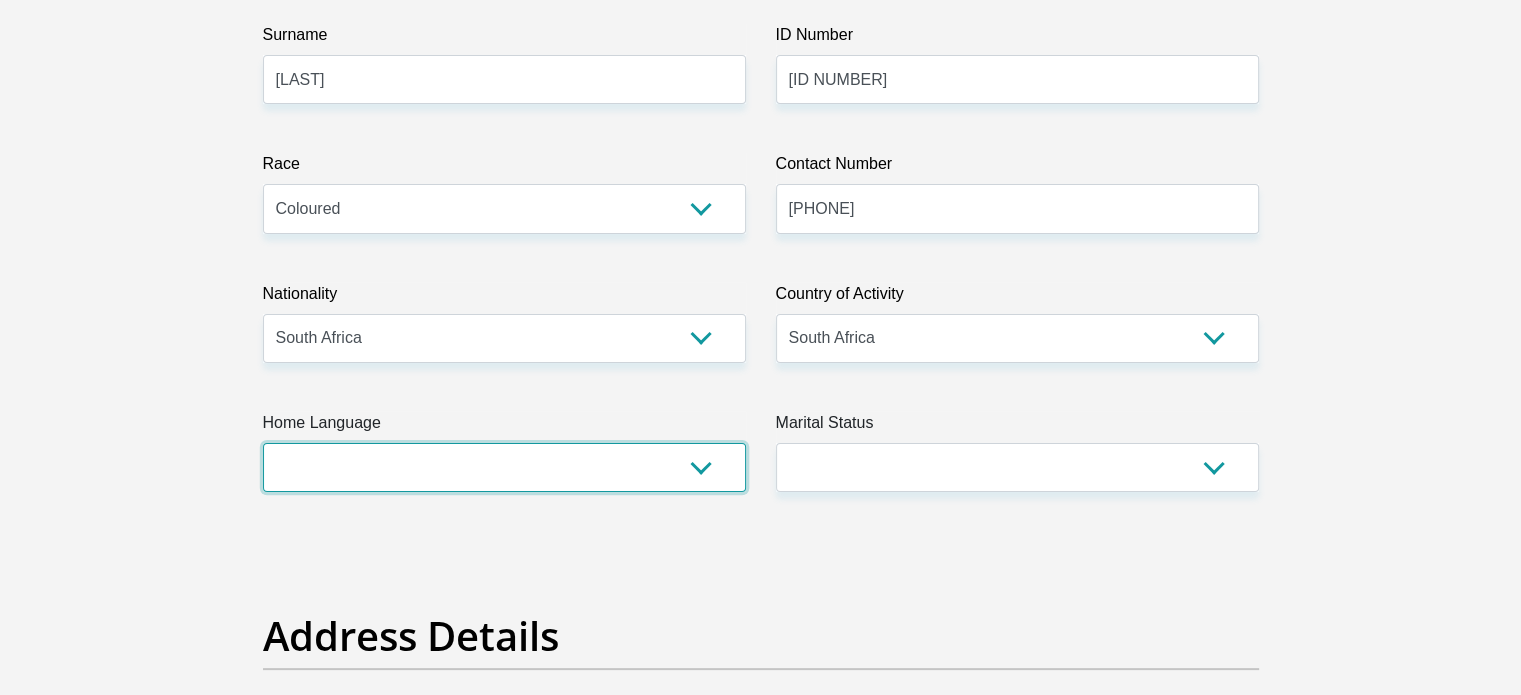 click on "Afrikaans
English
Sepedi
South Ndebele
Southern Sotho
Swati
Tsonga
Tswana
Venda
Xhosa
Zulu
Other" at bounding box center [504, 467] 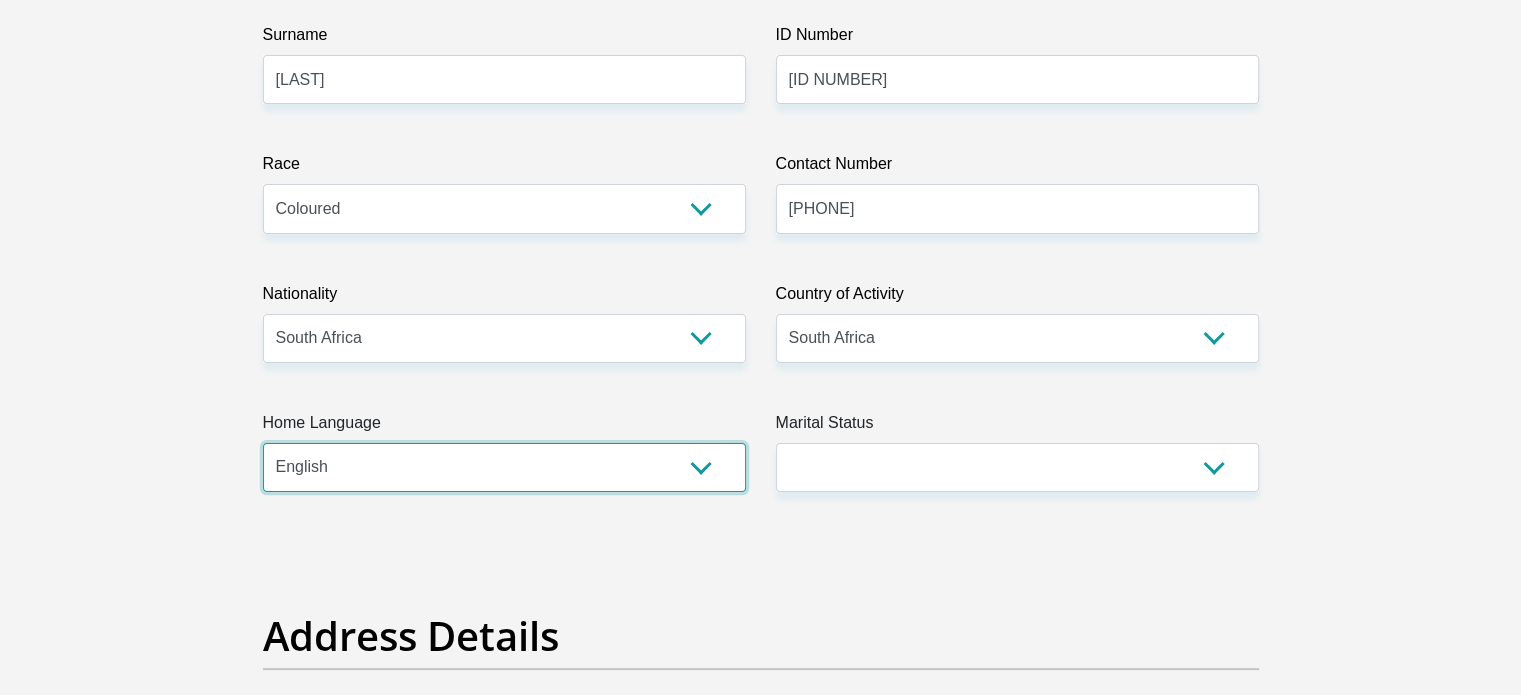 click on "Afrikaans
English
Sepedi
South Ndebele
Southern Sotho
Swati
Tsonga
Tswana
Venda
Xhosa
Zulu
Other" at bounding box center [504, 467] 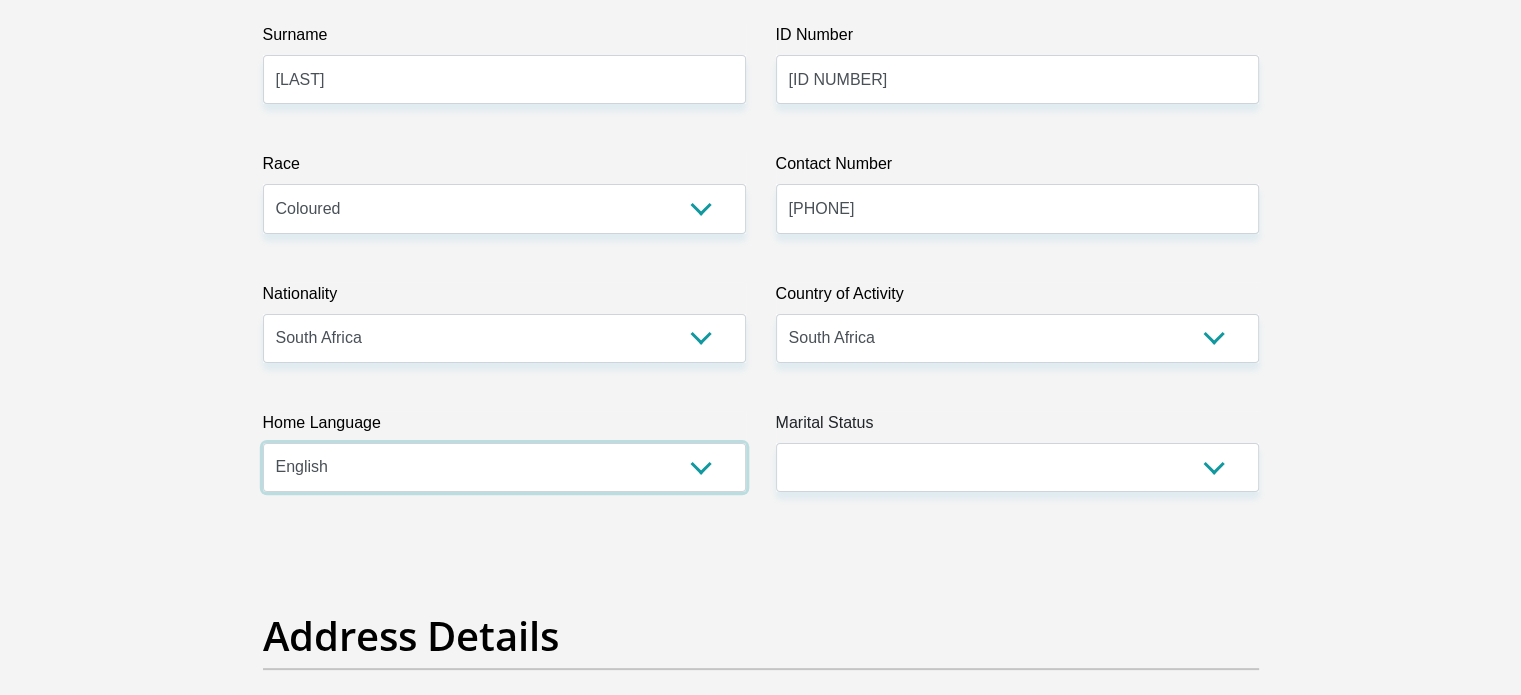 click on "Afrikaans
English
Sepedi
South Ndebele
Southern Sotho
Swati
Tsonga
Tswana
Venda
Xhosa
Zulu
Other" at bounding box center (504, 467) 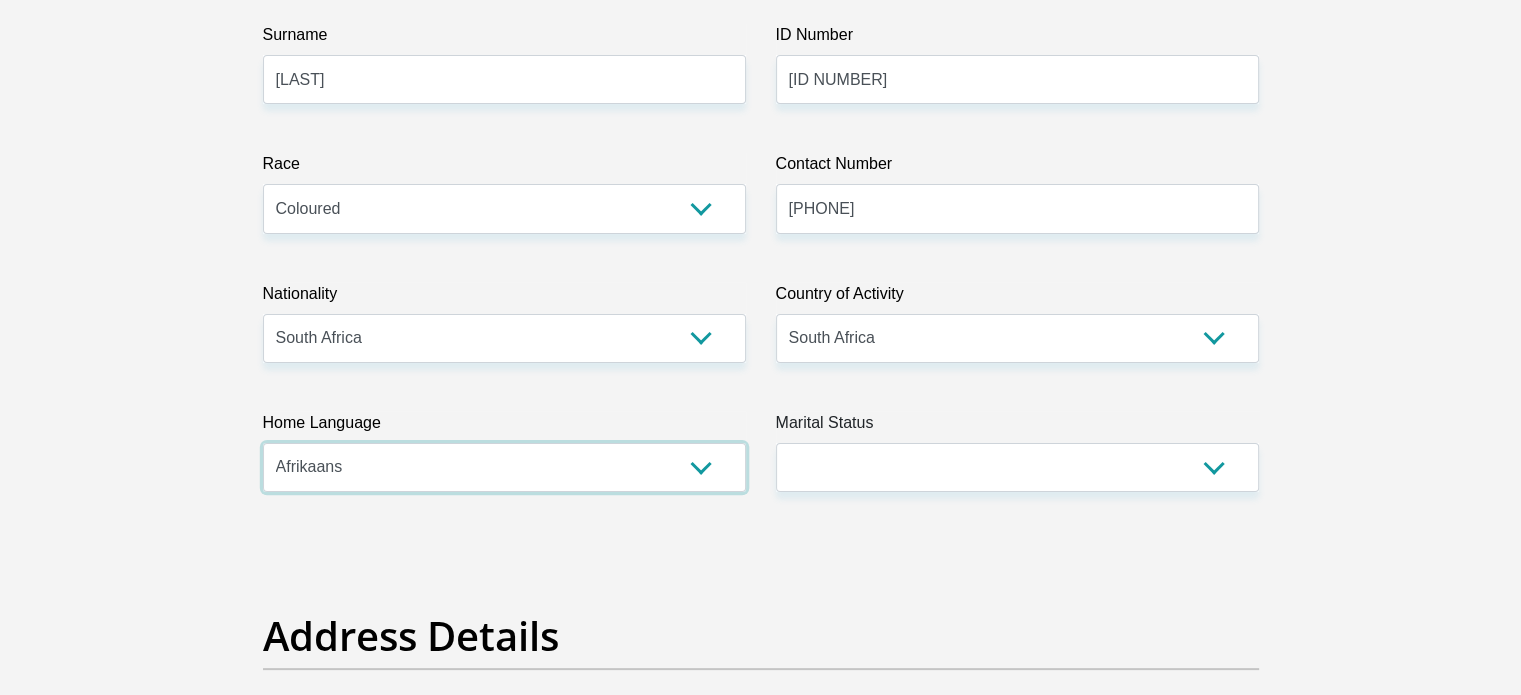 click on "Afrikaans
English
Sepedi
South Ndebele
Southern Sotho
Swati
Tsonga
Tswana
Venda
Xhosa
Zulu
Other" at bounding box center [504, 467] 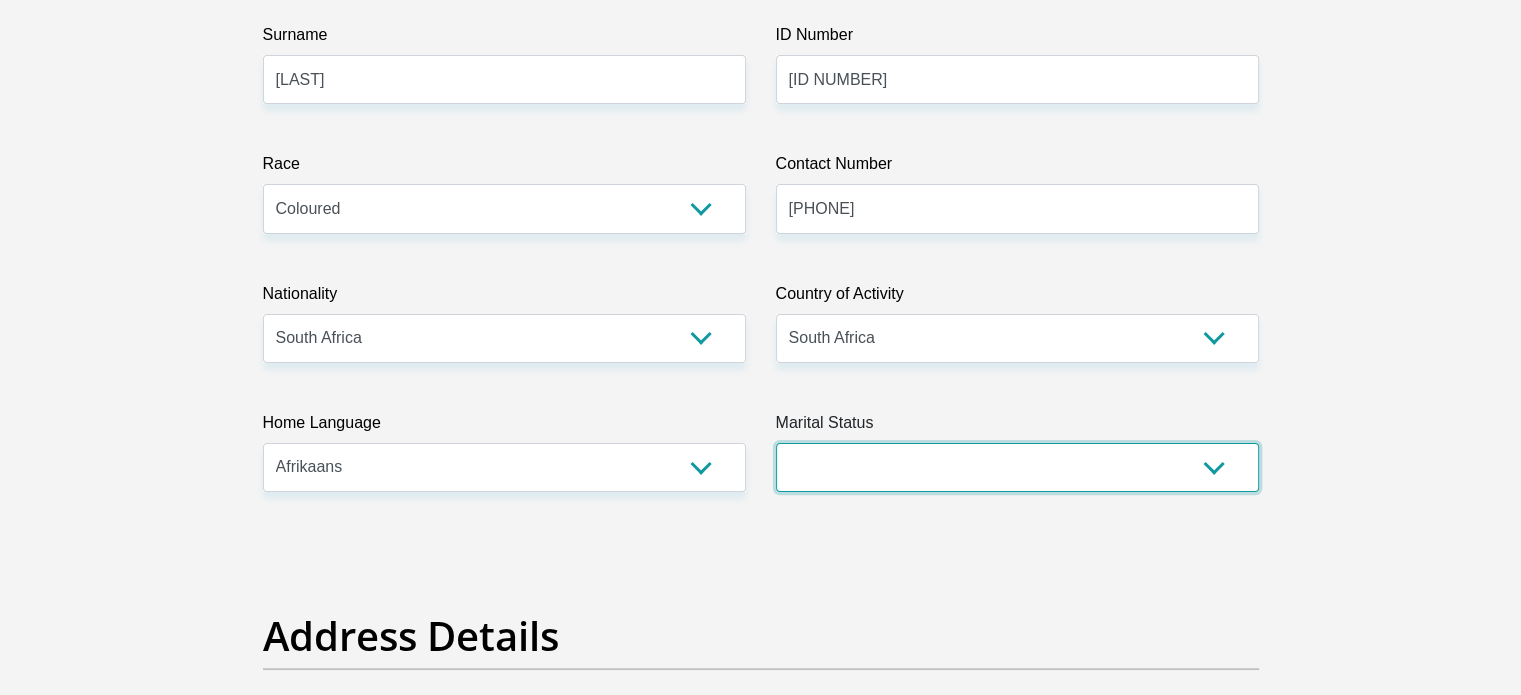 click on "Married ANC
Single
Divorced
Widowed
Married COP or Customary Law" at bounding box center (1017, 467) 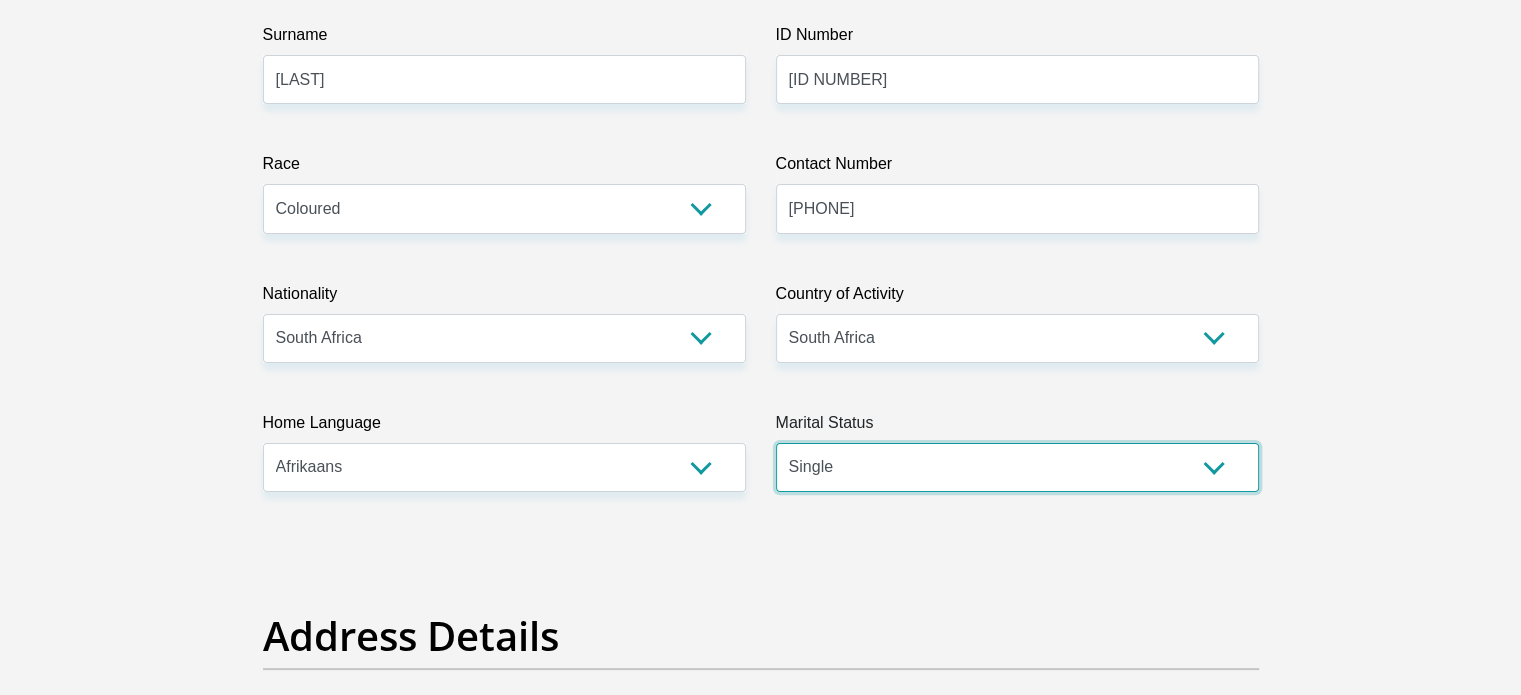 click on "Married ANC
Single
Divorced
Widowed
Married COP or Customary Law" at bounding box center (1017, 467) 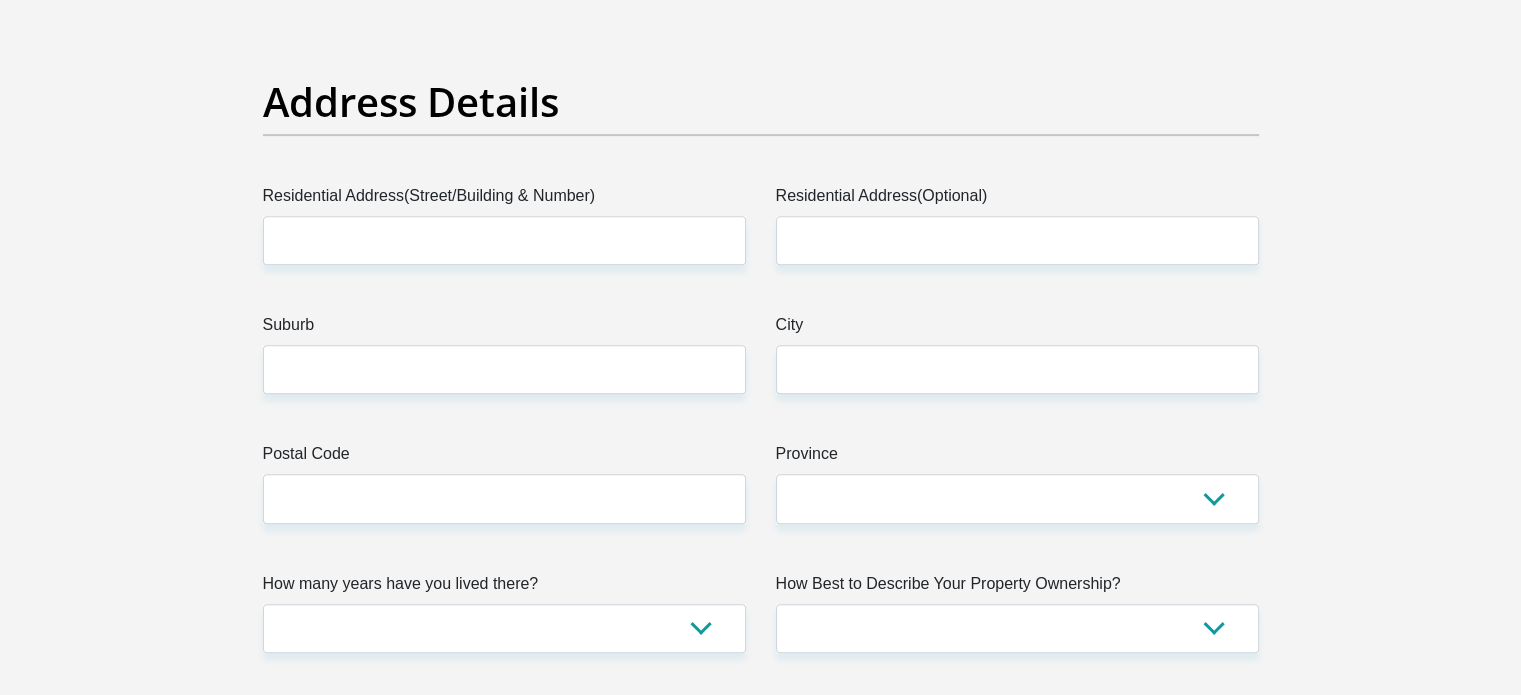scroll, scrollTop: 945, scrollLeft: 0, axis: vertical 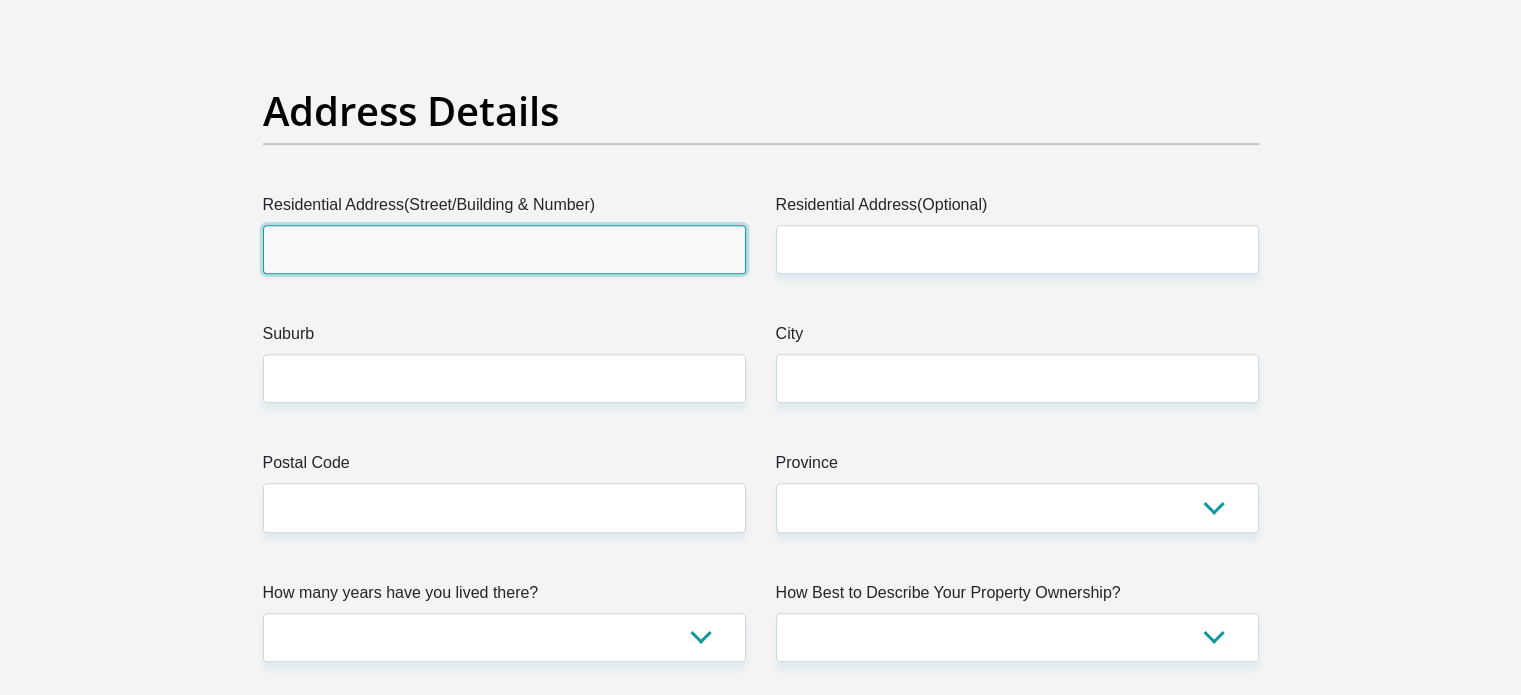 click on "Residential Address(Street/Building & Number)" at bounding box center (504, 249) 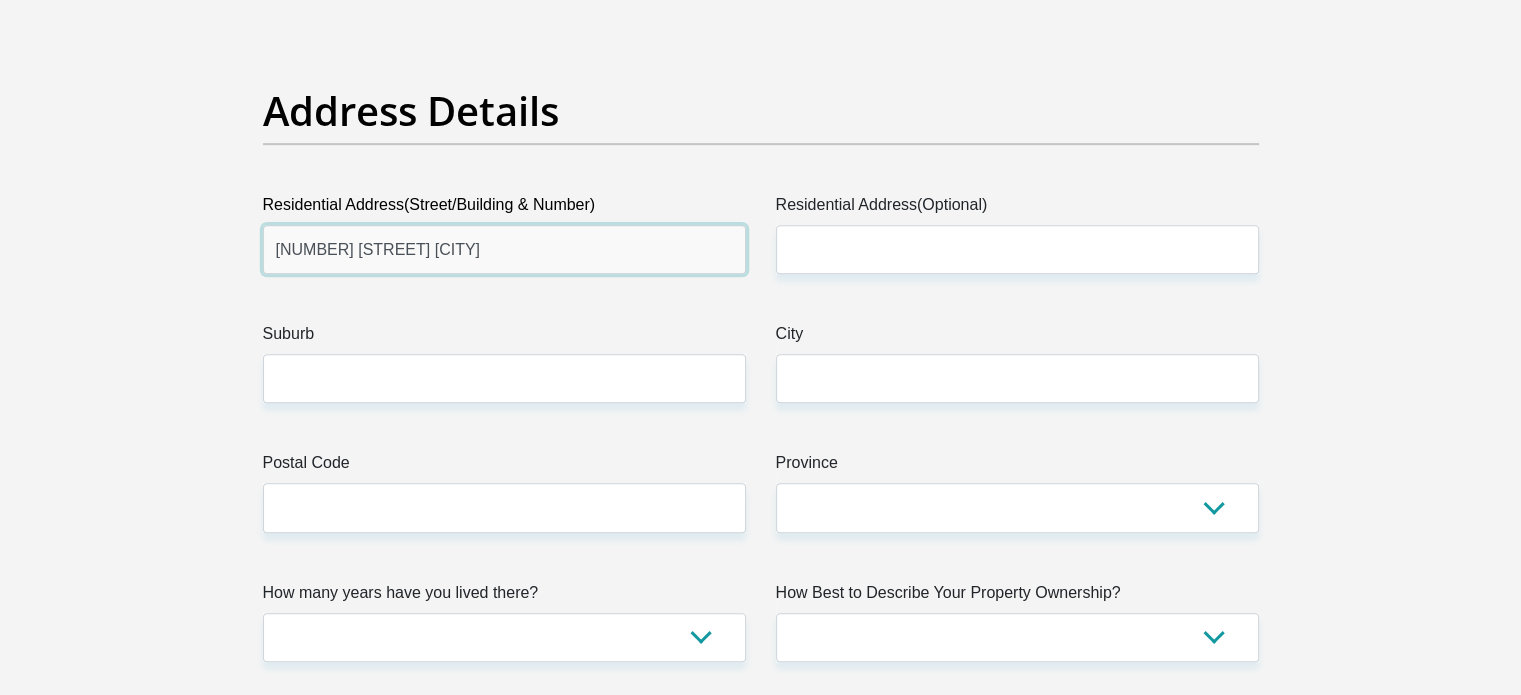 type on "[NUMBER] [STREET] [CITY]" 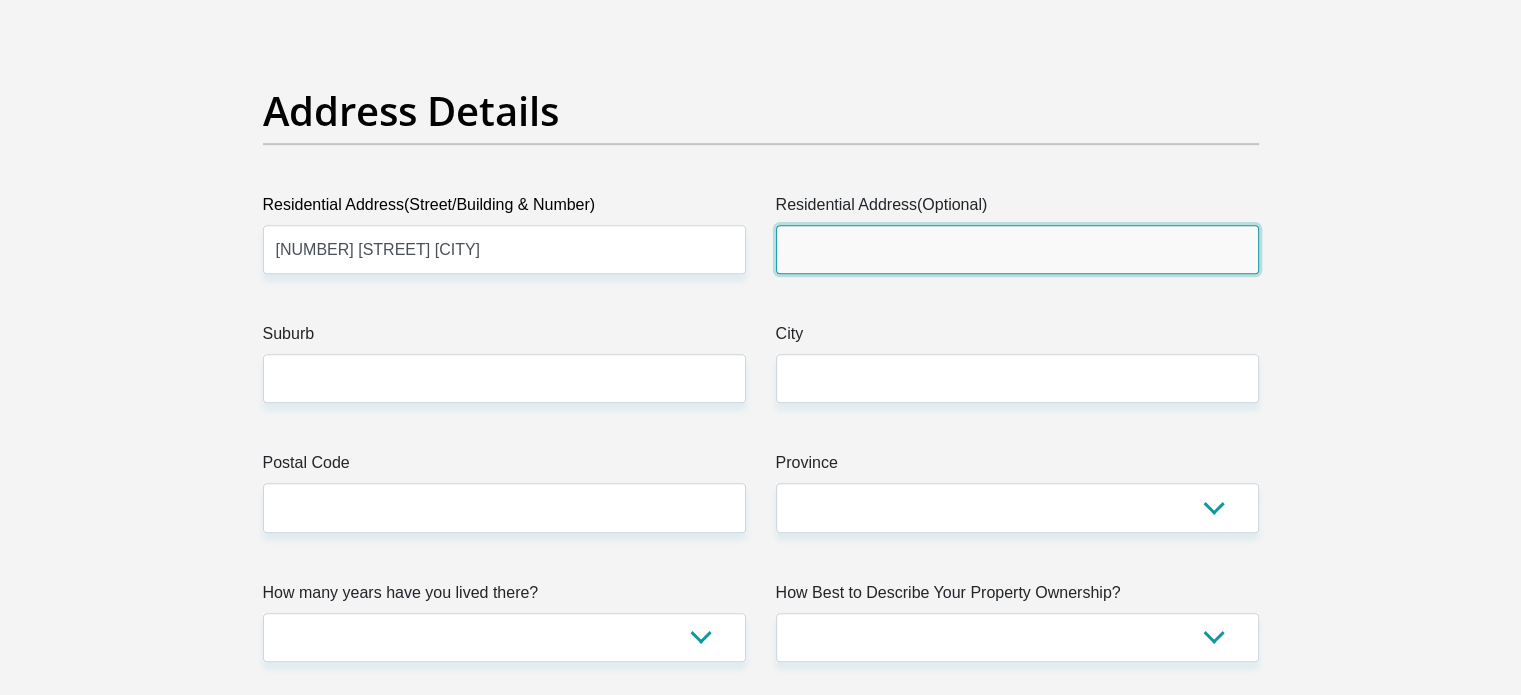 click on "Residential Address(Optional)" at bounding box center [1017, 249] 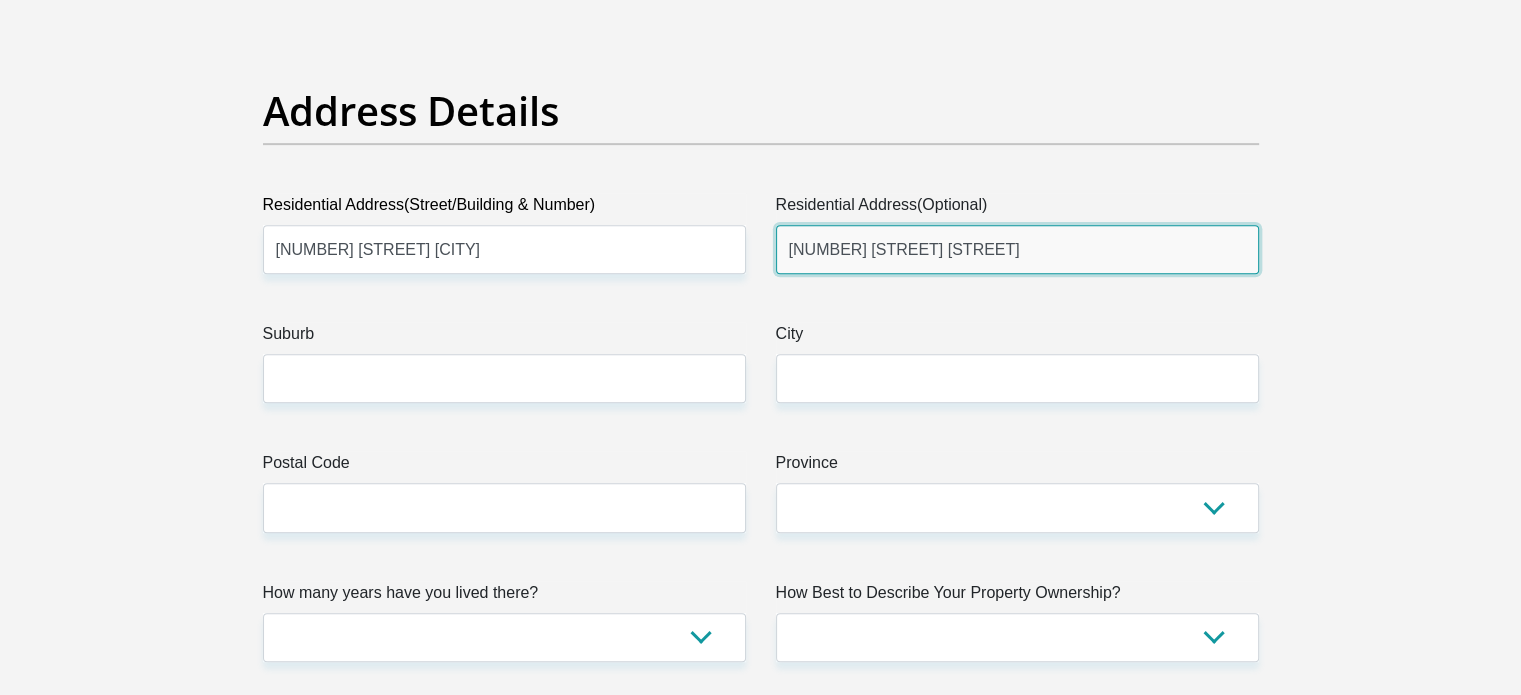 type on "[NUMBER] [STREET] [STREET]" 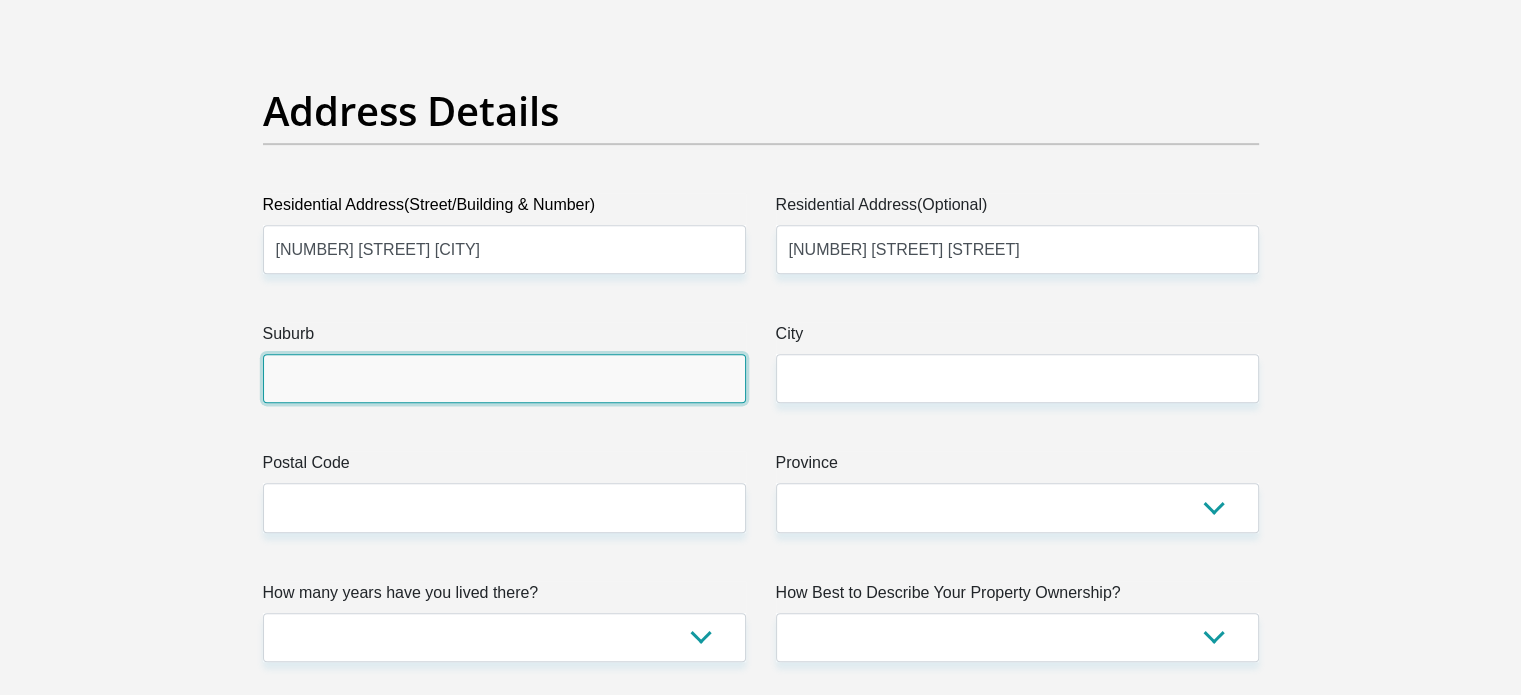 click on "Suburb" at bounding box center [504, 378] 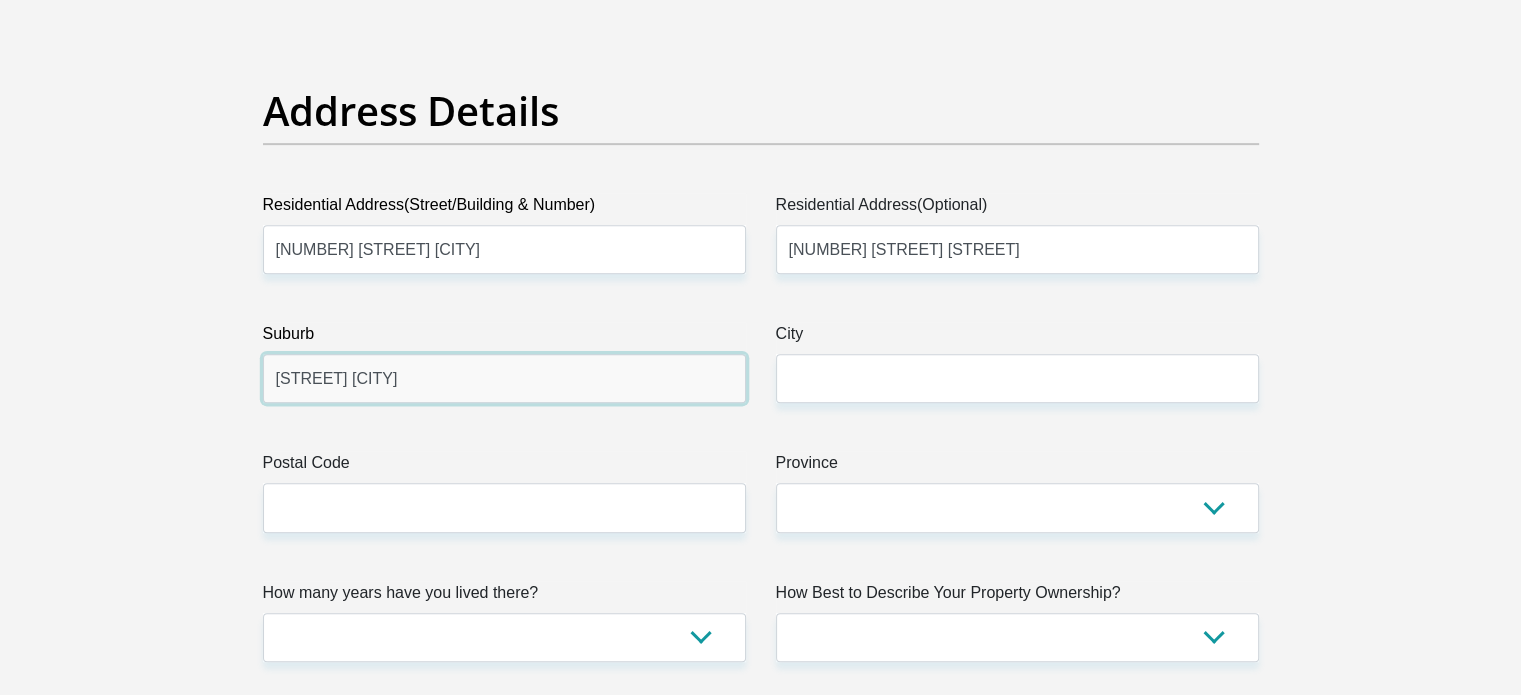 type on "[STREET] [CITY]" 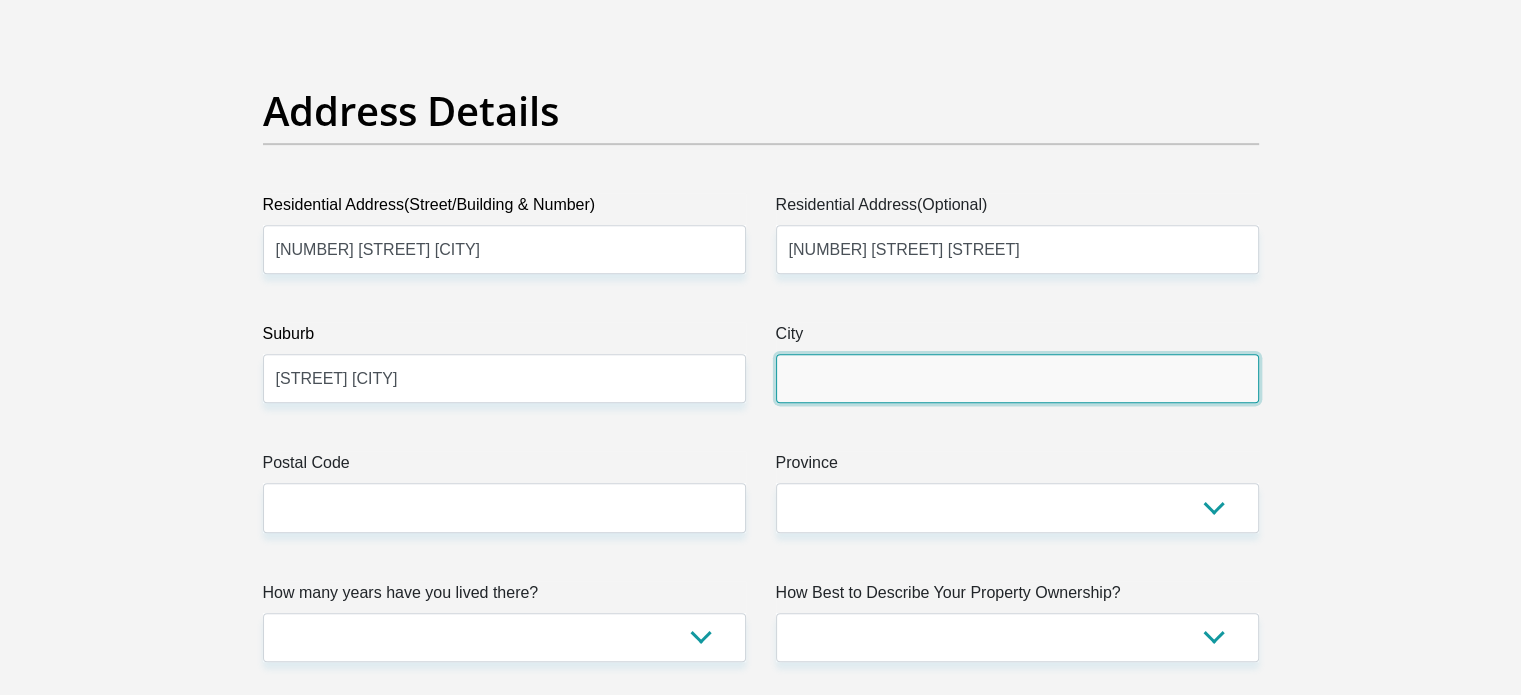 click on "City" at bounding box center (1017, 378) 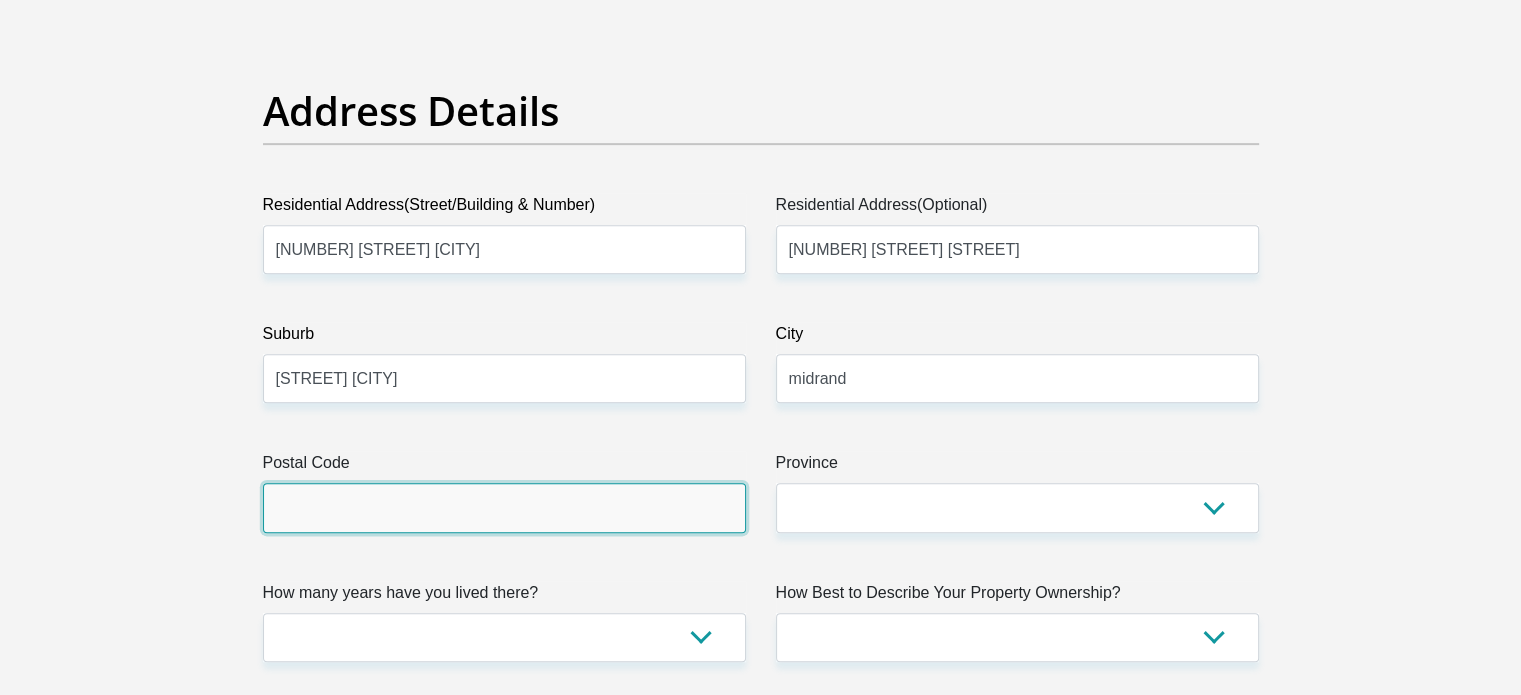 click on "Postal Code" at bounding box center [504, 507] 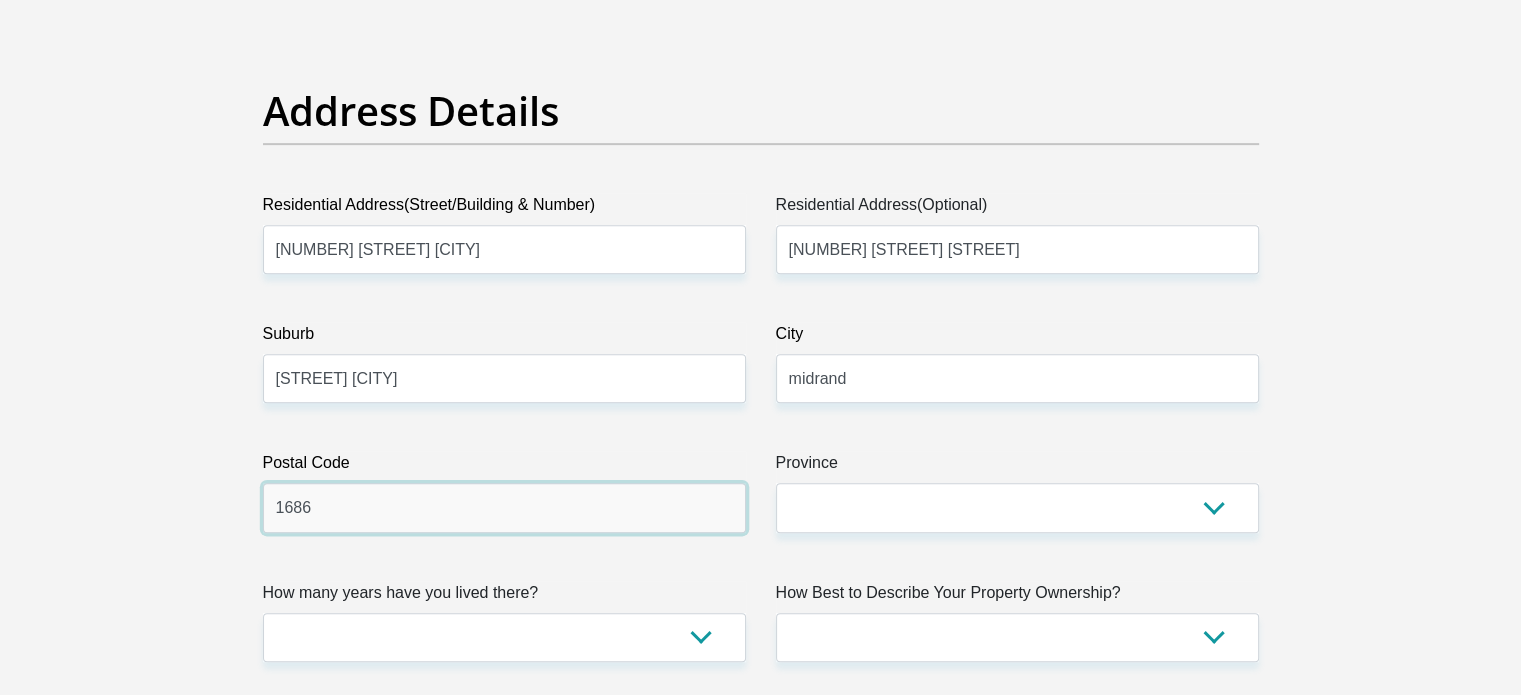 type on "1686" 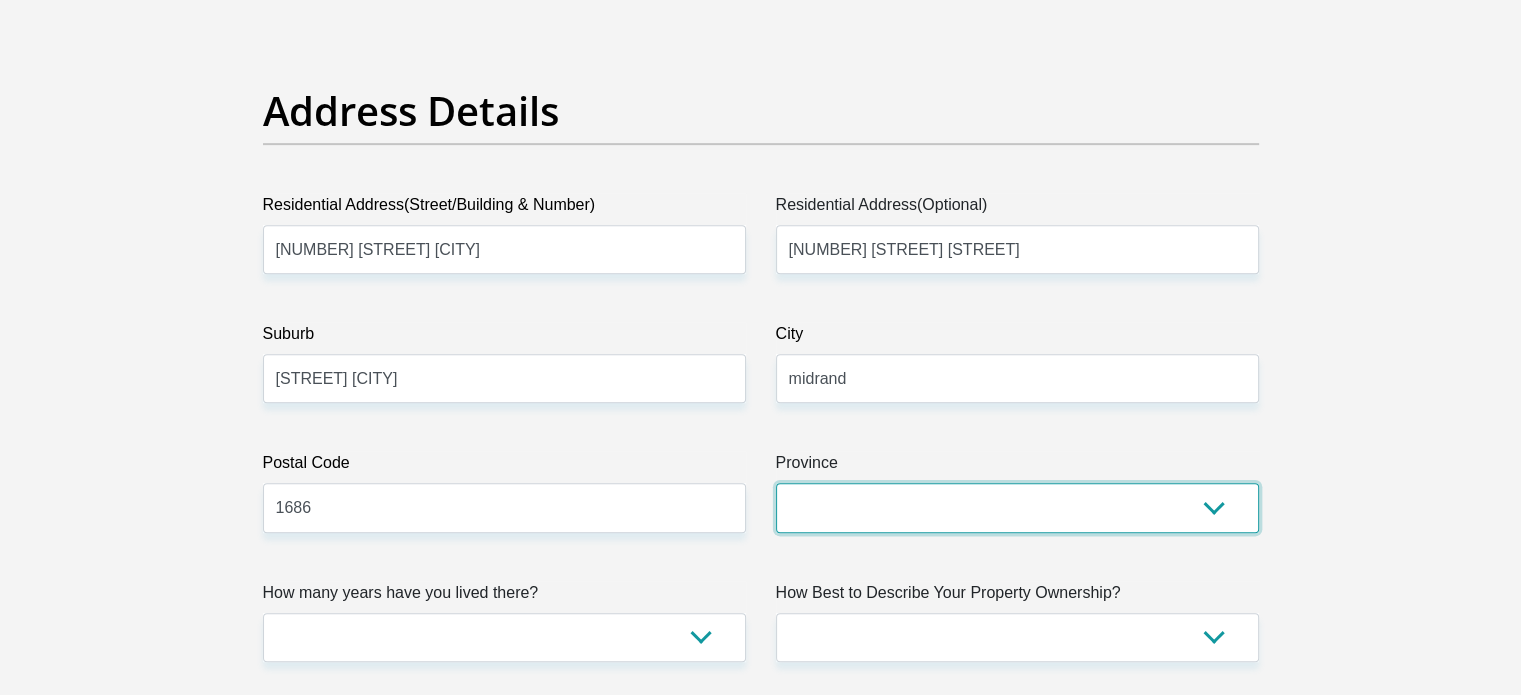 click on "Eastern Cape
Free State
Gauteng
KwaZulu-Natal
Limpopo
Mpumalanga
Northern Cape
North West
Western Cape" at bounding box center (1017, 507) 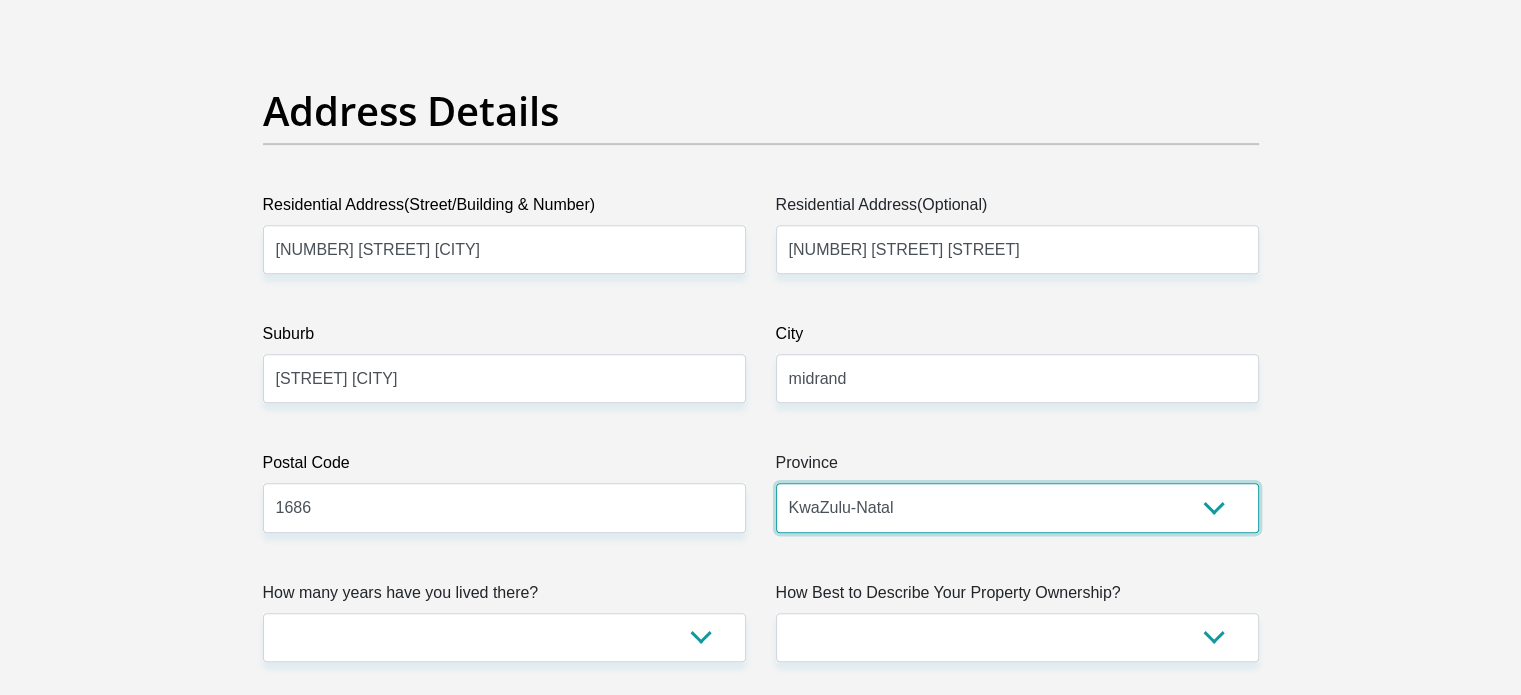 click on "Eastern Cape
Free State
Gauteng
KwaZulu-Natal
Limpopo
Mpumalanga
Northern Cape
North West
Western Cape" at bounding box center (1017, 507) 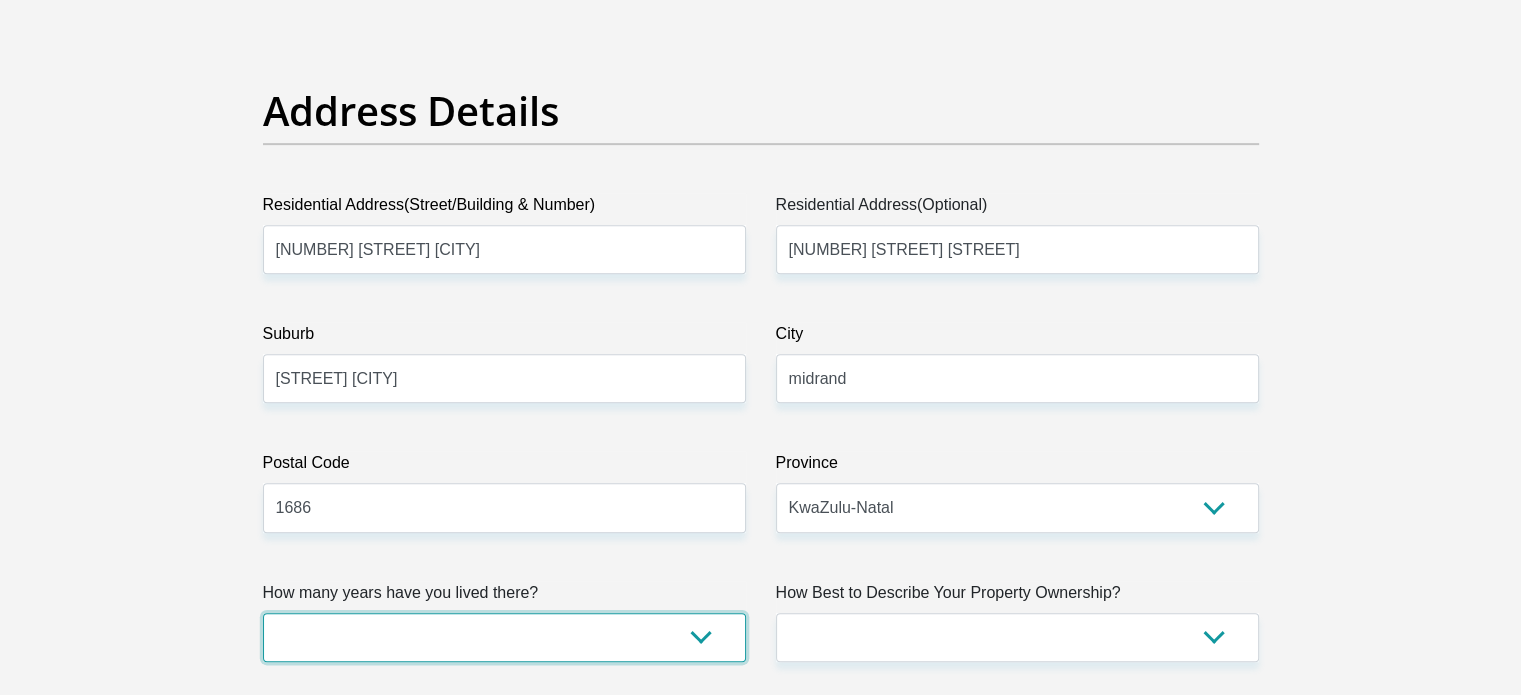 click on "less than 1 year
1-3 years
3-5 years
5+ years" at bounding box center [504, 637] 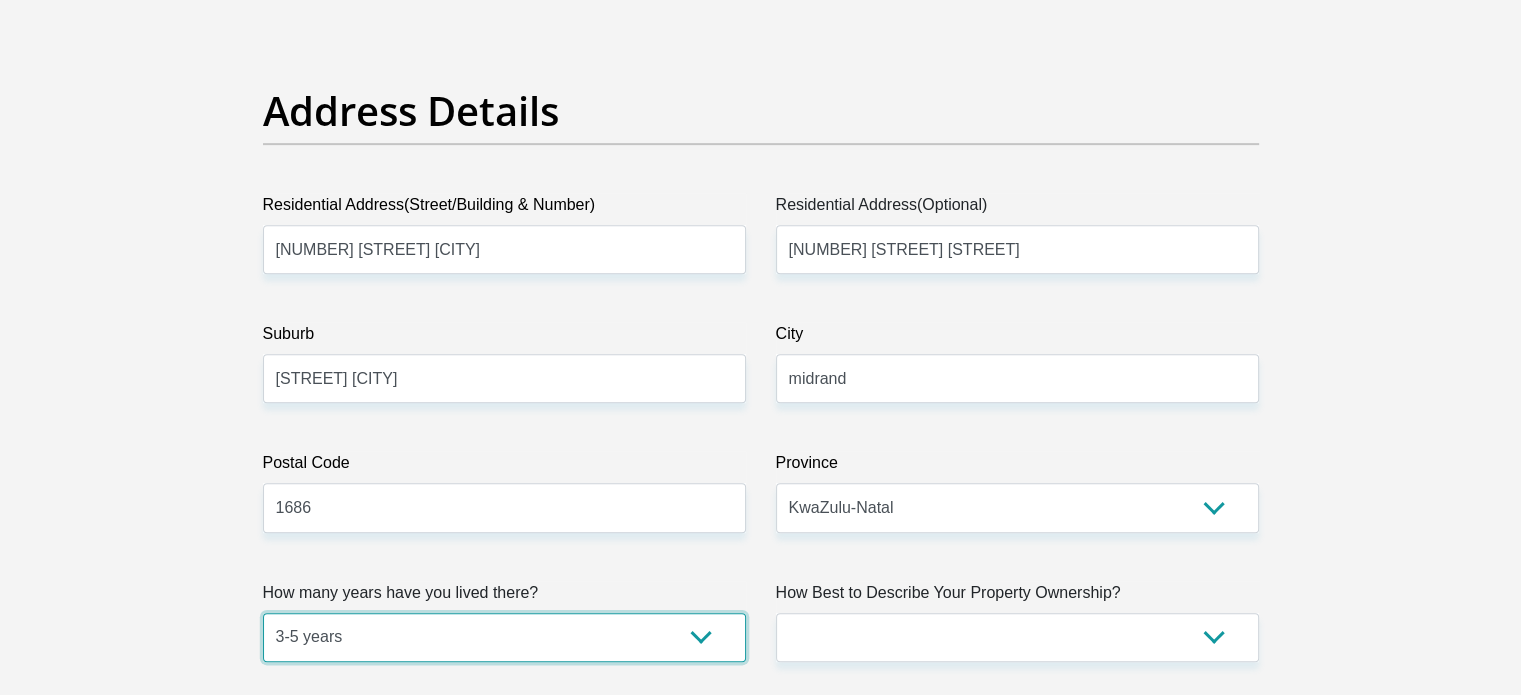 click on "less than 1 year
1-3 years
3-5 years
5+ years" at bounding box center (504, 637) 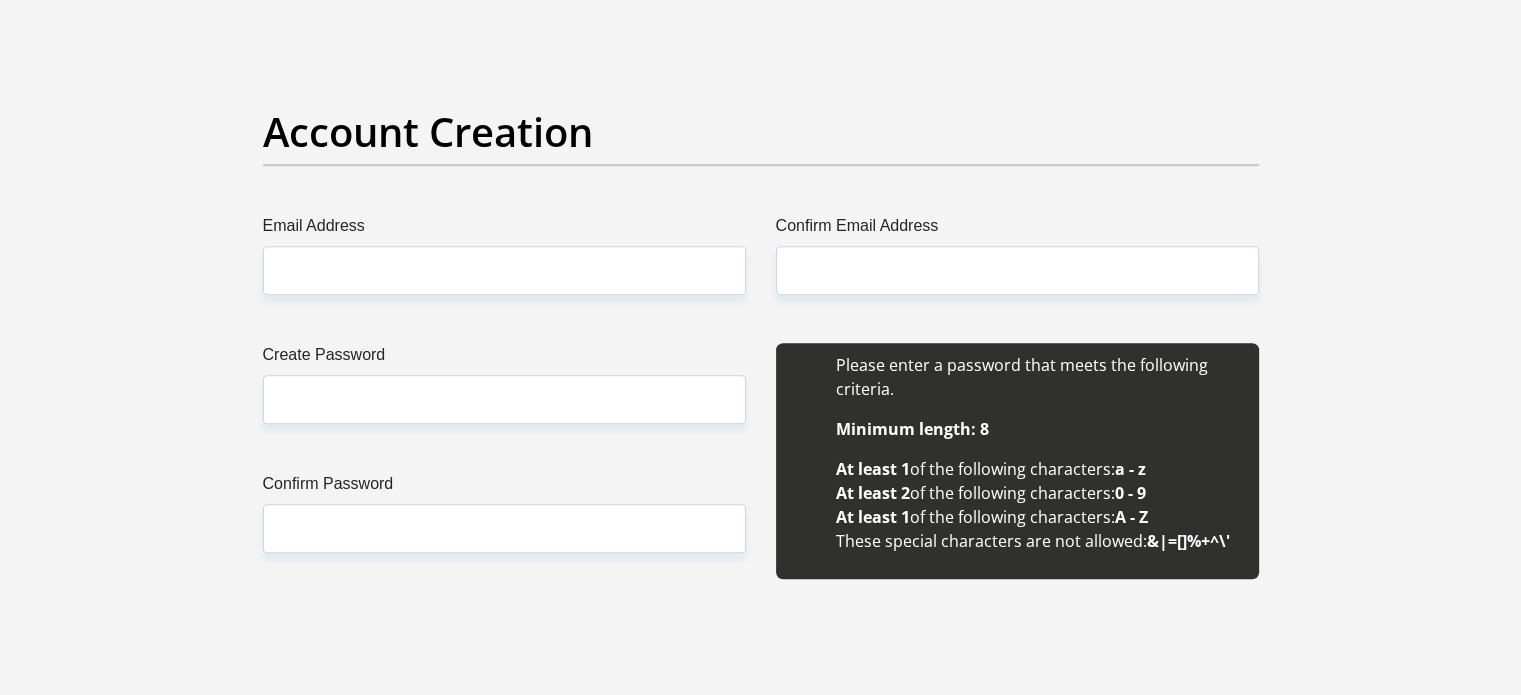 scroll, scrollTop: 1209, scrollLeft: 0, axis: vertical 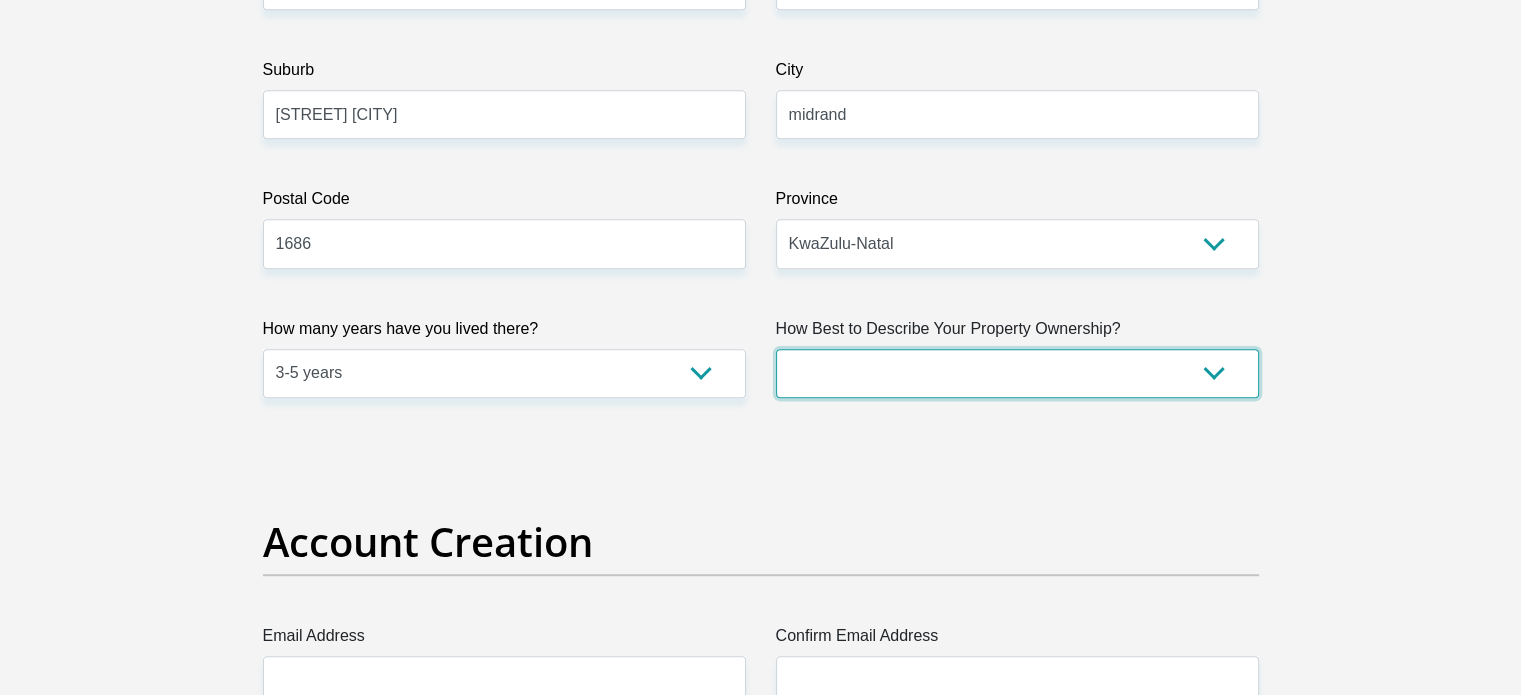 click on "Owned
Rented
Family Owned
Company Dwelling" at bounding box center [1017, 373] 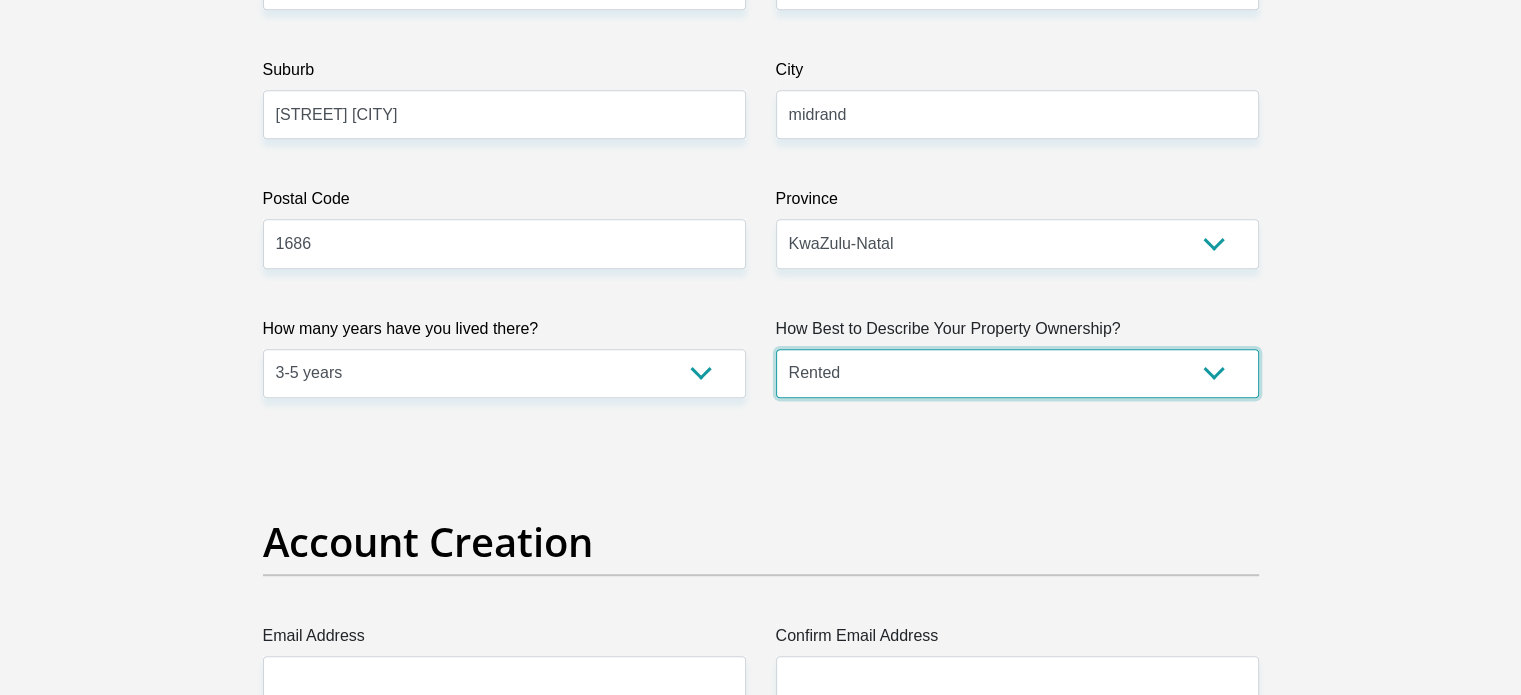 click on "Owned
Rented
Family Owned
Company Dwelling" at bounding box center [1017, 373] 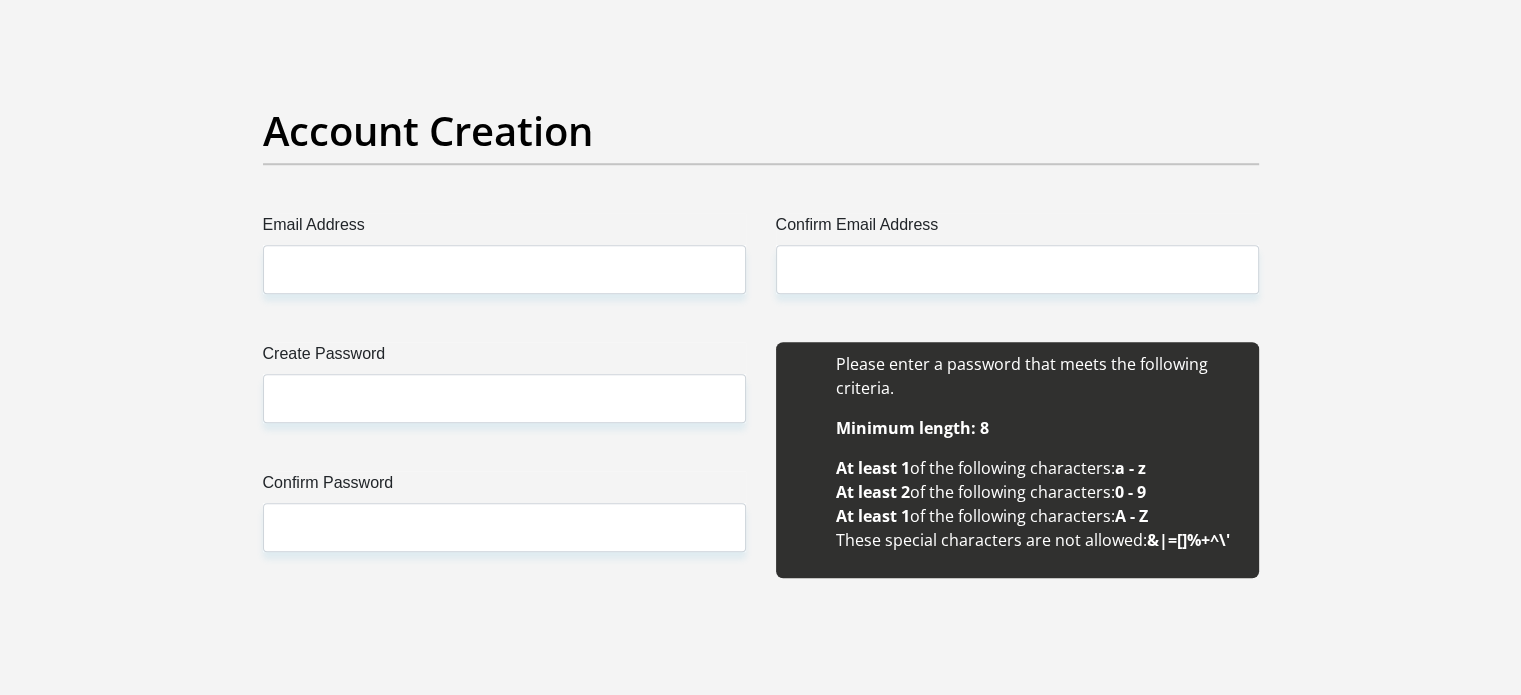 scroll, scrollTop: 1595, scrollLeft: 0, axis: vertical 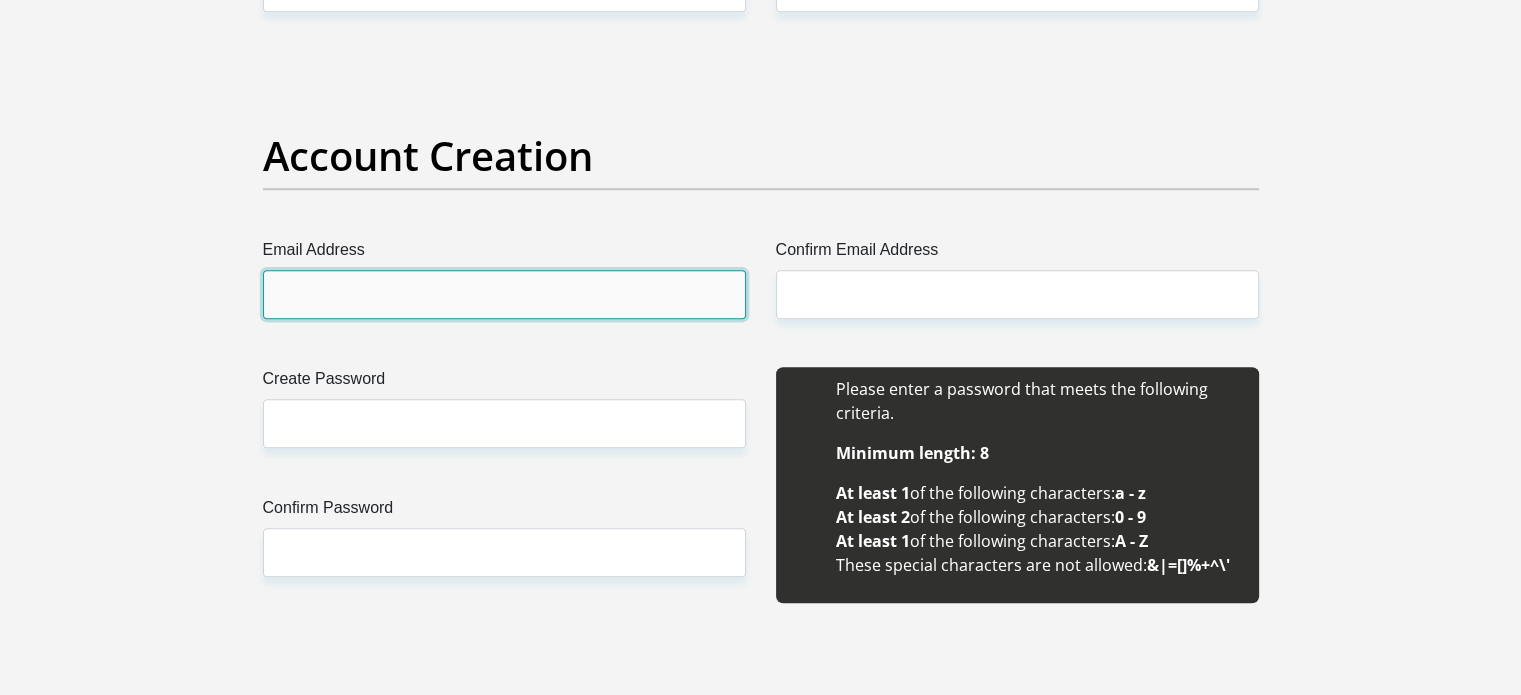 click on "Email Address" at bounding box center (504, 294) 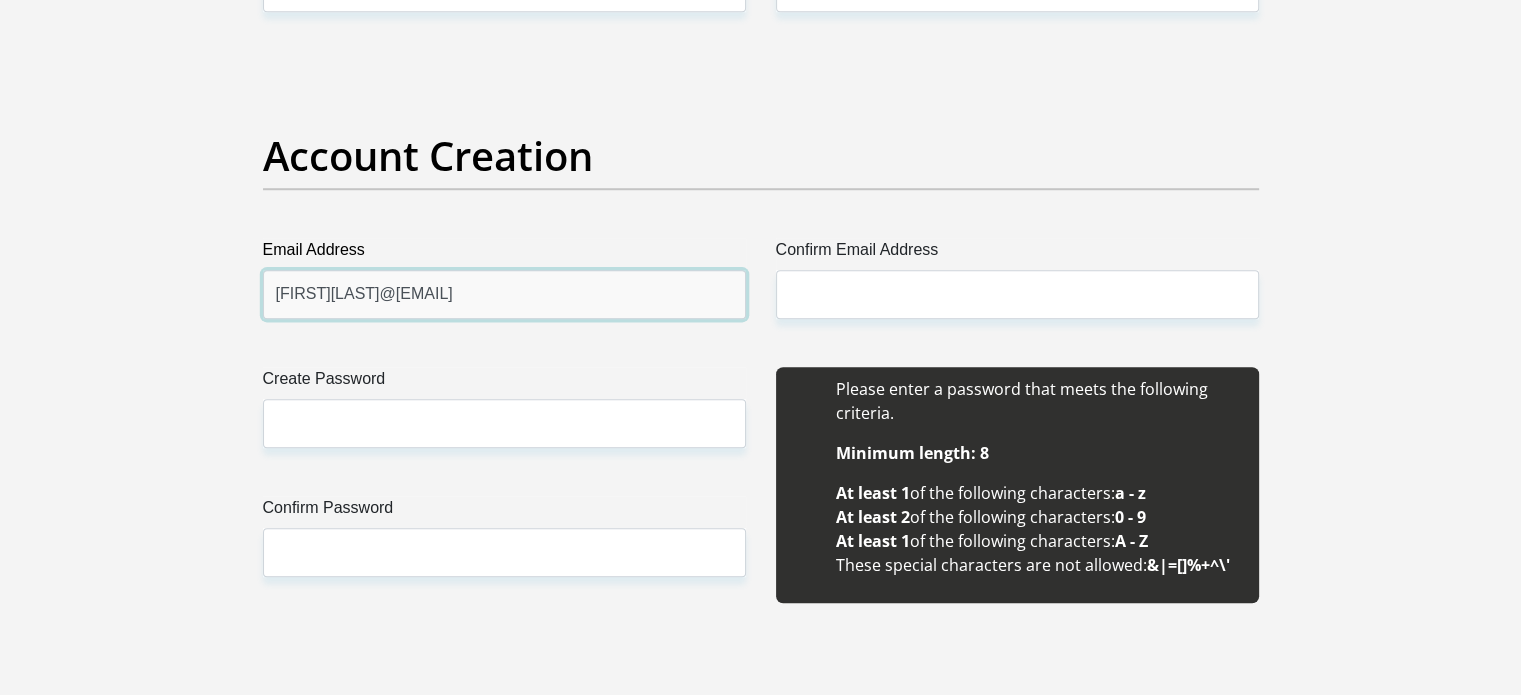 type on "[FIRST][LAST]@[EMAIL]" 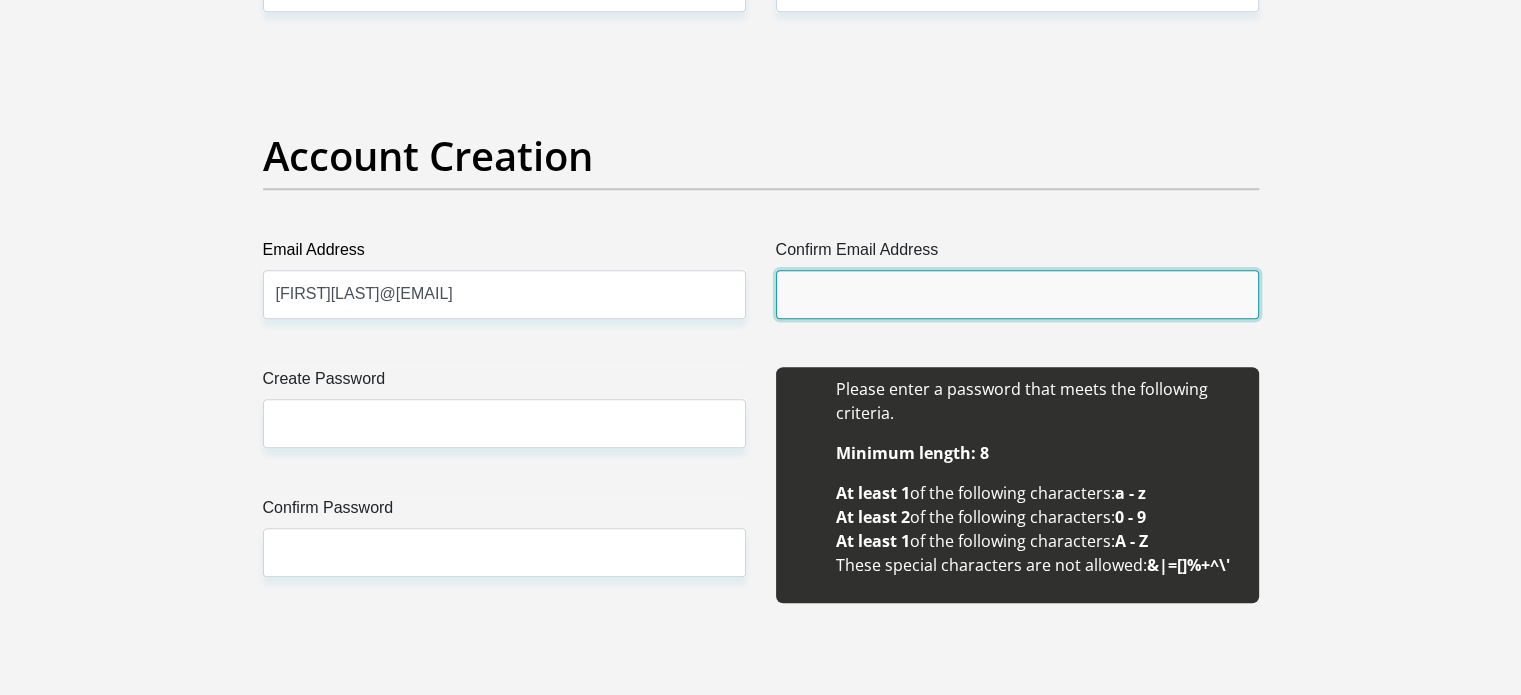 click on "Confirm Email Address" at bounding box center [1017, 294] 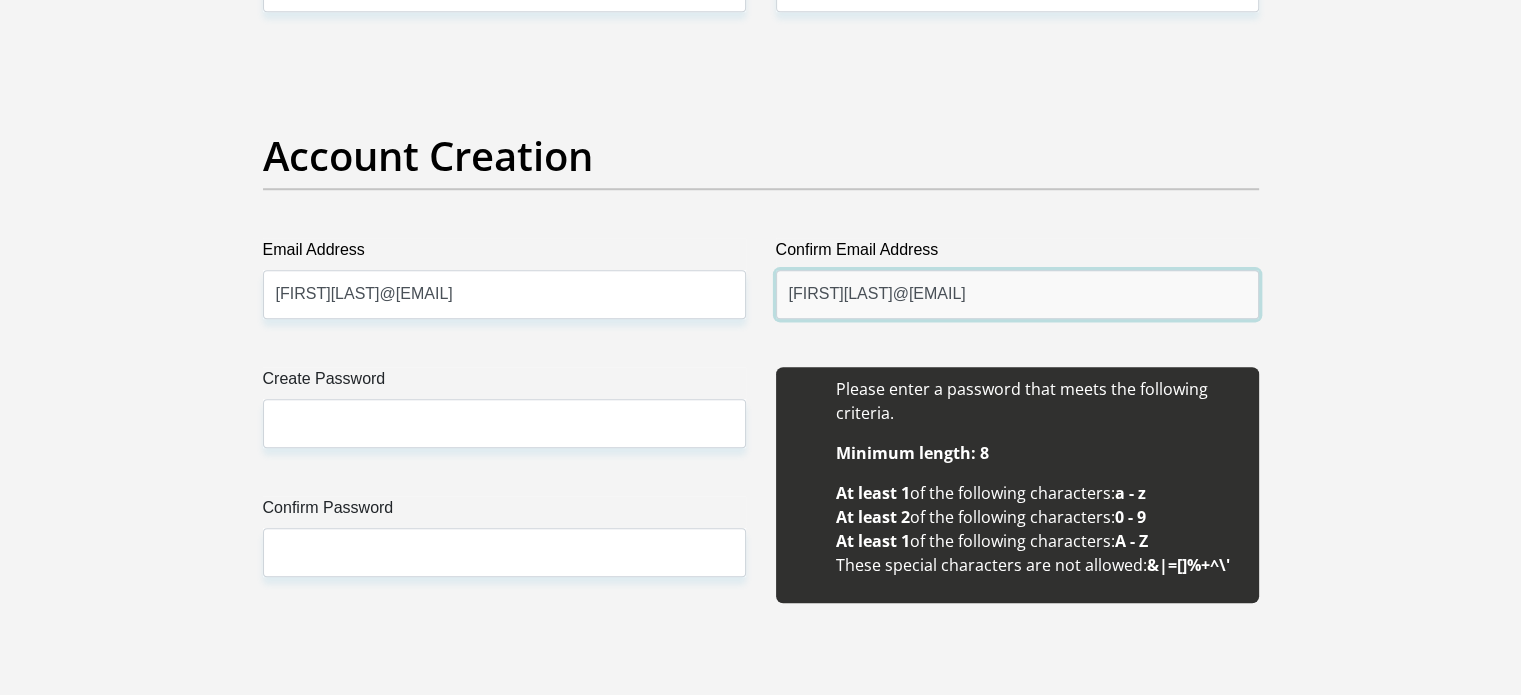 type on "[FIRST][LAST]@[EMAIL]" 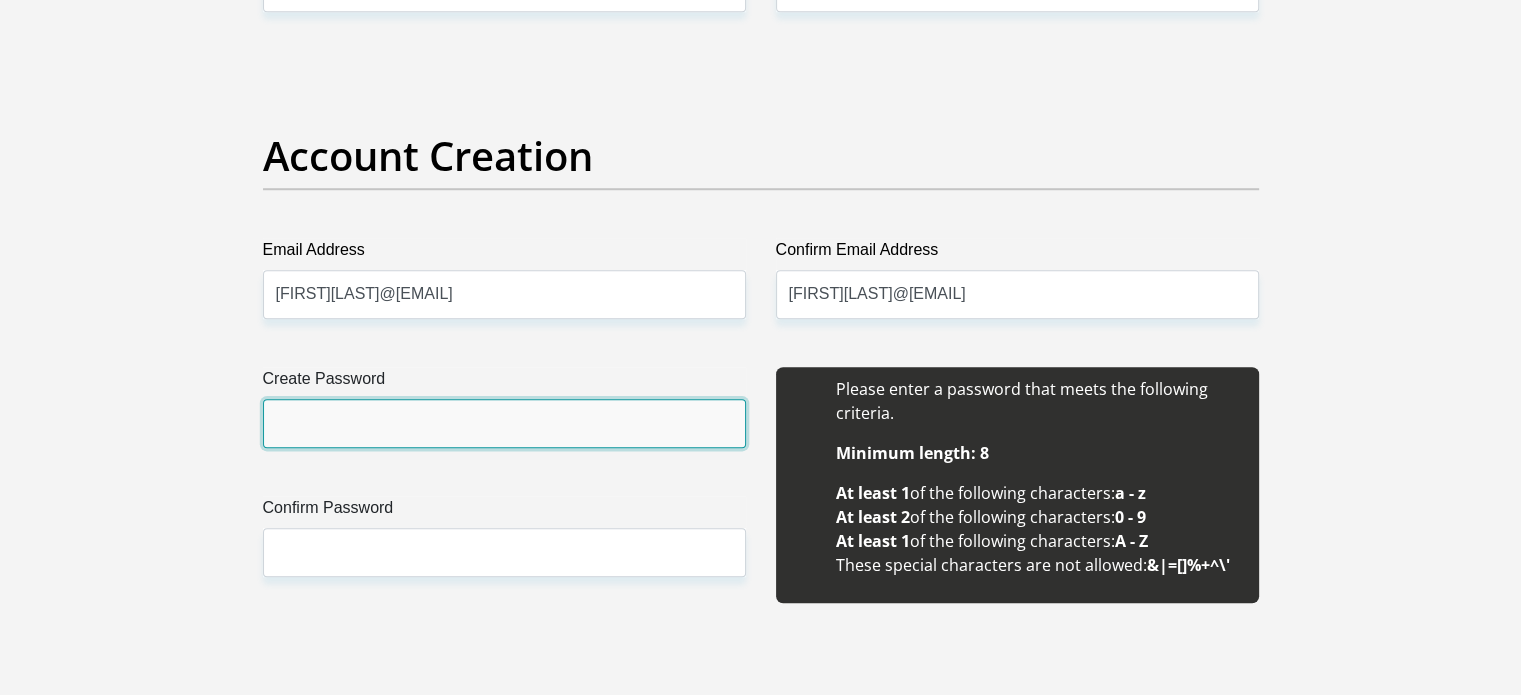 click on "Create Password" at bounding box center (504, 423) 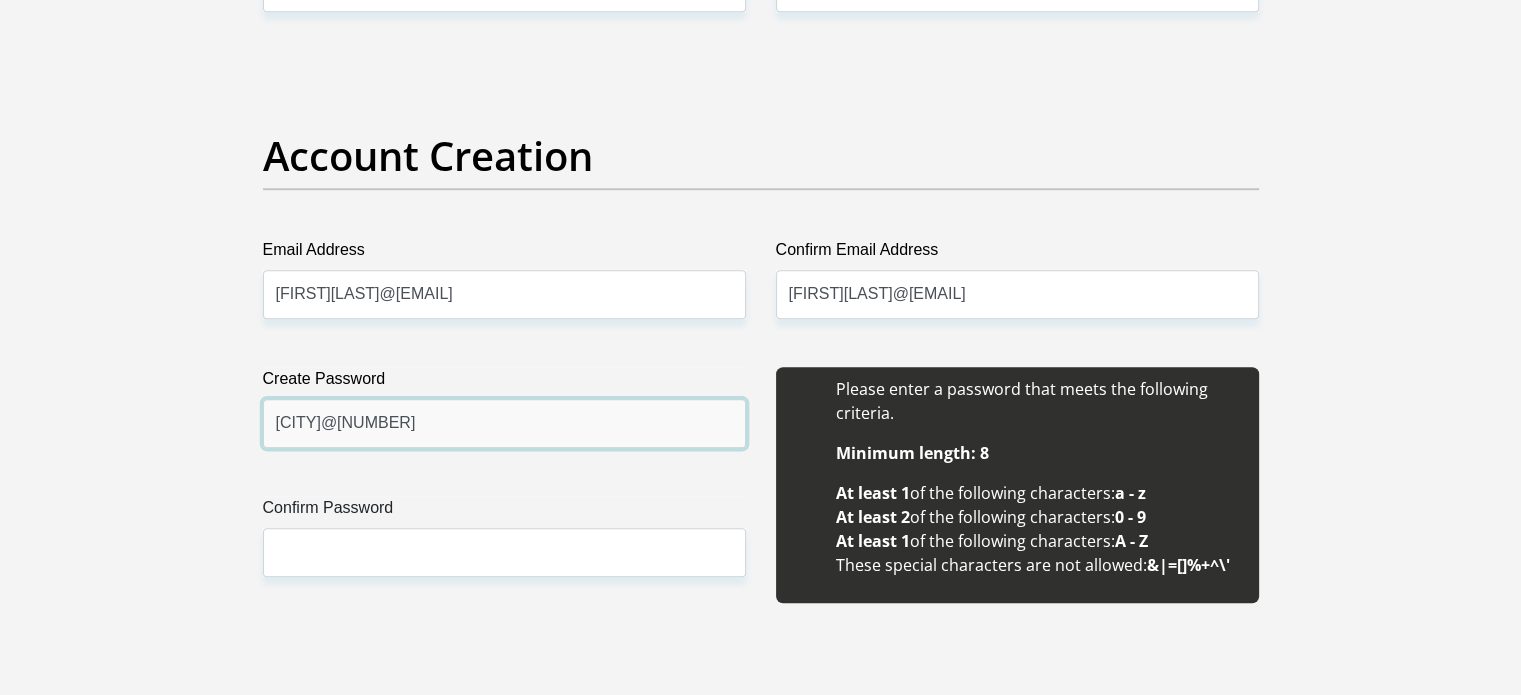 type on "[CITY]@[NUMBER]" 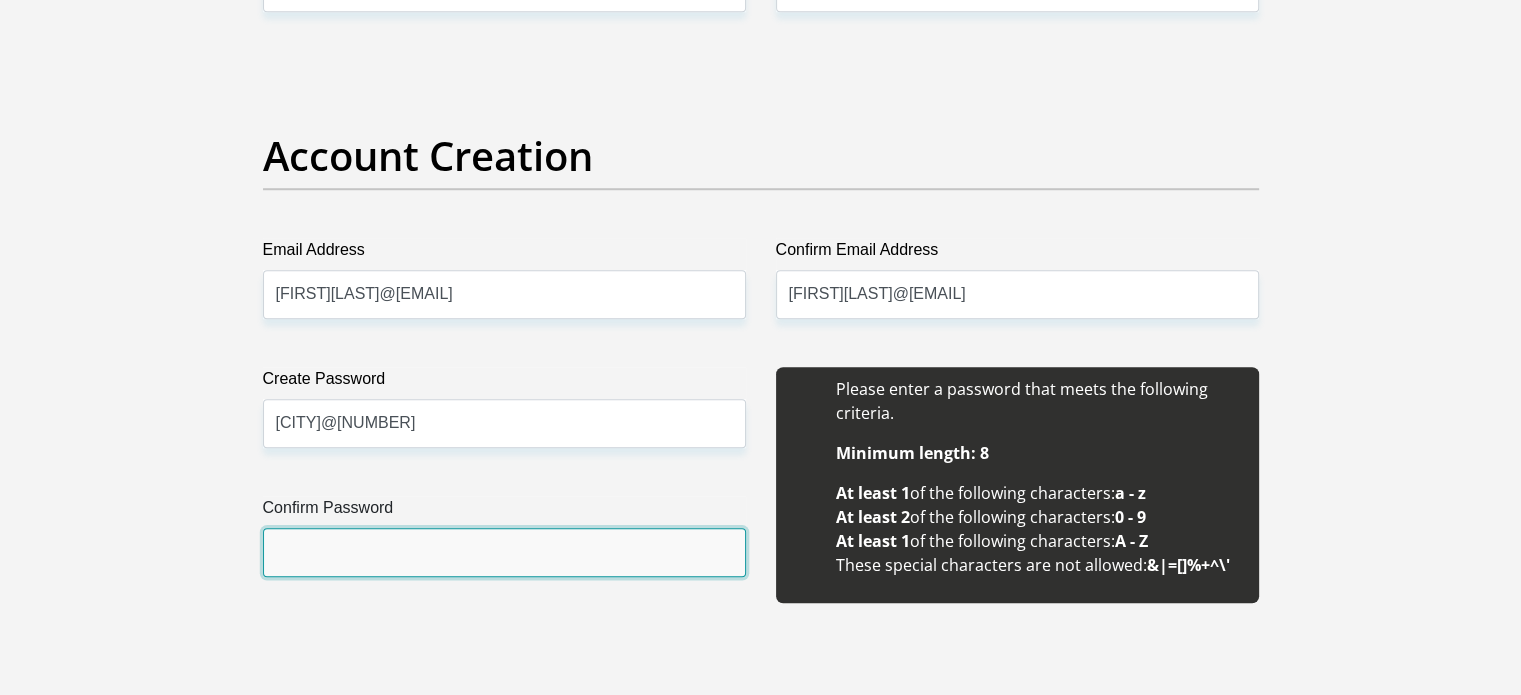 click on "Confirm Password" at bounding box center [504, 552] 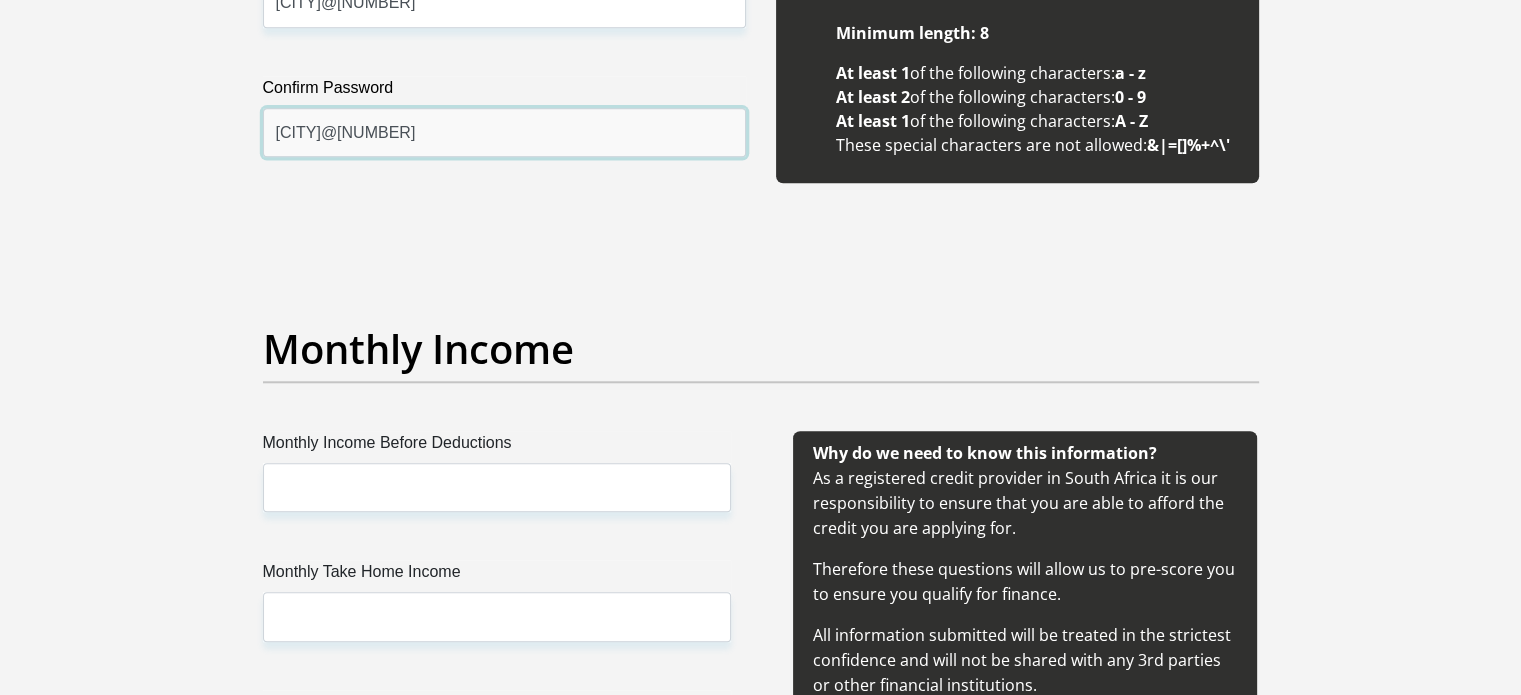 scroll, scrollTop: 1998, scrollLeft: 0, axis: vertical 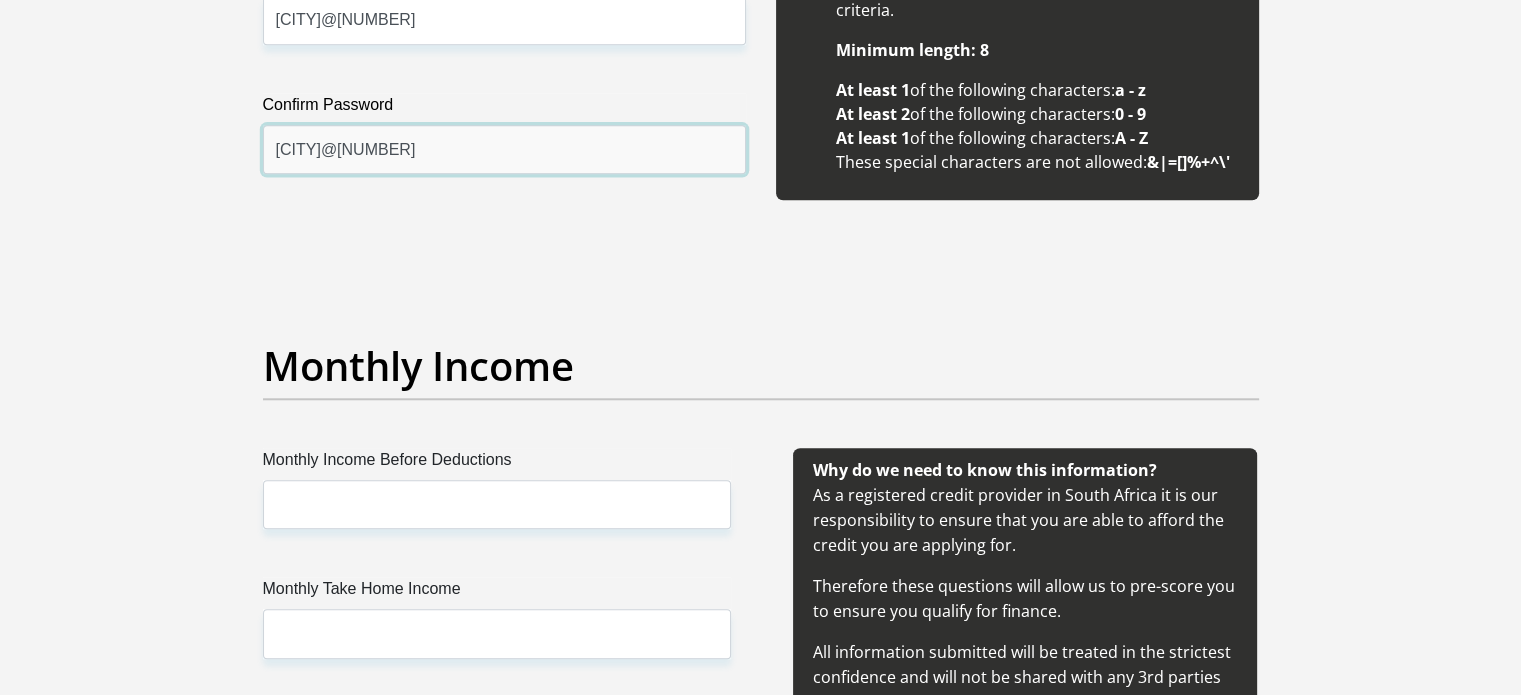 type on "[CITY]@[NUMBER]" 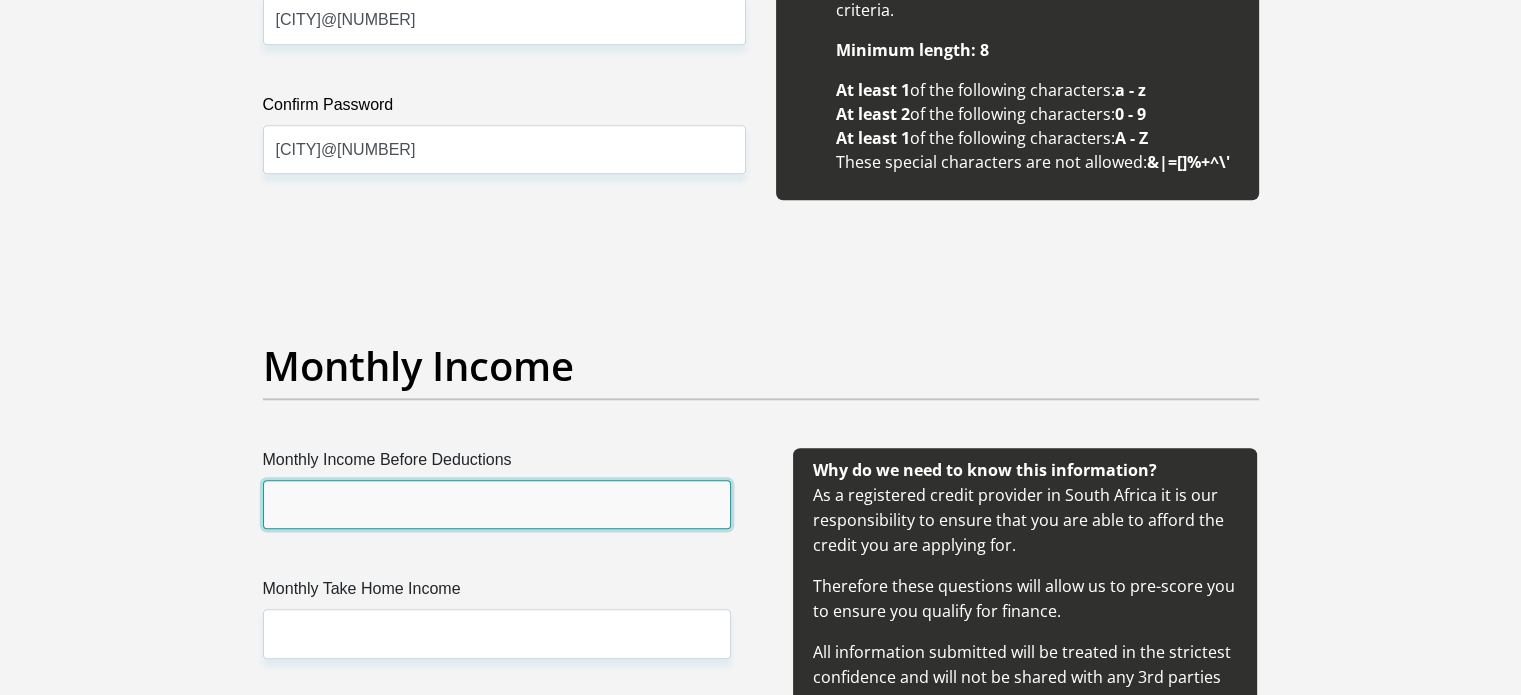 click on "Monthly Income Before Deductions" at bounding box center (497, 504) 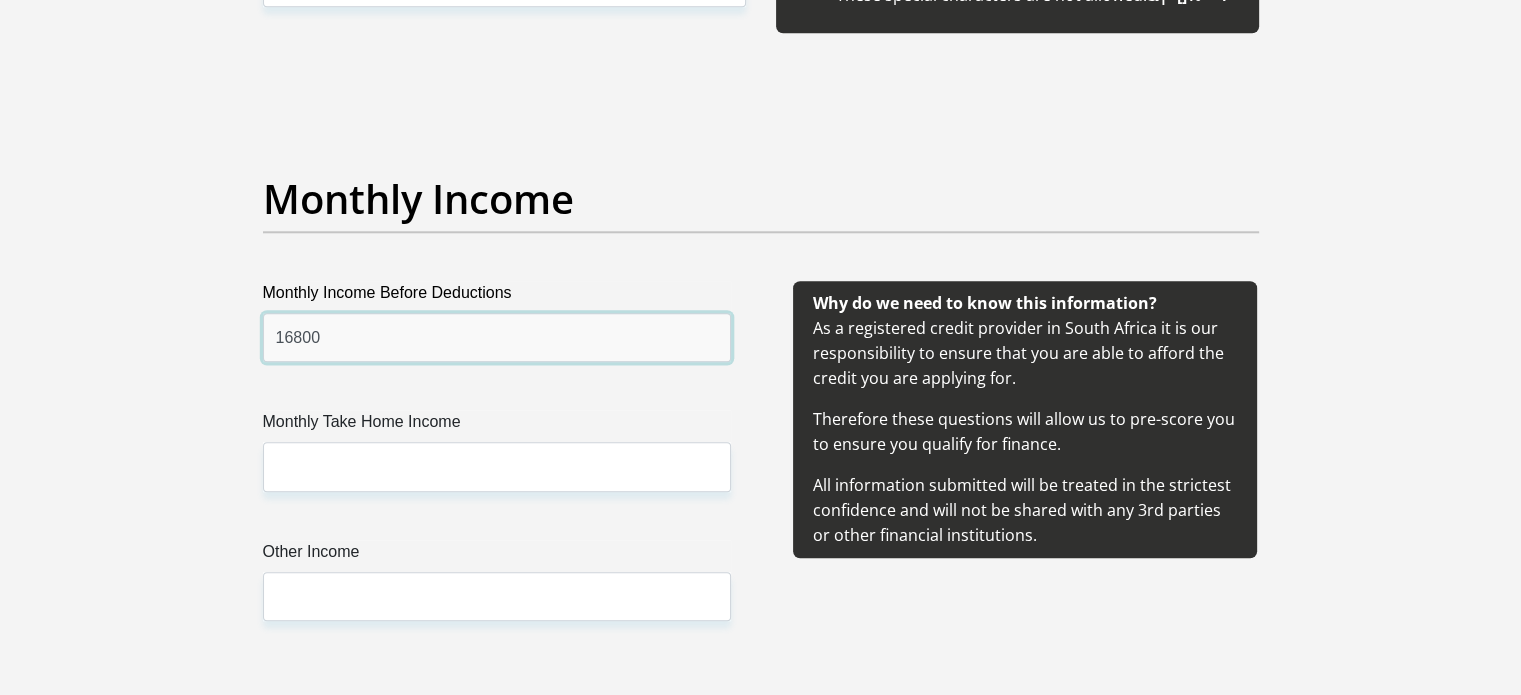 scroll, scrollTop: 2174, scrollLeft: 0, axis: vertical 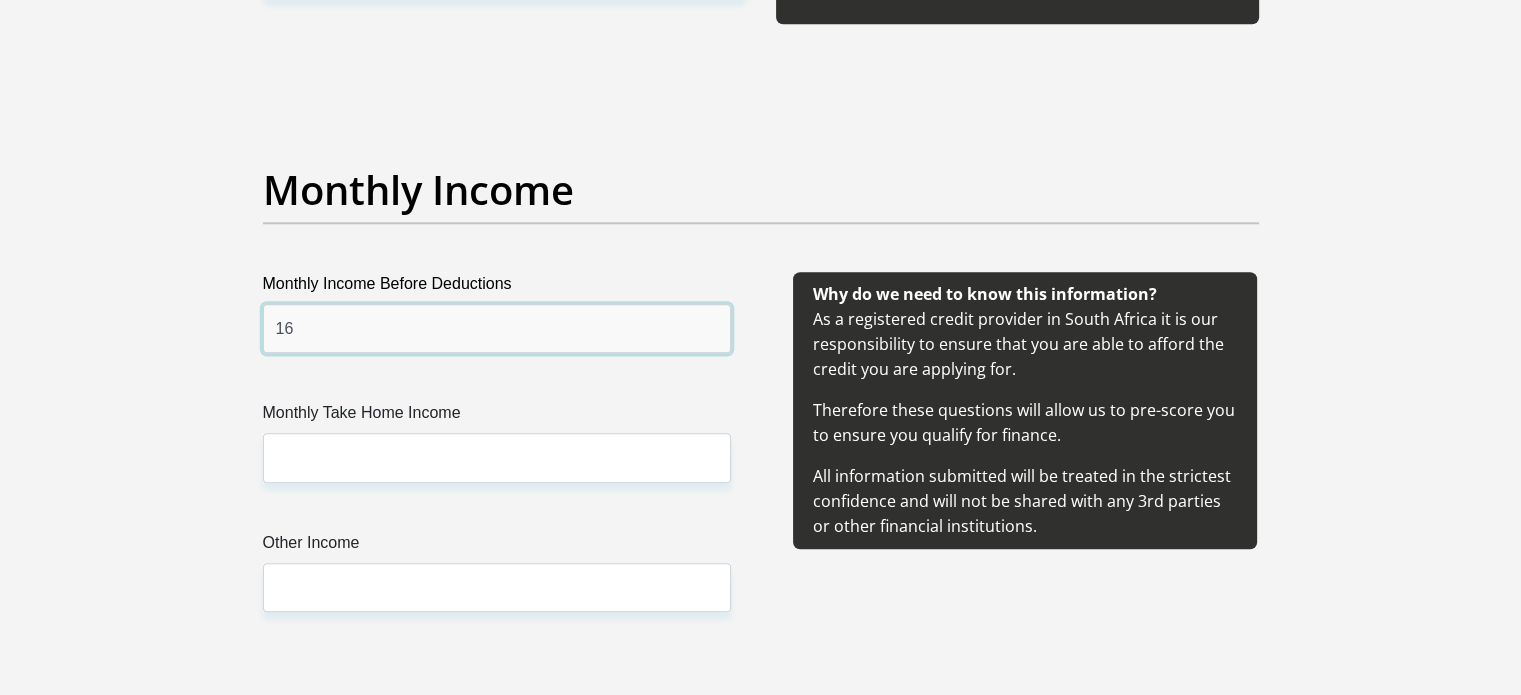 type on "1" 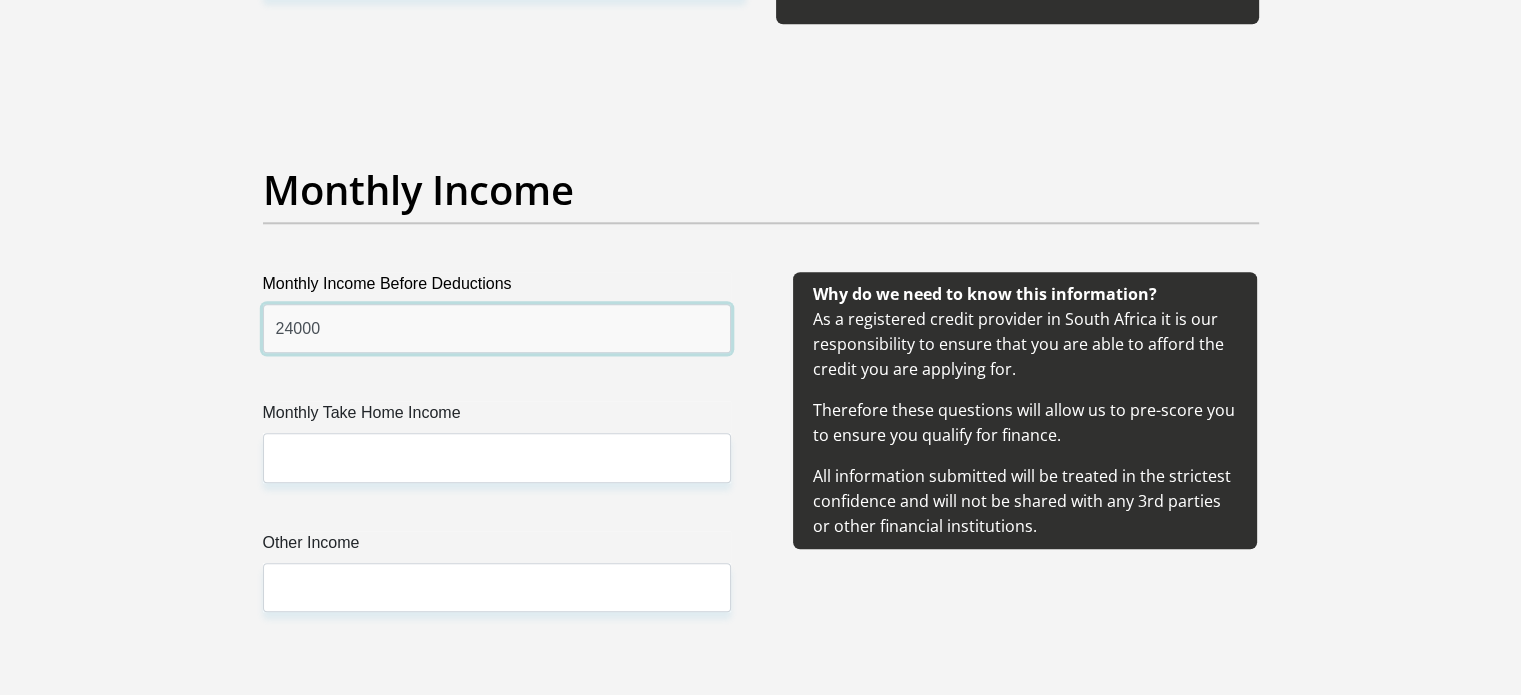 type on "24000" 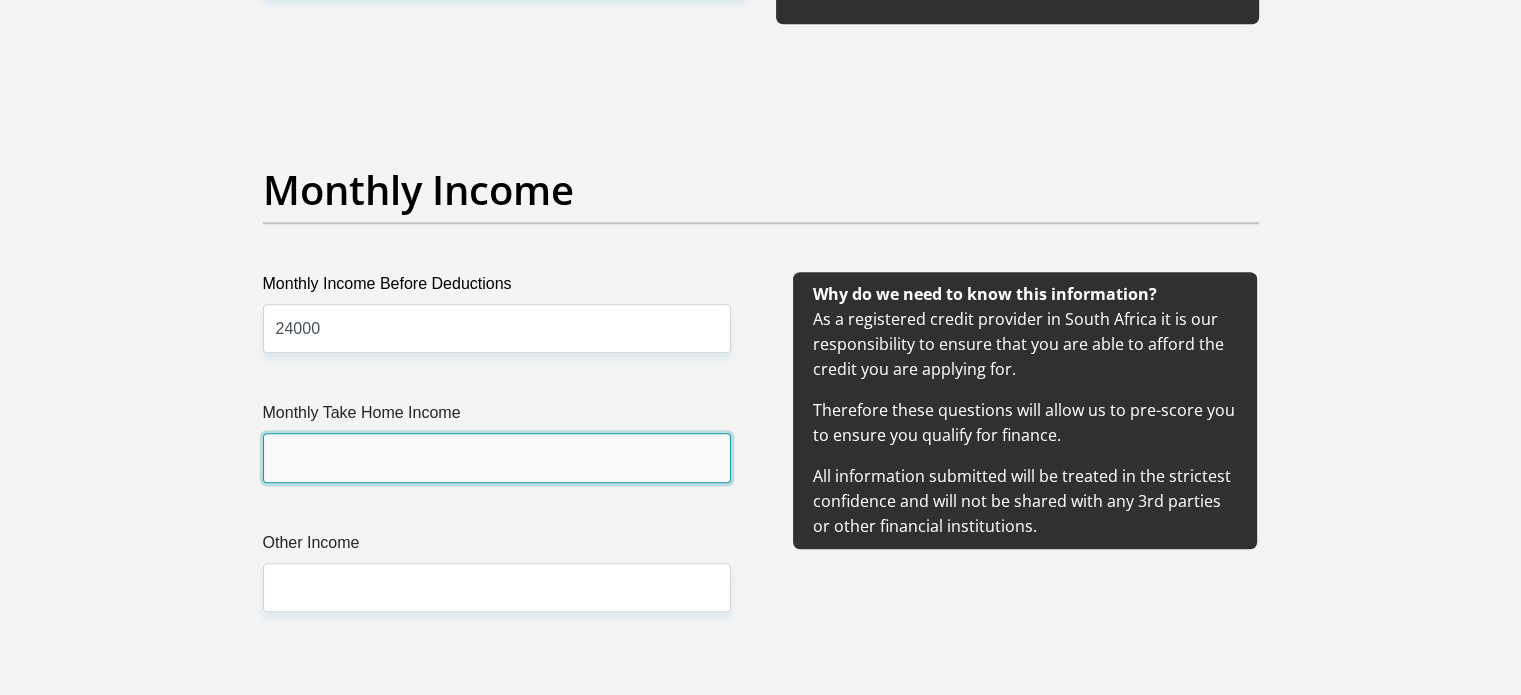 click on "Monthly Take Home Income" at bounding box center (497, 457) 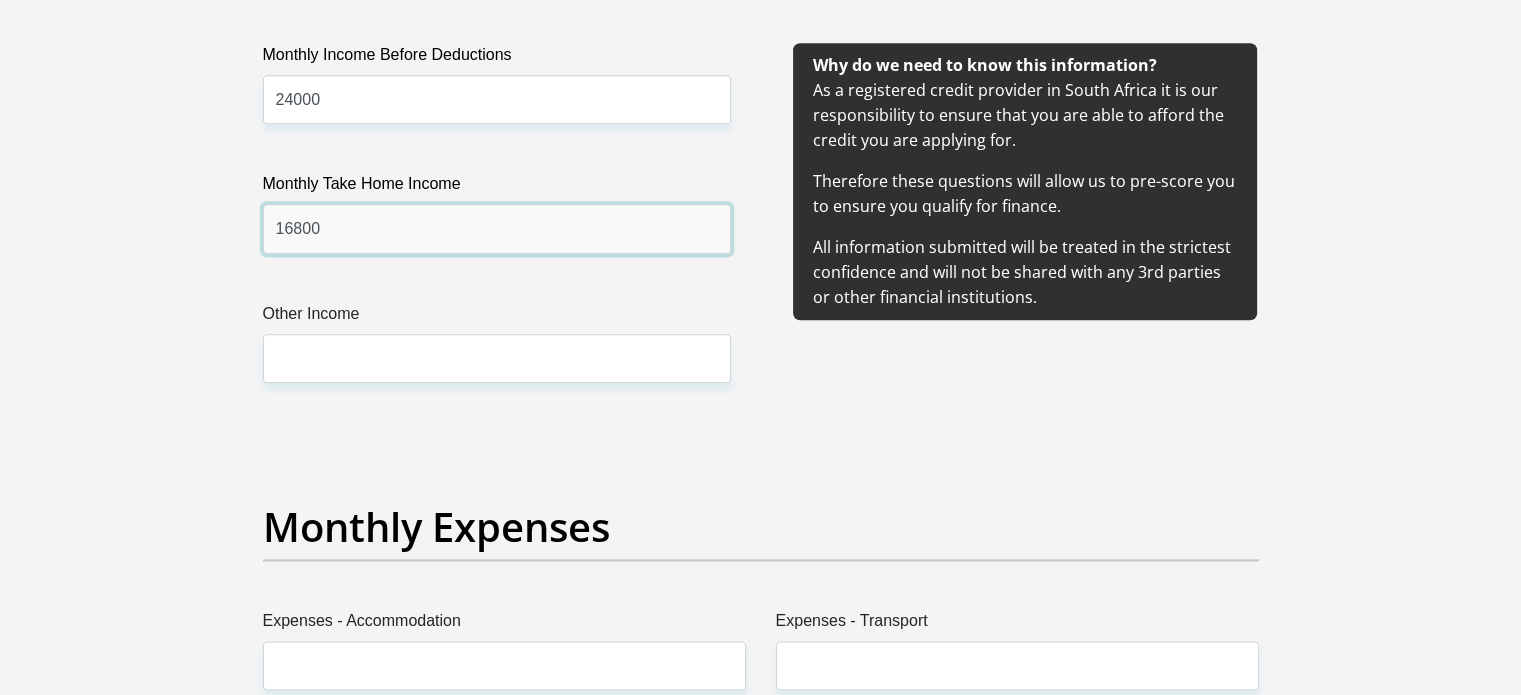 scroll, scrollTop: 2412, scrollLeft: 0, axis: vertical 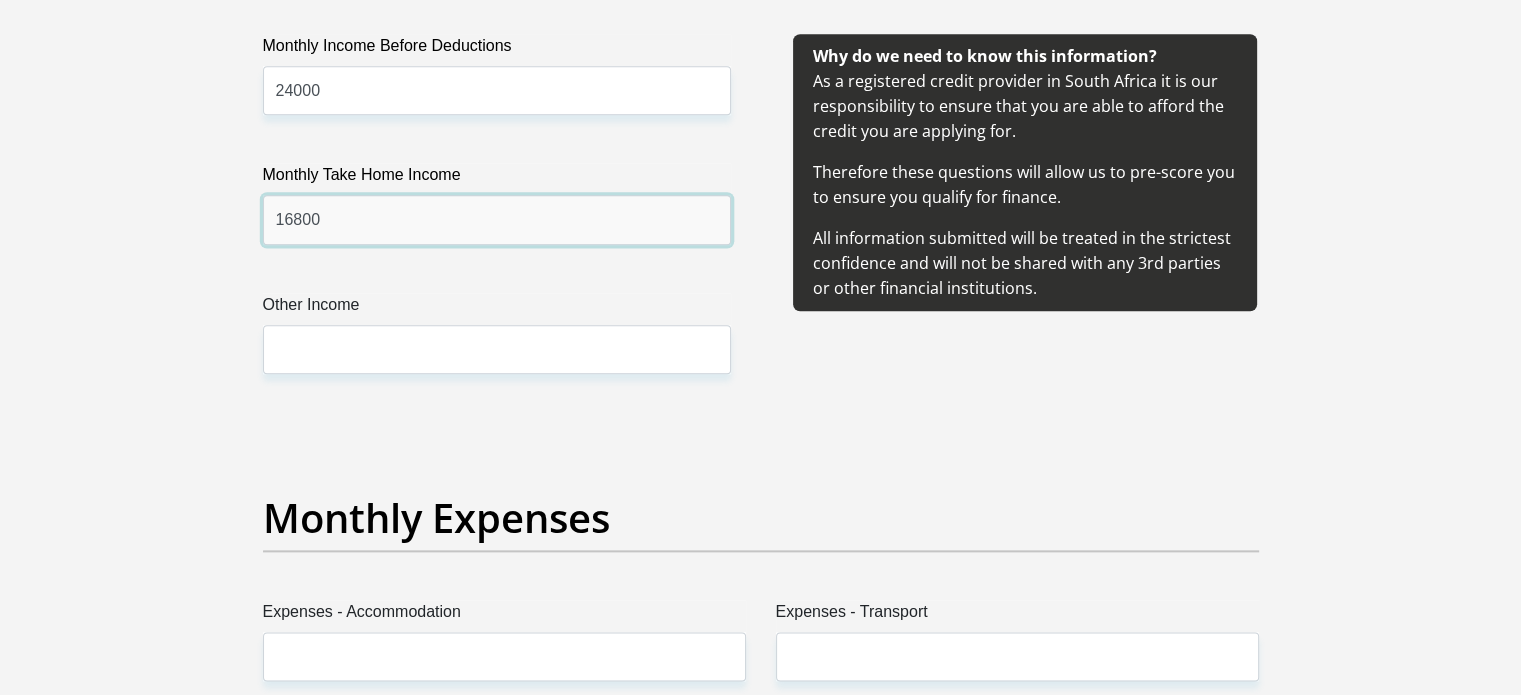 type on "16800" 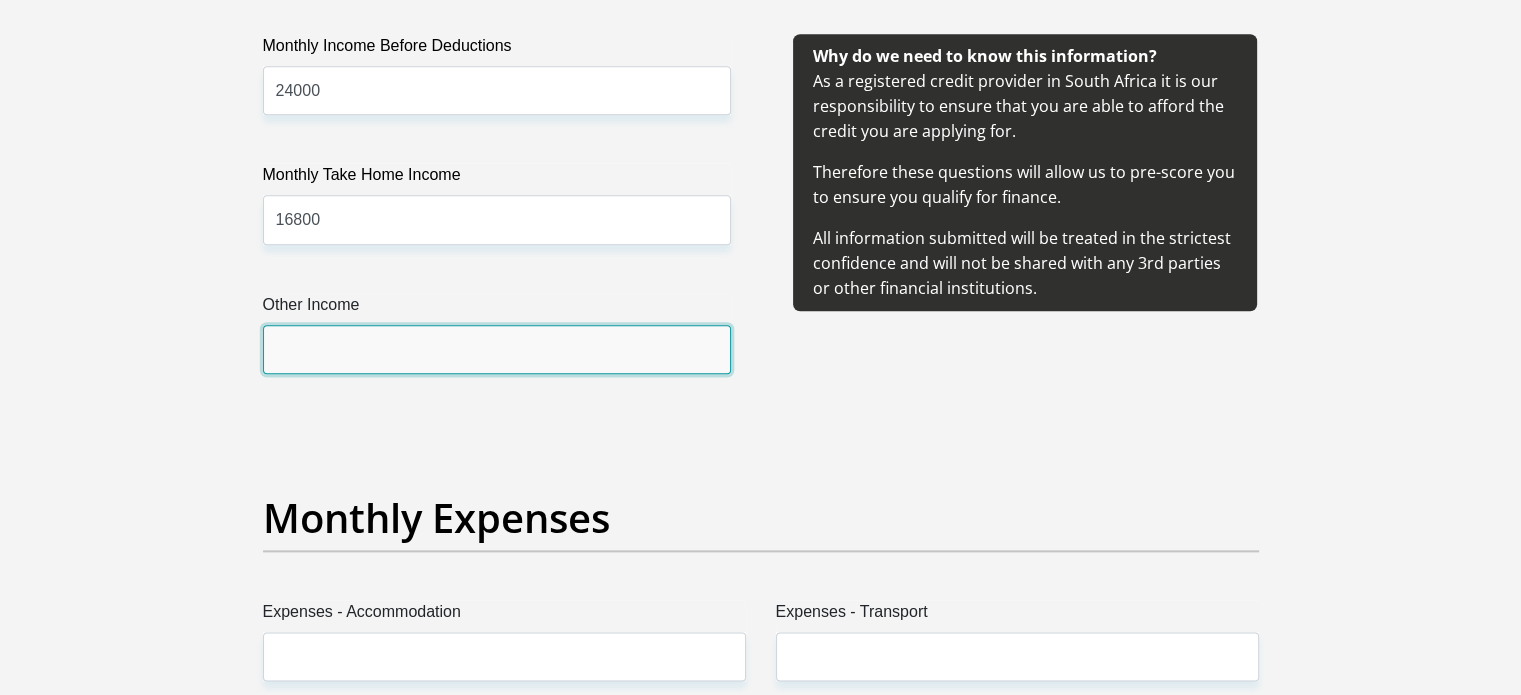 click on "Other Income" at bounding box center [497, 349] 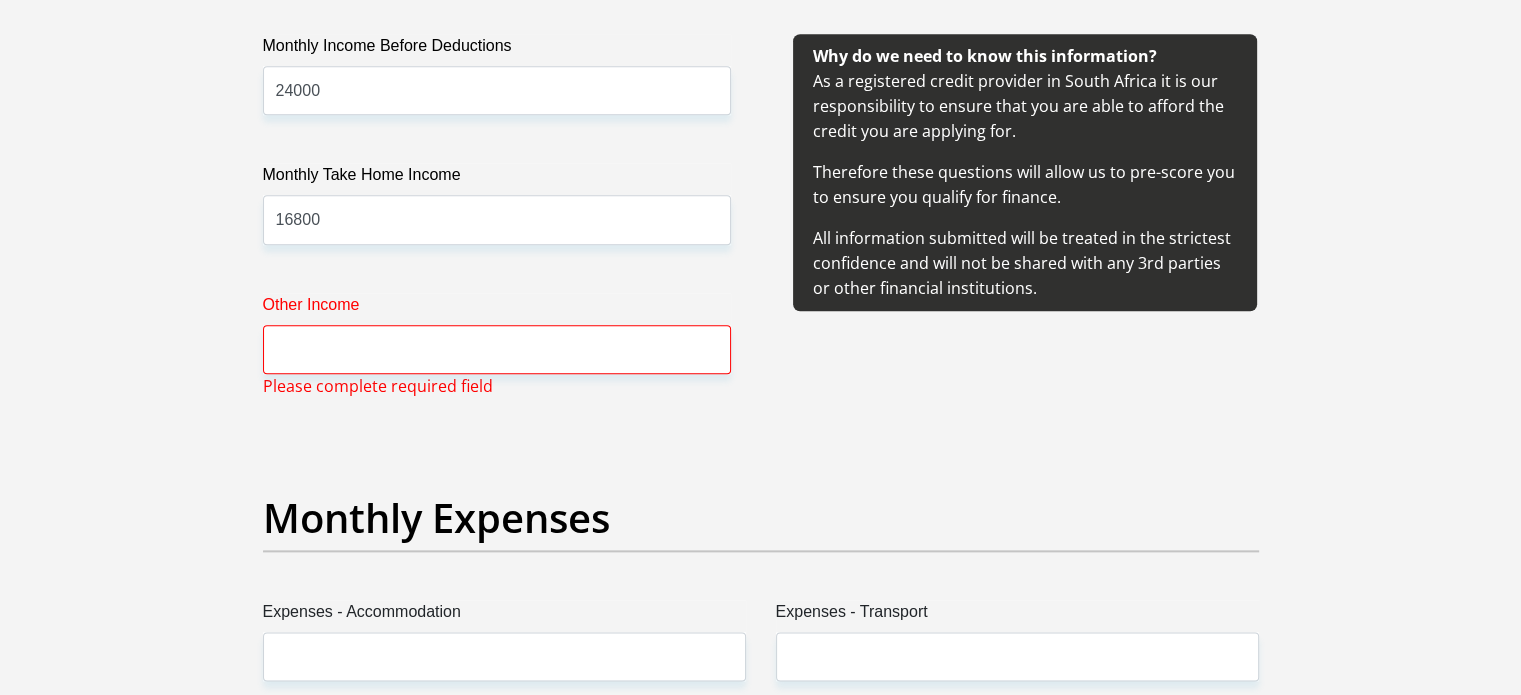 click on "Title
Mr
Ms
Mrs
Dr
Other
First Name
[FIRST]
Surname
[LAST]
ID Number
[ID NUMBER]
Please input valid ID number
Race
Black
Coloured
Indian
White
Other
Contact Number
[PHONE]
Please input valid contact number
Nationality
South Africa
Afghanistan
Aland Islands  Albania  Algeria" at bounding box center [761, 1155] 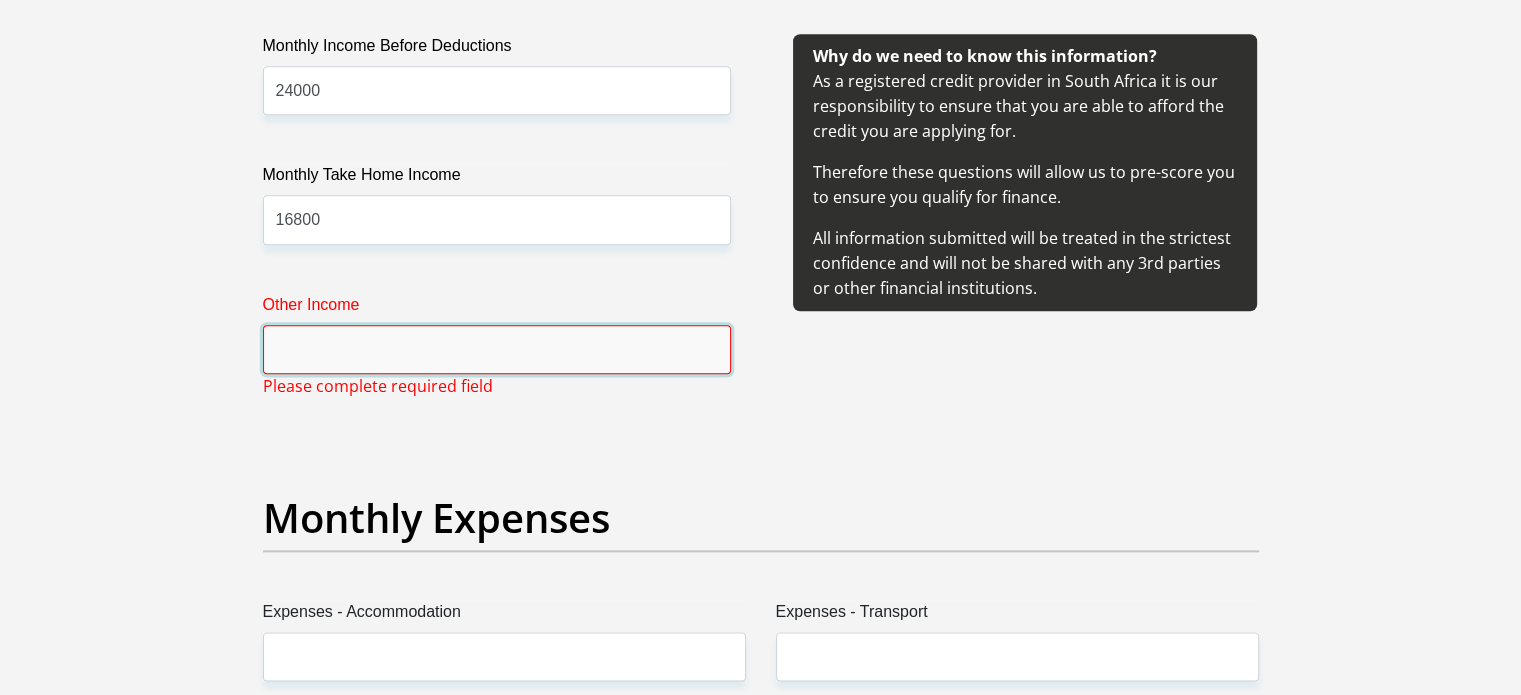 click on "Other Income" at bounding box center (497, 349) 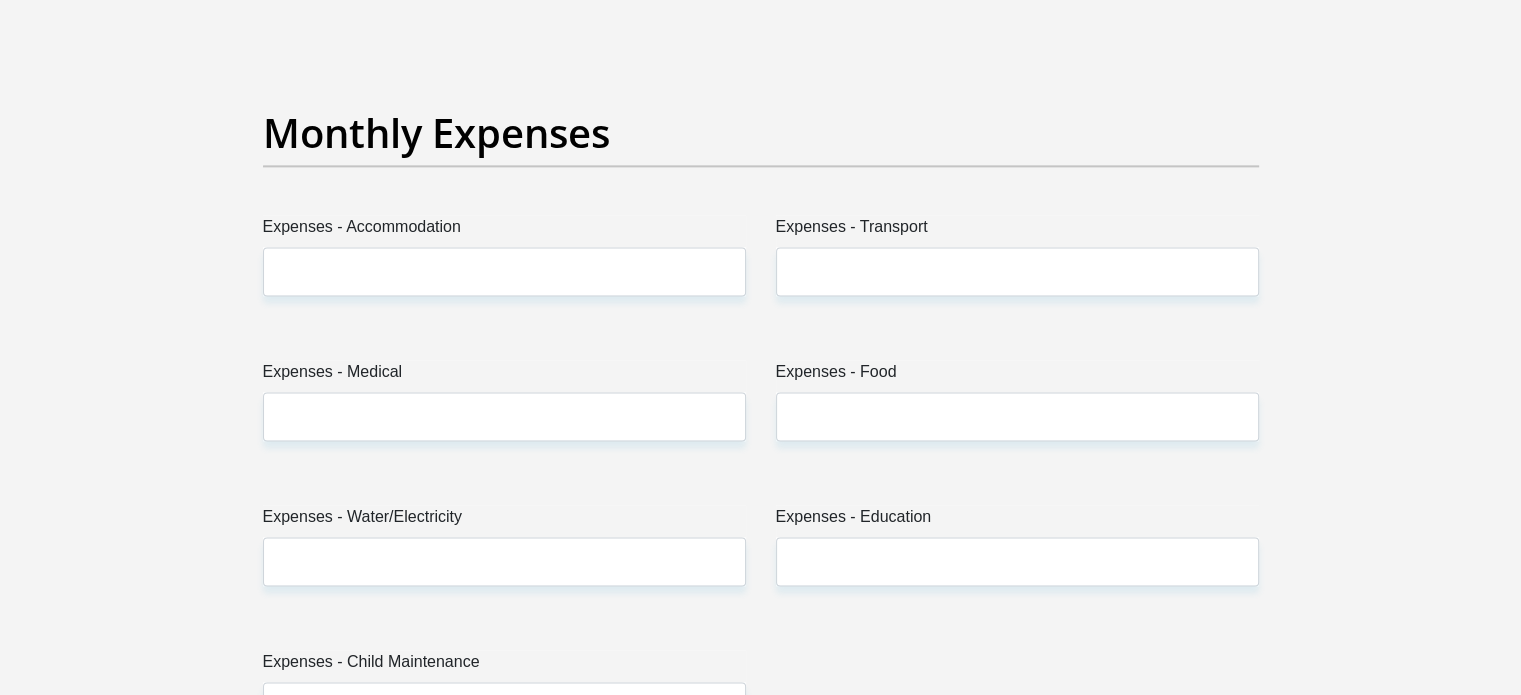 scroll, scrollTop: 2815, scrollLeft: 0, axis: vertical 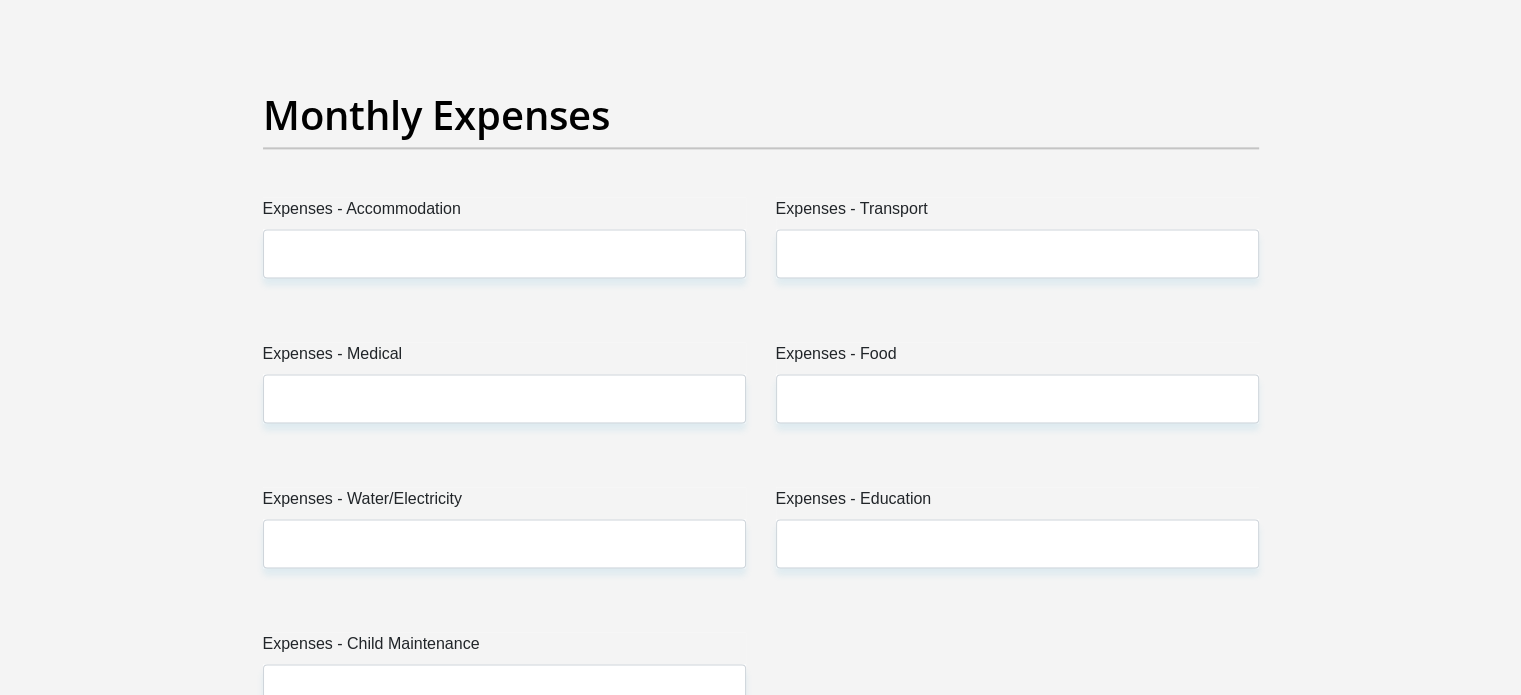 type on "0" 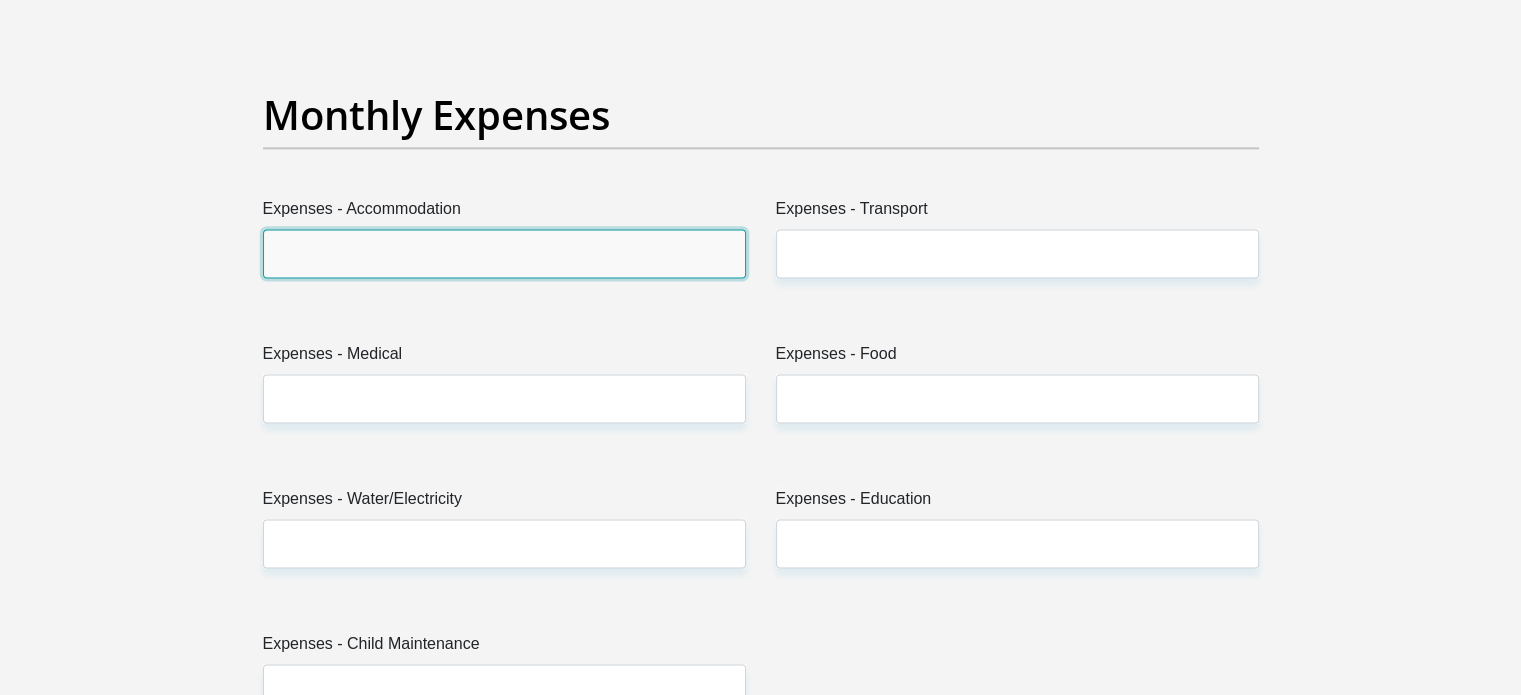 click on "Expenses - Accommodation" at bounding box center (504, 253) 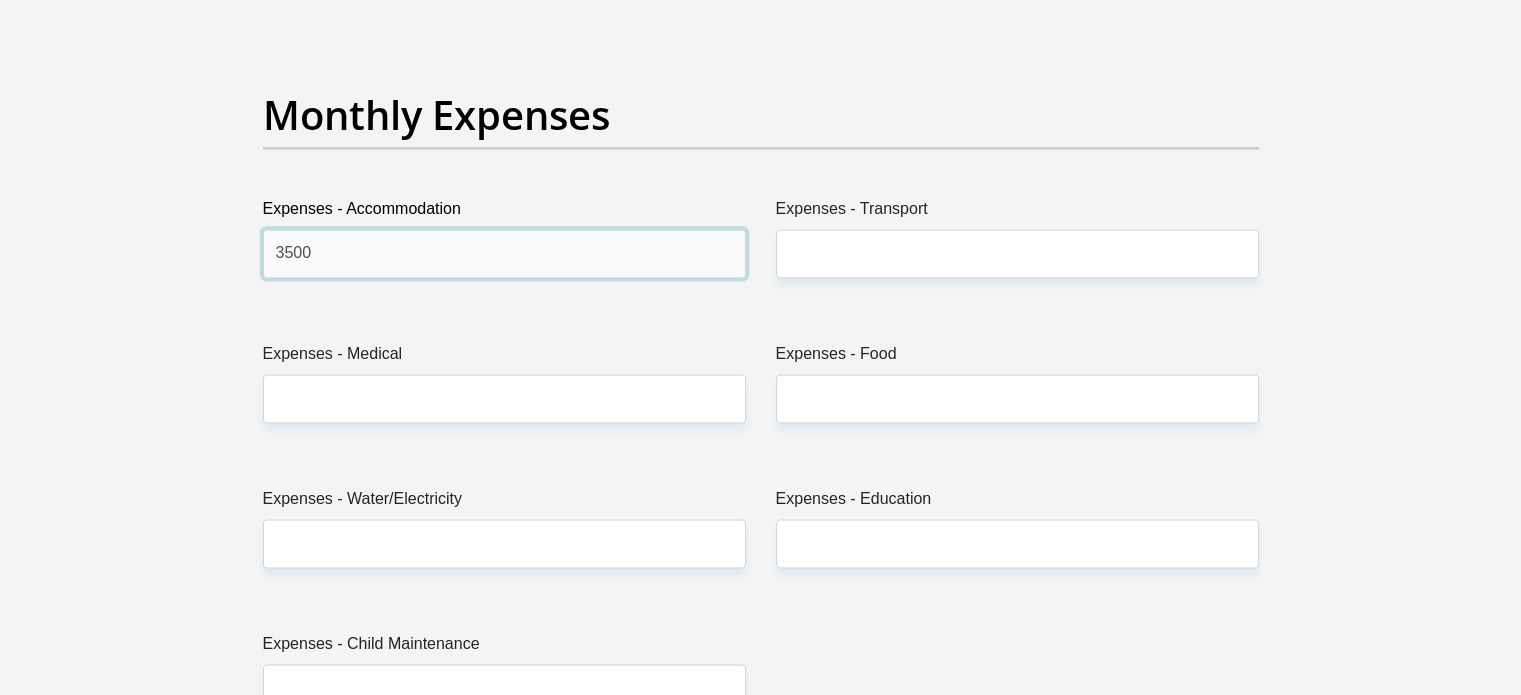 type on "3500" 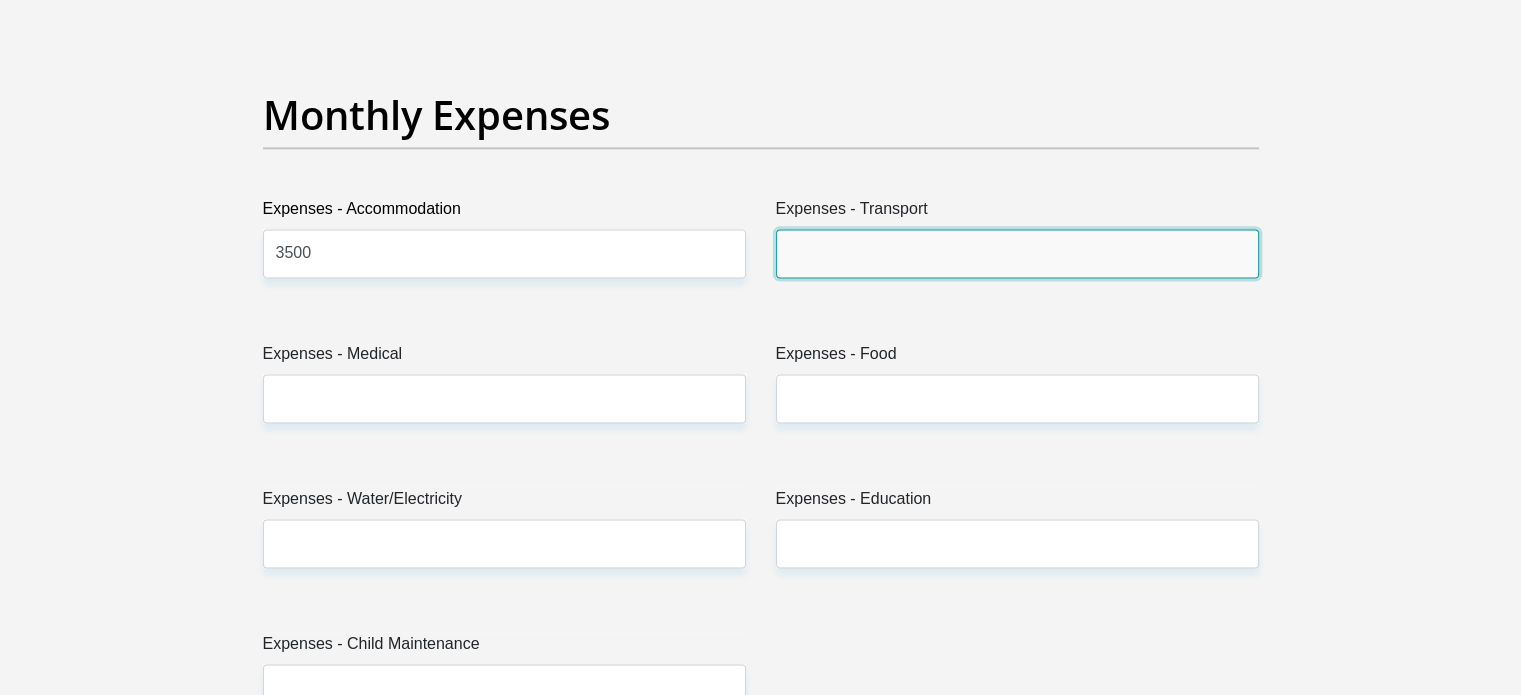 click on "Expenses - Transport" at bounding box center (1017, 253) 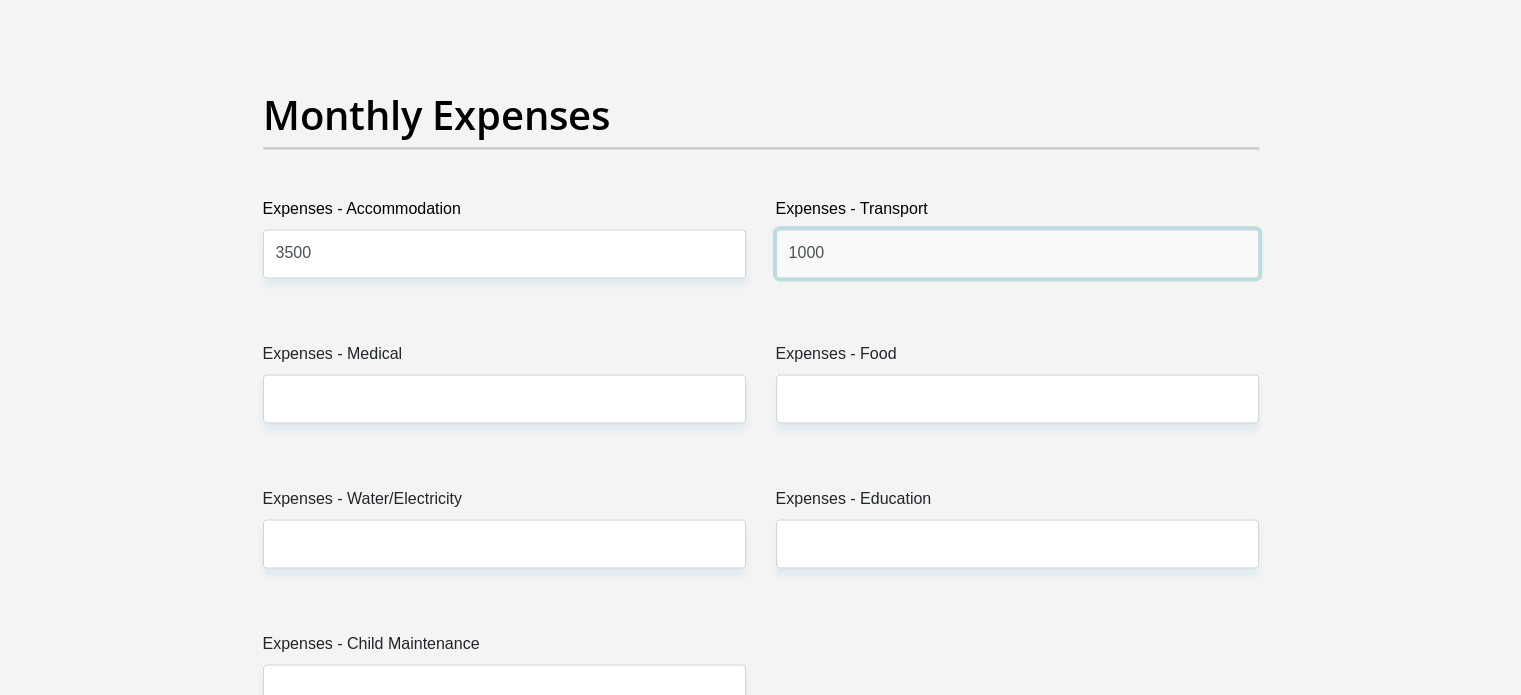 type on "1000" 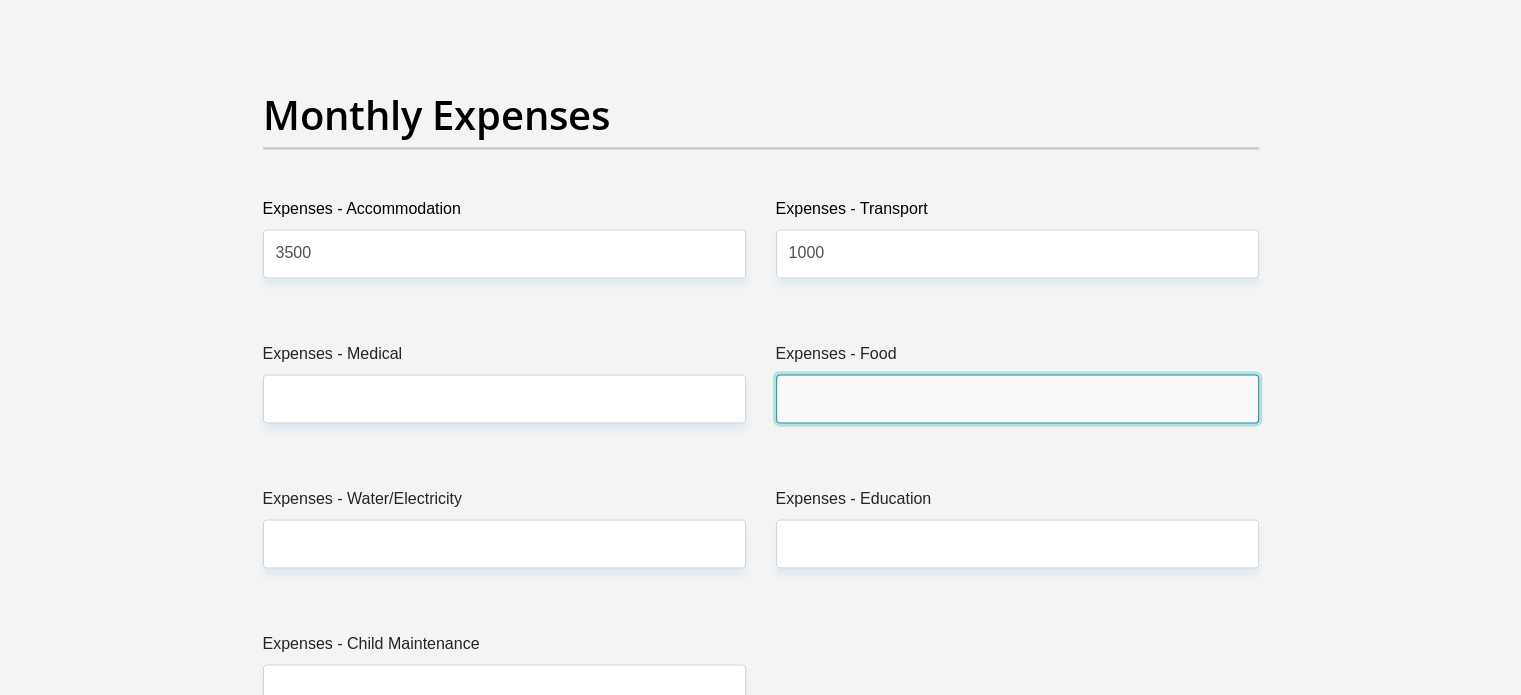 click on "Expenses - Food" at bounding box center (1017, 398) 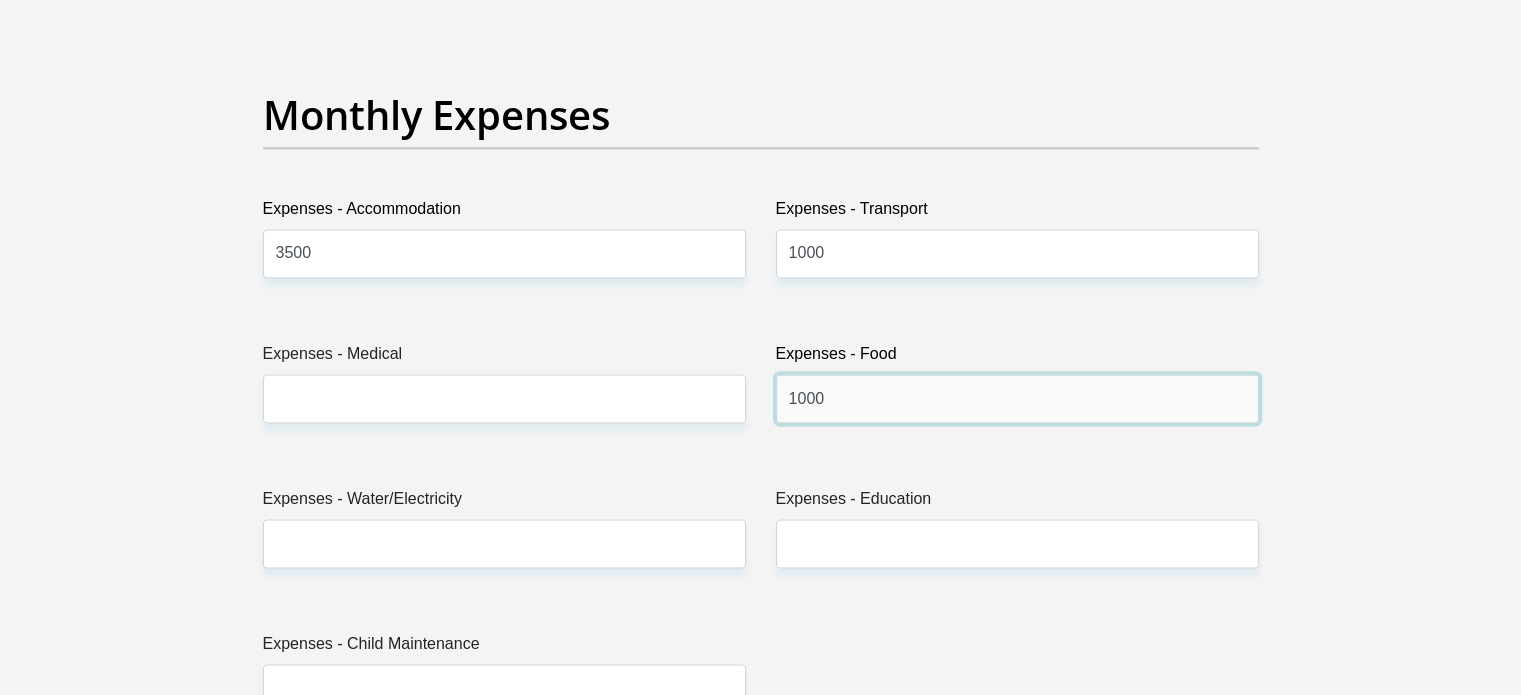 type on "1000" 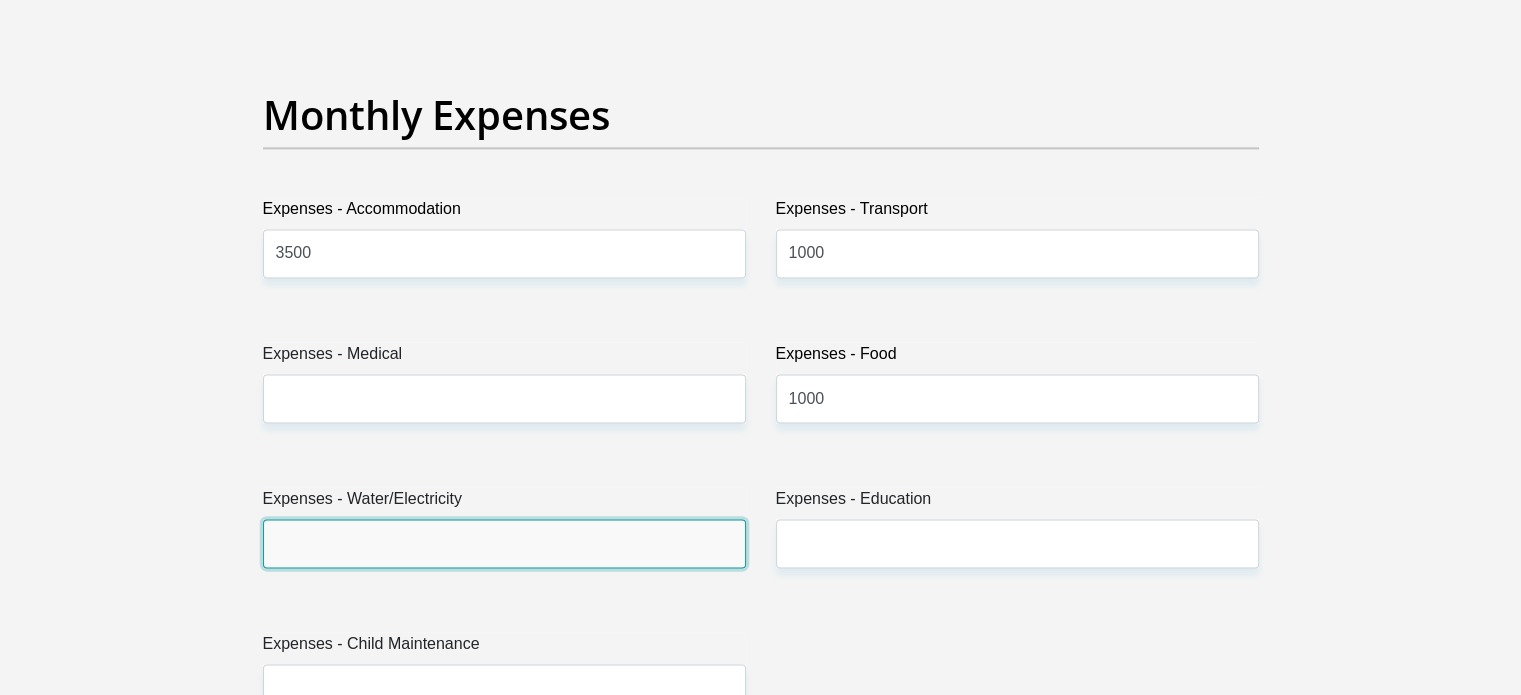 click on "Expenses - Water/Electricity" at bounding box center [504, 543] 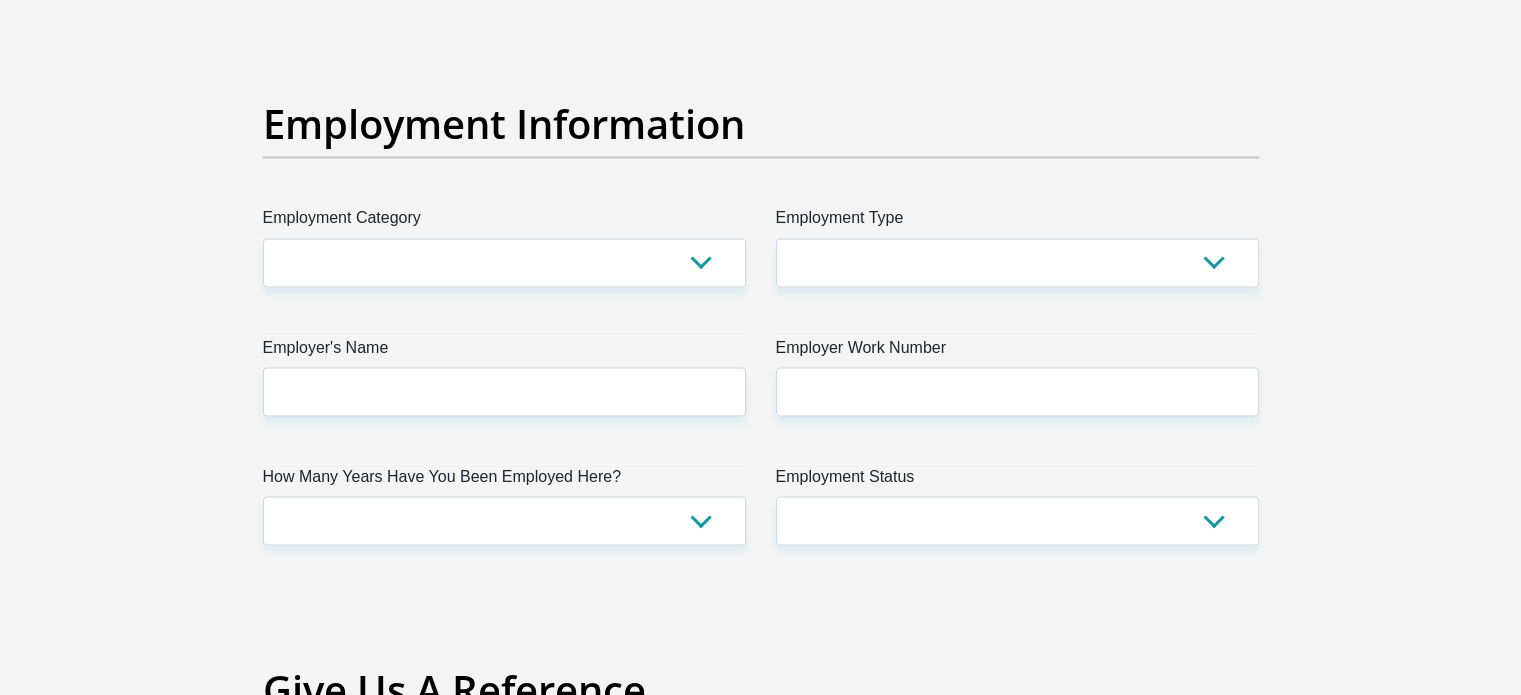 scroll, scrollTop: 3558, scrollLeft: 0, axis: vertical 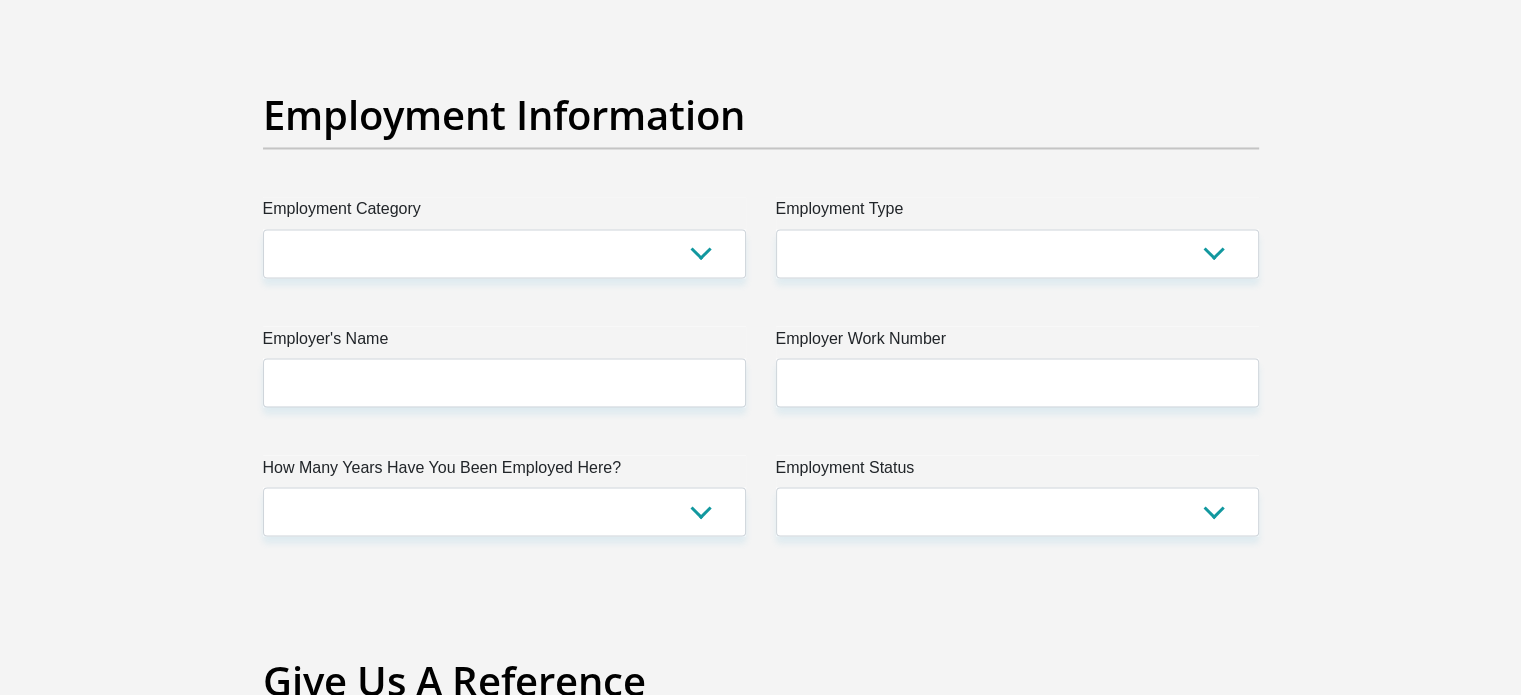 type on "500" 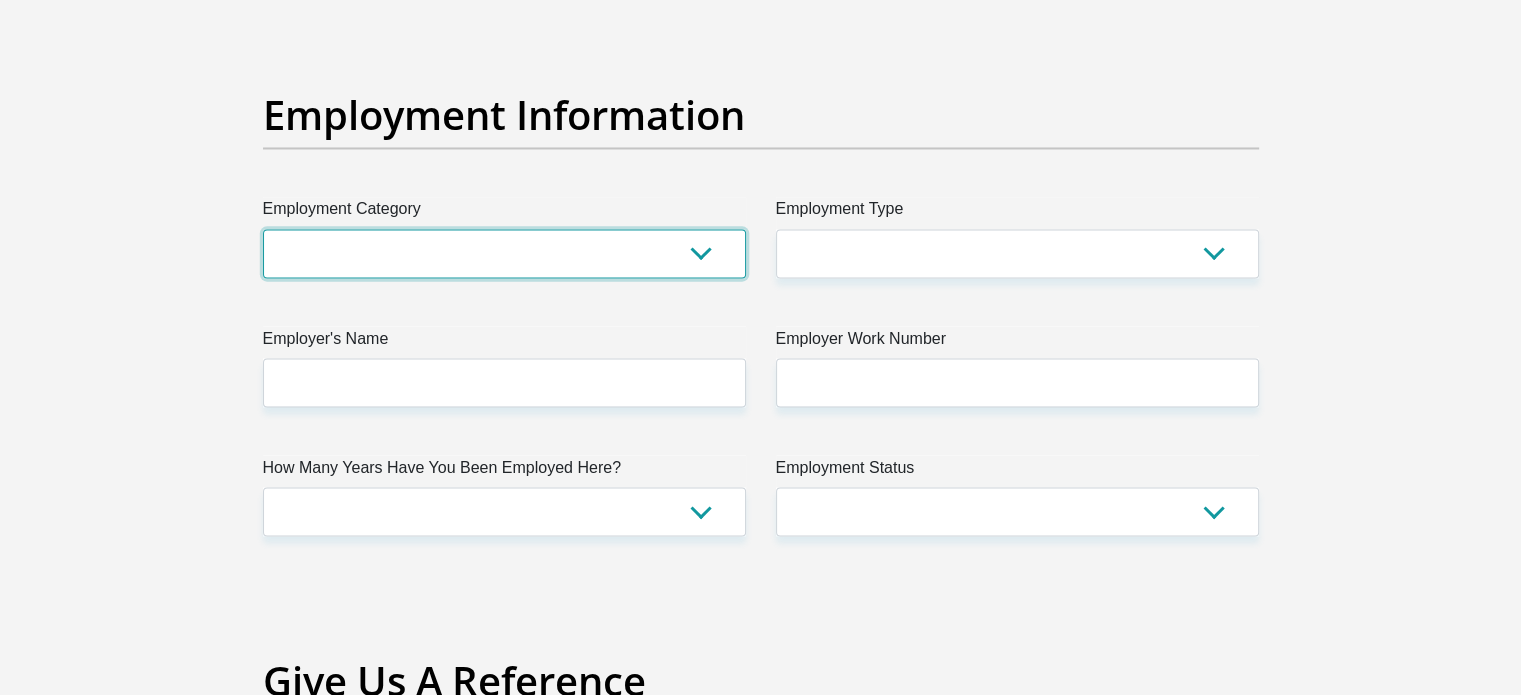 click on "AGRICULTURE
ALCOHOL & TOBACCO
CONSTRUCTION MATERIALS
METALLURGY
EQUIPMENT FOR RENEWABLE ENERGY
SPECIALIZED CONTRACTORS
CAR
GAMING (INCL. INTERNET
OTHER WHOLESALE
UNLICENSED PHARMACEUTICALS
CURRENCY EXCHANGE HOUSES
OTHER FINANCIAL INSTITUTIONS & INSURANCE
REAL ESTATE AGENTS
OIL & GAS
OTHER MATERIALS (E.G. IRON ORE)
PRECIOUS STONES & PRECIOUS METALS
POLITICAL ORGANIZATIONS
RELIGIOUS ORGANIZATIONS(NOT SECTS)
ACTI. HAVING BUSINESS DEAL WITH PUBLIC ADMINISTRATION
LAUNDROMATS" at bounding box center (504, 253) 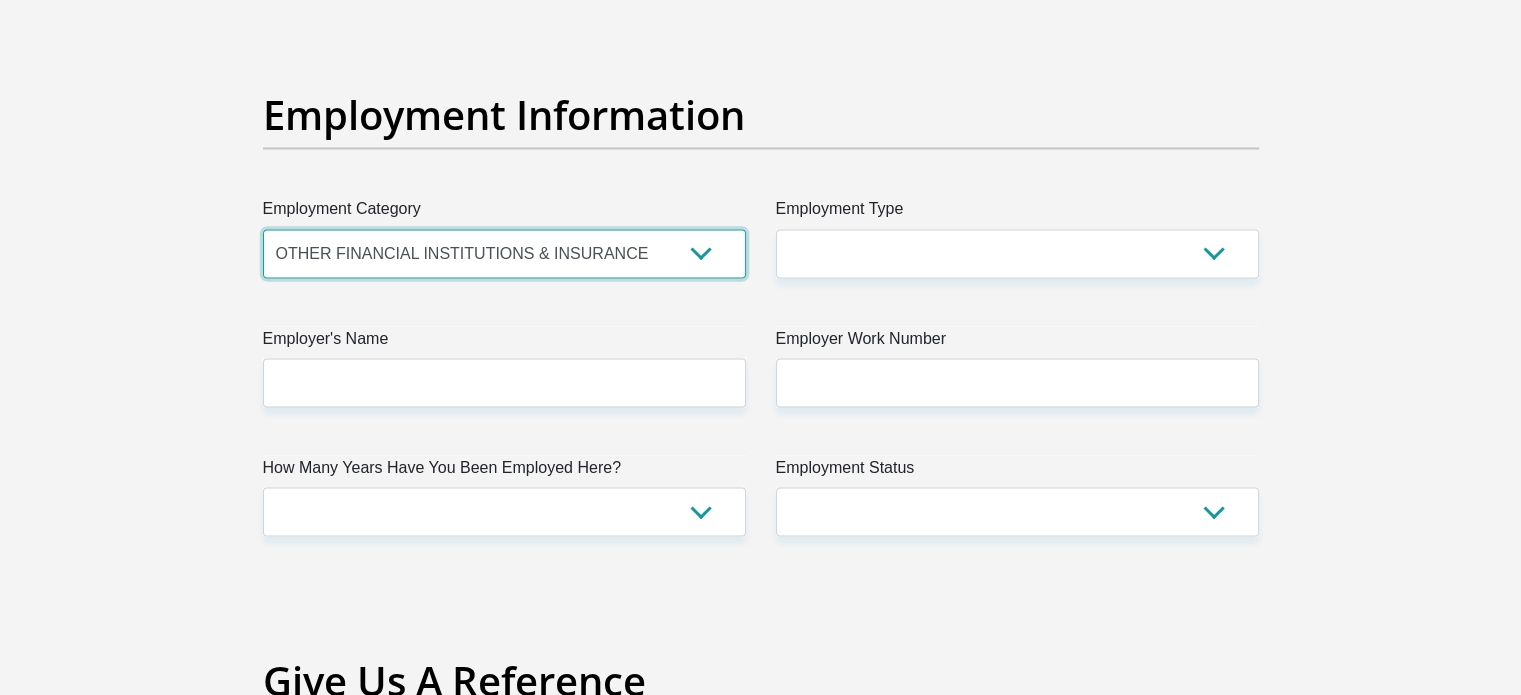 click on "AGRICULTURE
ALCOHOL & TOBACCO
CONSTRUCTION MATERIALS
METALLURGY
EQUIPMENT FOR RENEWABLE ENERGY
SPECIALIZED CONTRACTORS
CAR
GAMING (INCL. INTERNET
OTHER WHOLESALE
UNLICENSED PHARMACEUTICALS
CURRENCY EXCHANGE HOUSES
OTHER FINANCIAL INSTITUTIONS & INSURANCE
REAL ESTATE AGENTS
OIL & GAS
OTHER MATERIALS (E.G. IRON ORE)
PRECIOUS STONES & PRECIOUS METALS
POLITICAL ORGANIZATIONS
RELIGIOUS ORGANIZATIONS(NOT SECTS)
ACTI. HAVING BUSINESS DEAL WITH PUBLIC ADMINISTRATION
LAUNDROMATS" at bounding box center [504, 253] 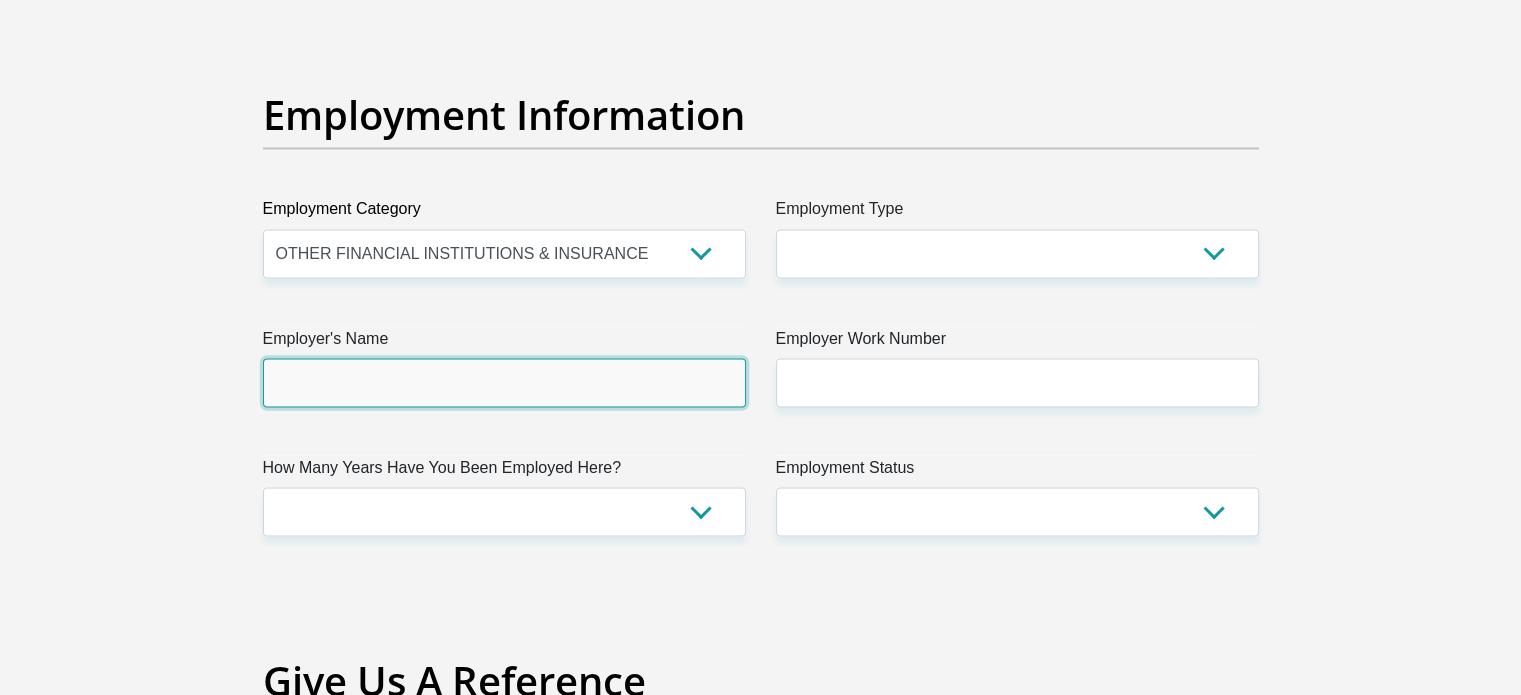 click on "Employer's Name" at bounding box center (504, 382) 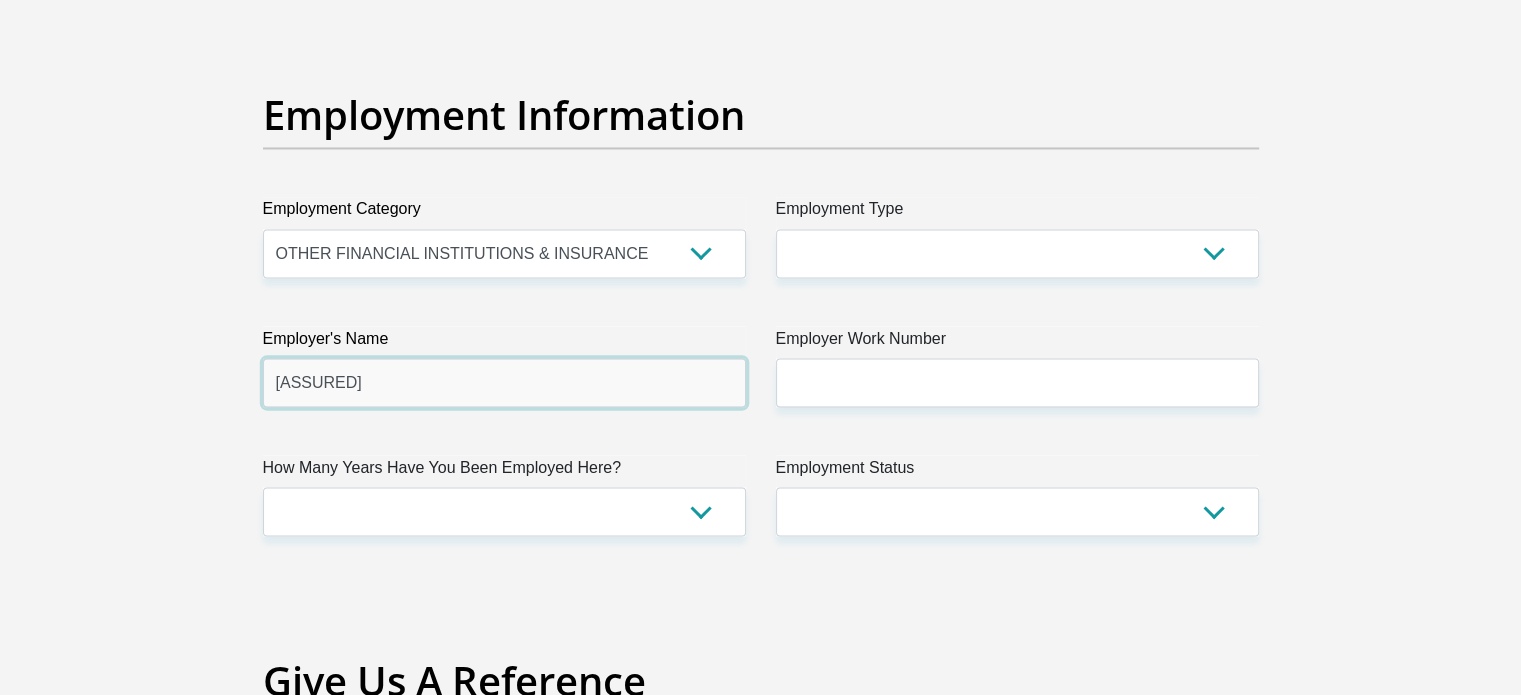 type on "[ASSURED]" 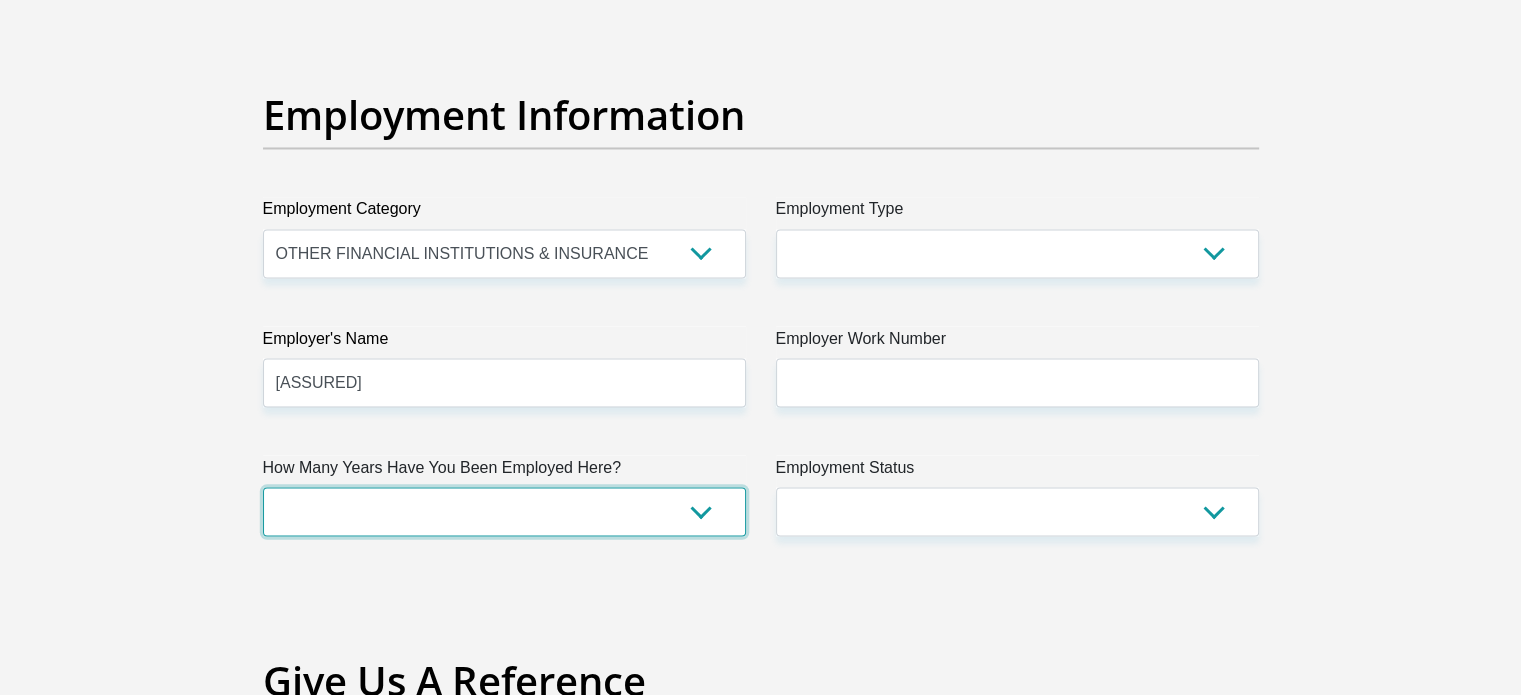 click on "less than 1 year
1-3 years
3-5 years
5+ years" at bounding box center [504, 511] 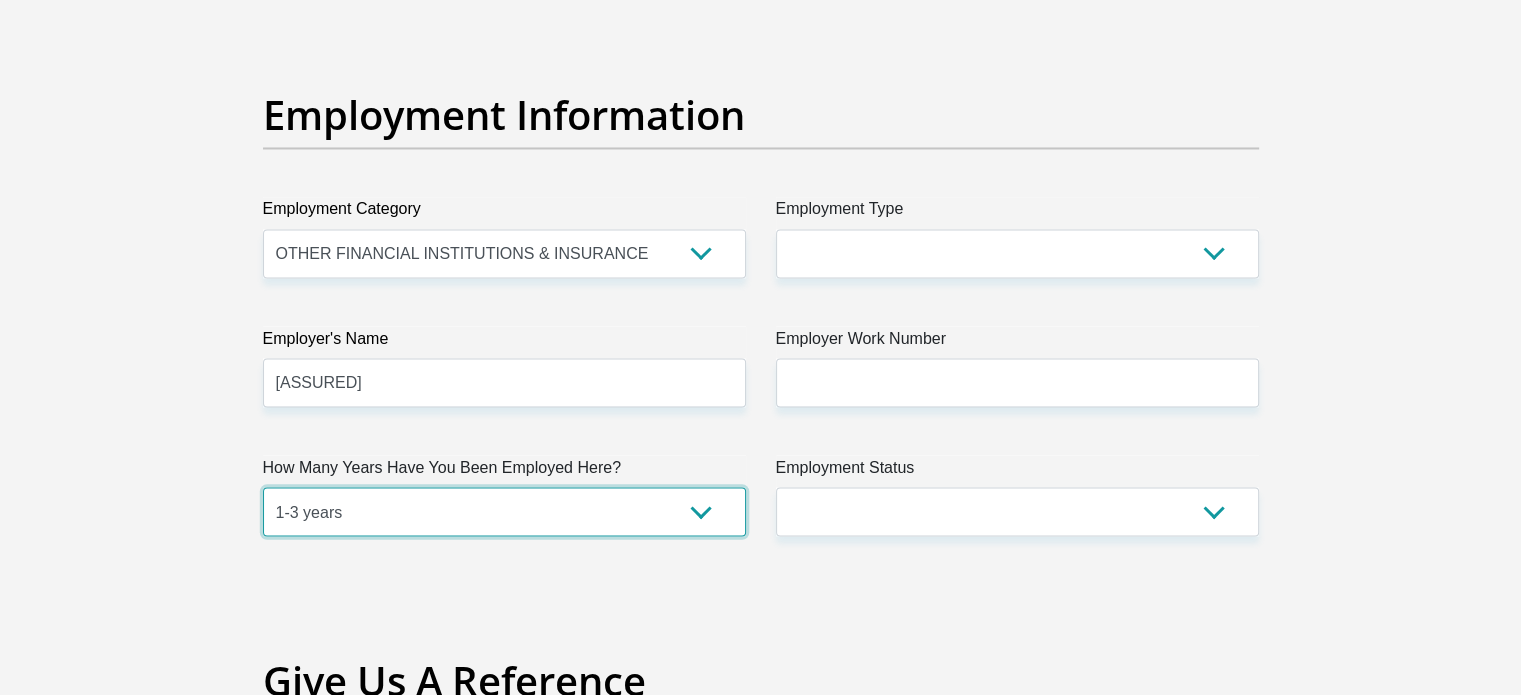 click on "less than 1 year
1-3 years
3-5 years
5+ years" at bounding box center [504, 511] 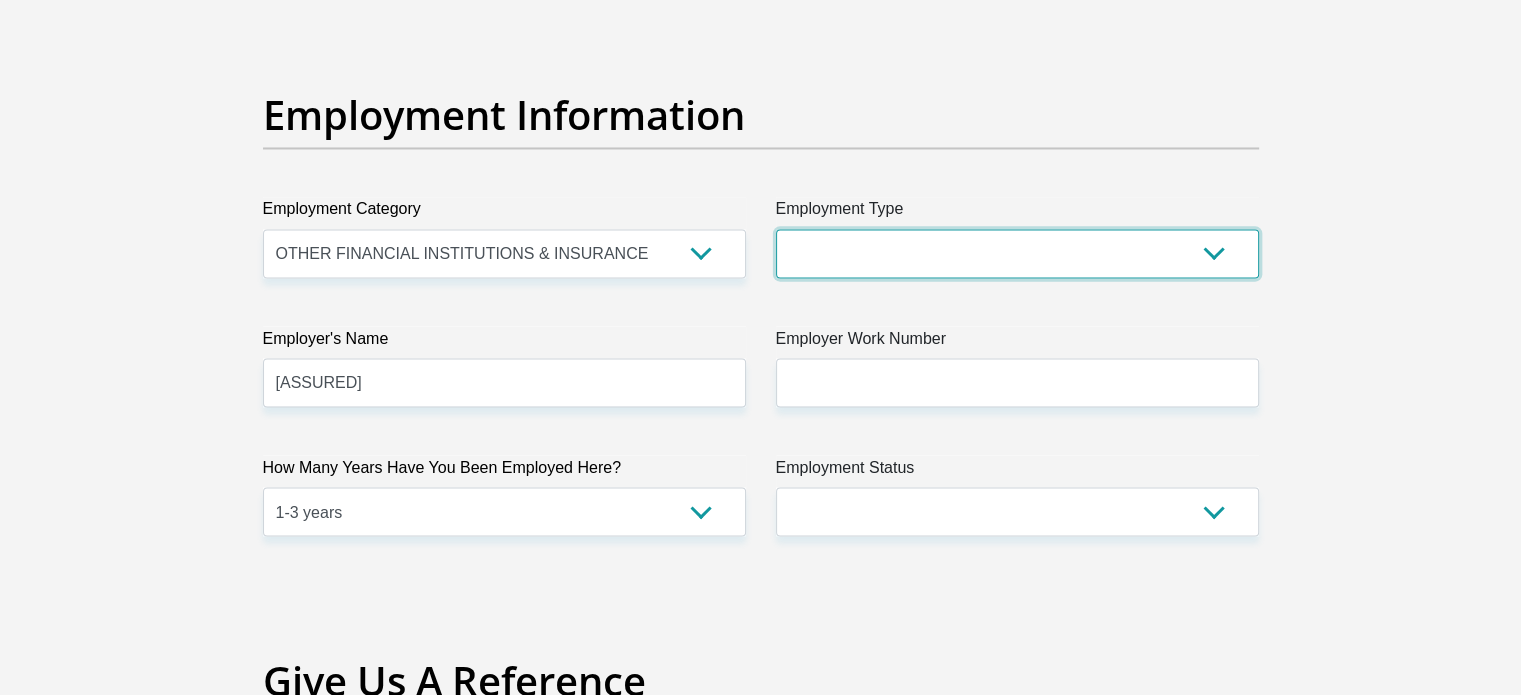 click on "College/Lecturer
Craft Seller
Creative
Driver
Executive
Farmer
Forces - Non Commissioned
Forces - Officer
Hawker
Housewife
Labourer
Licenced Professional
Manager
Miner
Non Licenced Professional
Office Staff/Clerk
Outside Worker
Pensioner
Permanent Teacher
Production/Manufacturing
Sales
Self-Employed
Semi-Professional Worker
Service Industry  Social Worker  Student" at bounding box center [1017, 253] 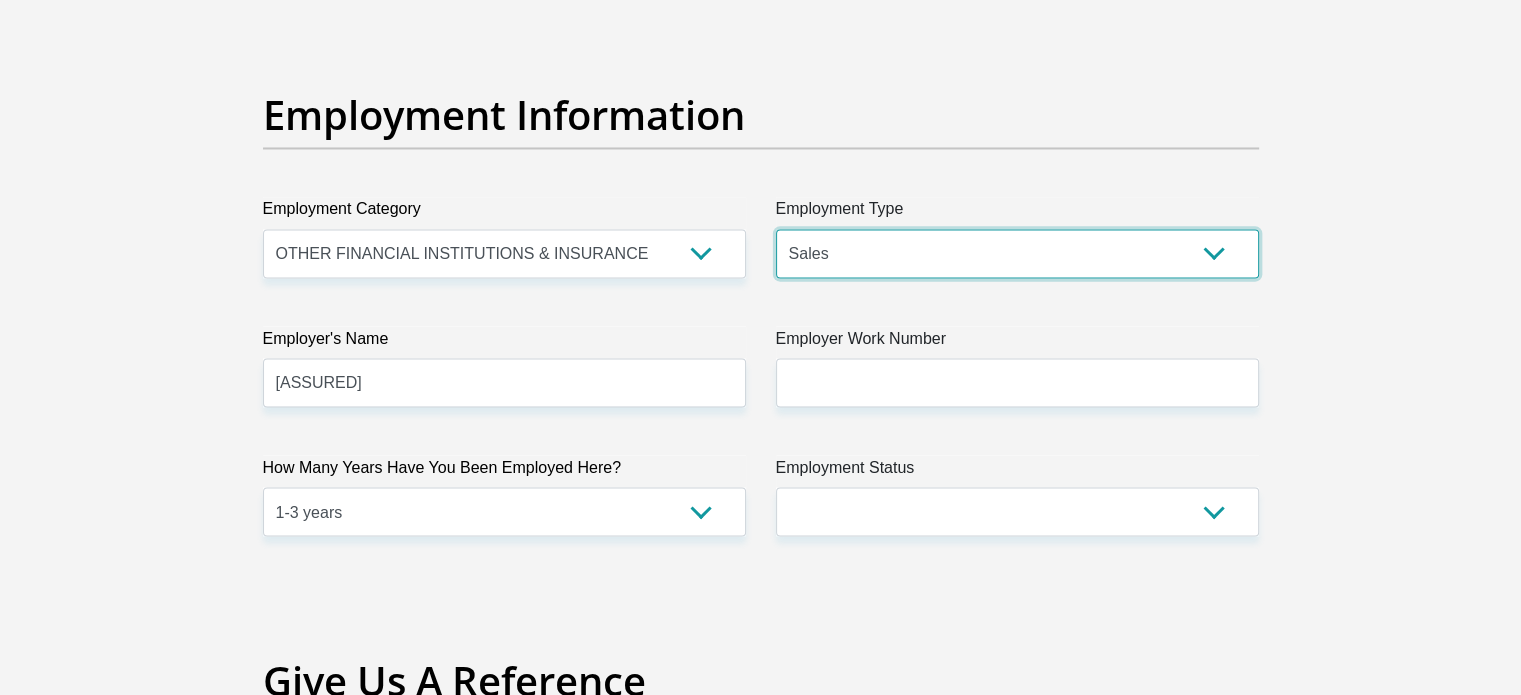 click on "College/Lecturer
Craft Seller
Creative
Driver
Executive
Farmer
Forces - Non Commissioned
Forces - Officer
Hawker
Housewife
Labourer
Licenced Professional
Manager
Miner
Non Licenced Professional
Office Staff/Clerk
Outside Worker
Pensioner
Permanent Teacher
Production/Manufacturing
Sales
Self-Employed
Semi-Professional Worker
Service Industry  Social Worker  Student" at bounding box center (1017, 253) 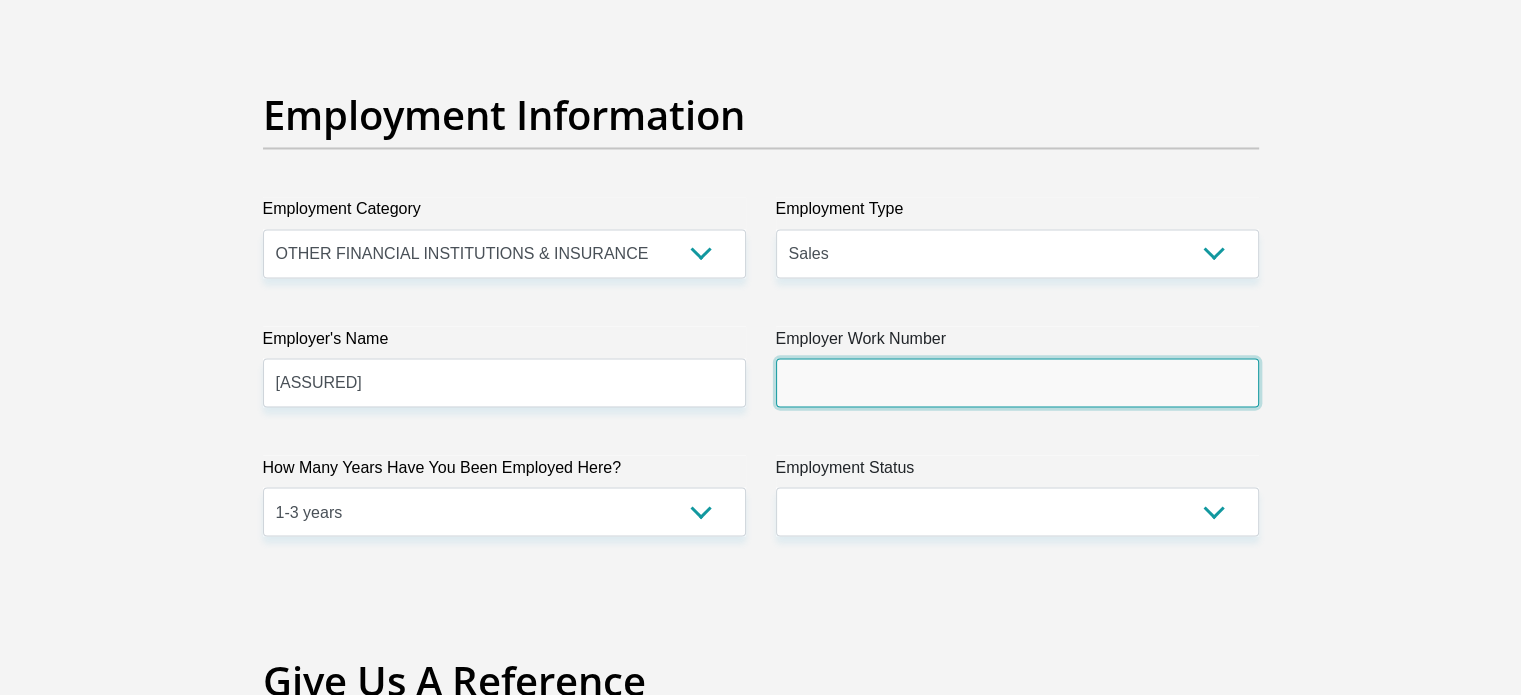 click on "Employer Work Number" at bounding box center (1017, 382) 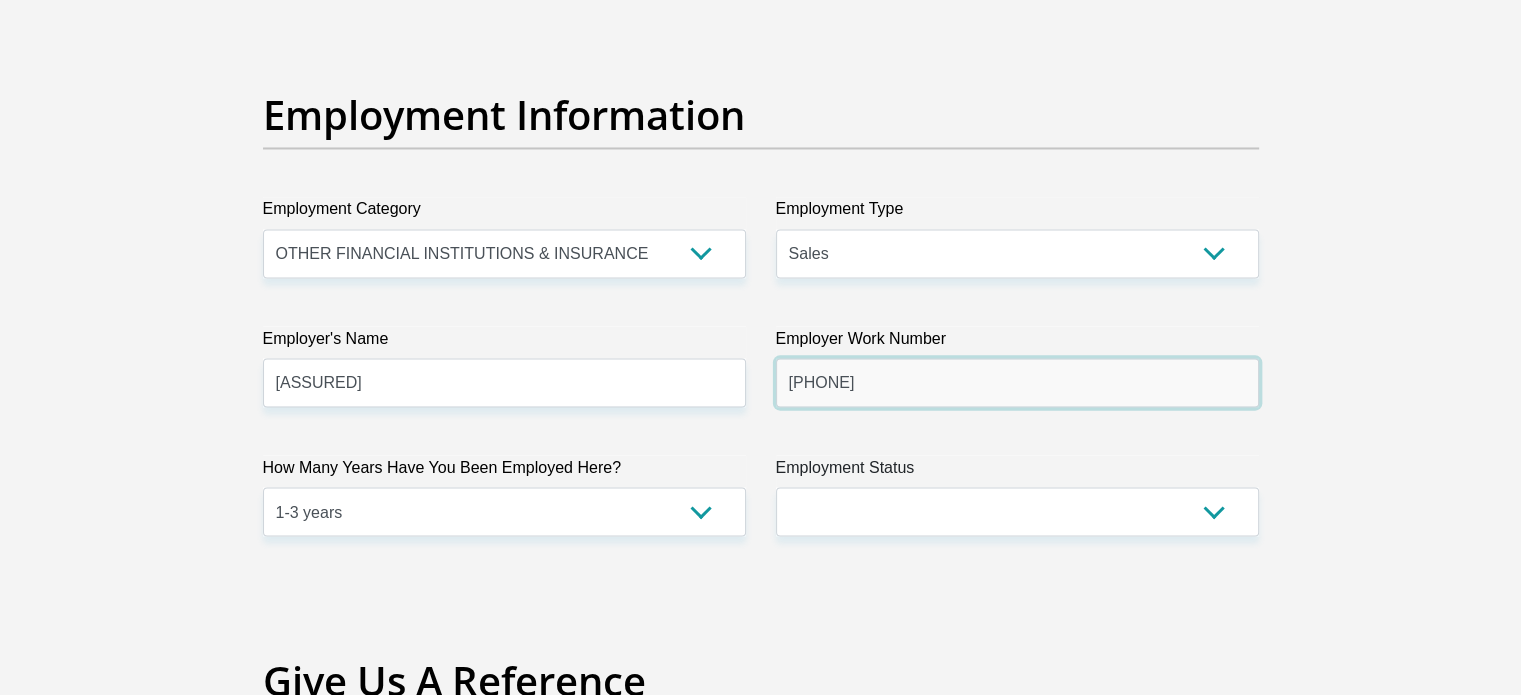 type on "[PHONE]" 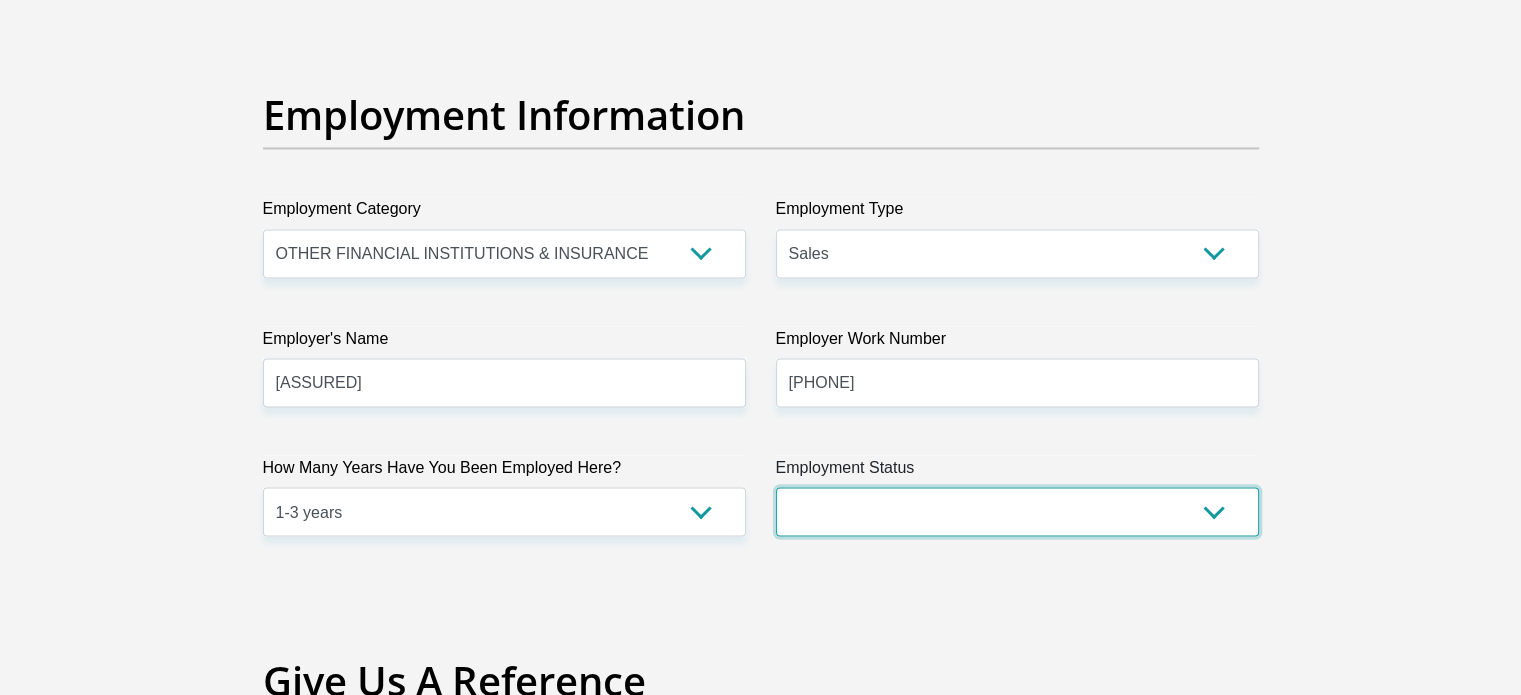 click on "Permanent/Full-time
Part-time/Casual
Contract Worker
Self-Employed
Housewife
Retired
Student
Medically Boarded
Disability
Unemployed" at bounding box center (1017, 511) 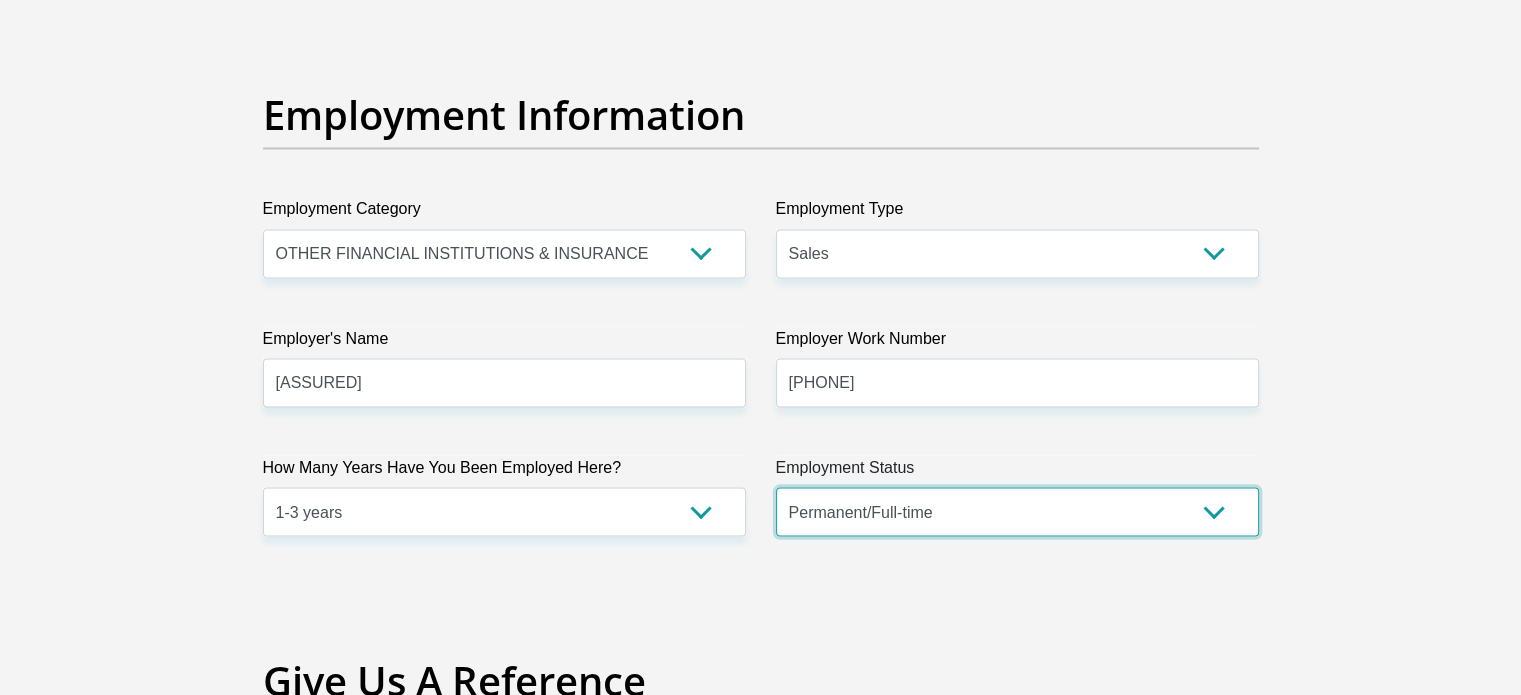click on "Permanent/Full-time
Part-time/Casual
Contract Worker
Self-Employed
Housewife
Retired
Student
Medically Boarded
Disability
Unemployed" at bounding box center [1017, 511] 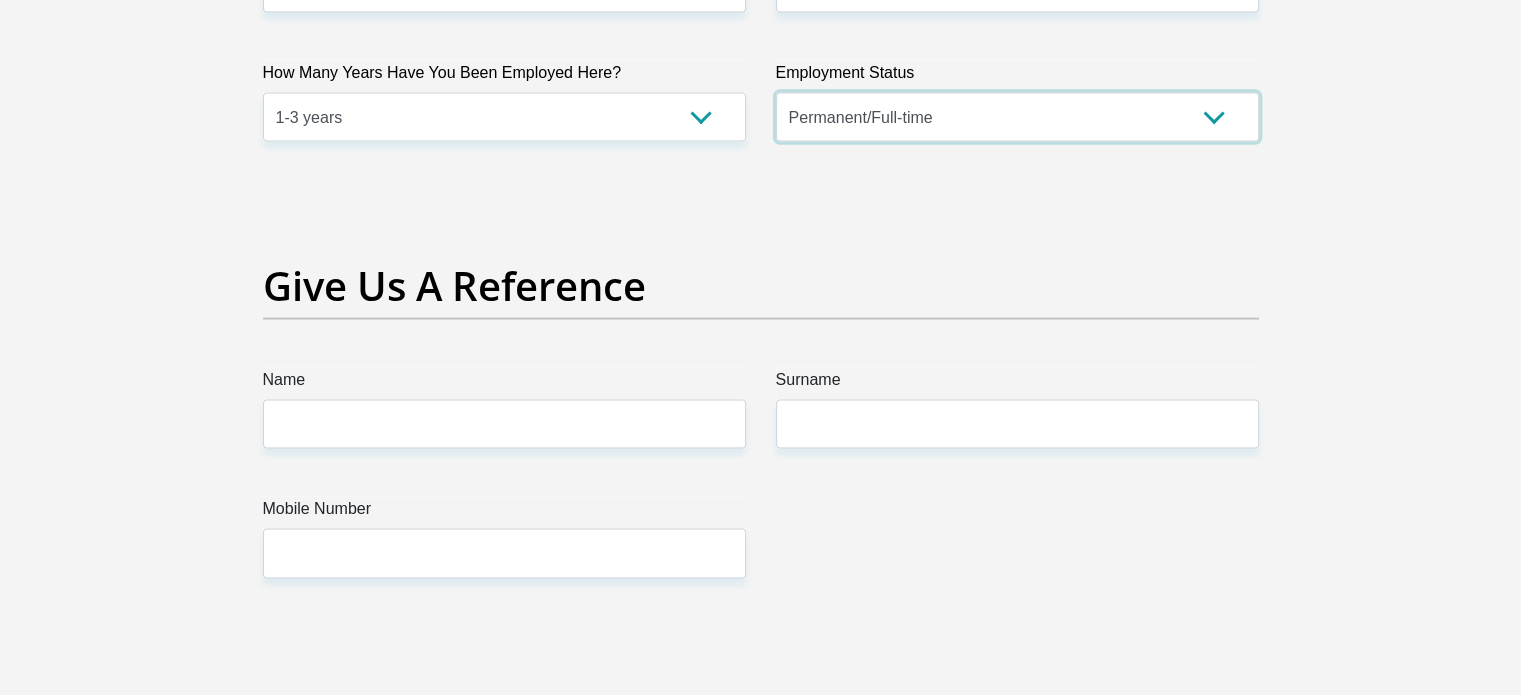 scroll, scrollTop: 4040, scrollLeft: 0, axis: vertical 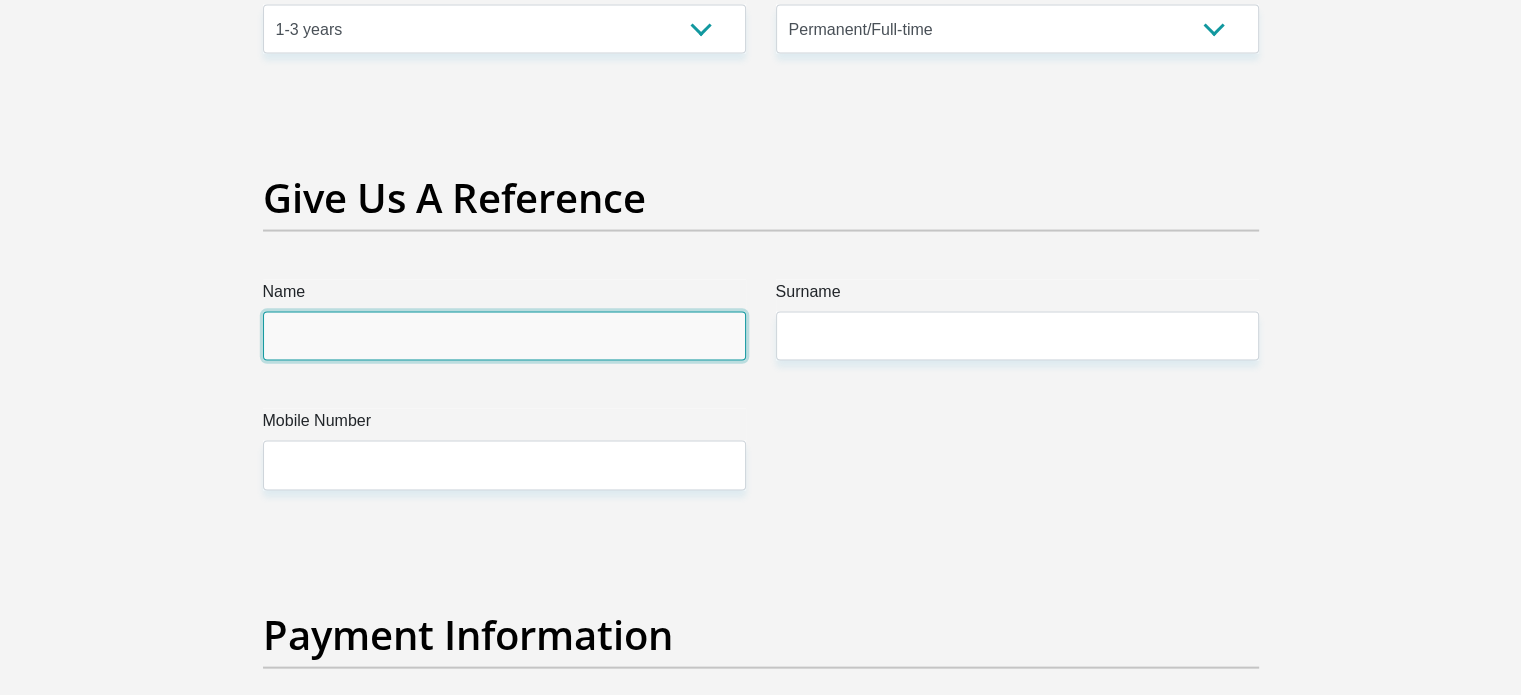 click on "Name" at bounding box center [504, 336] 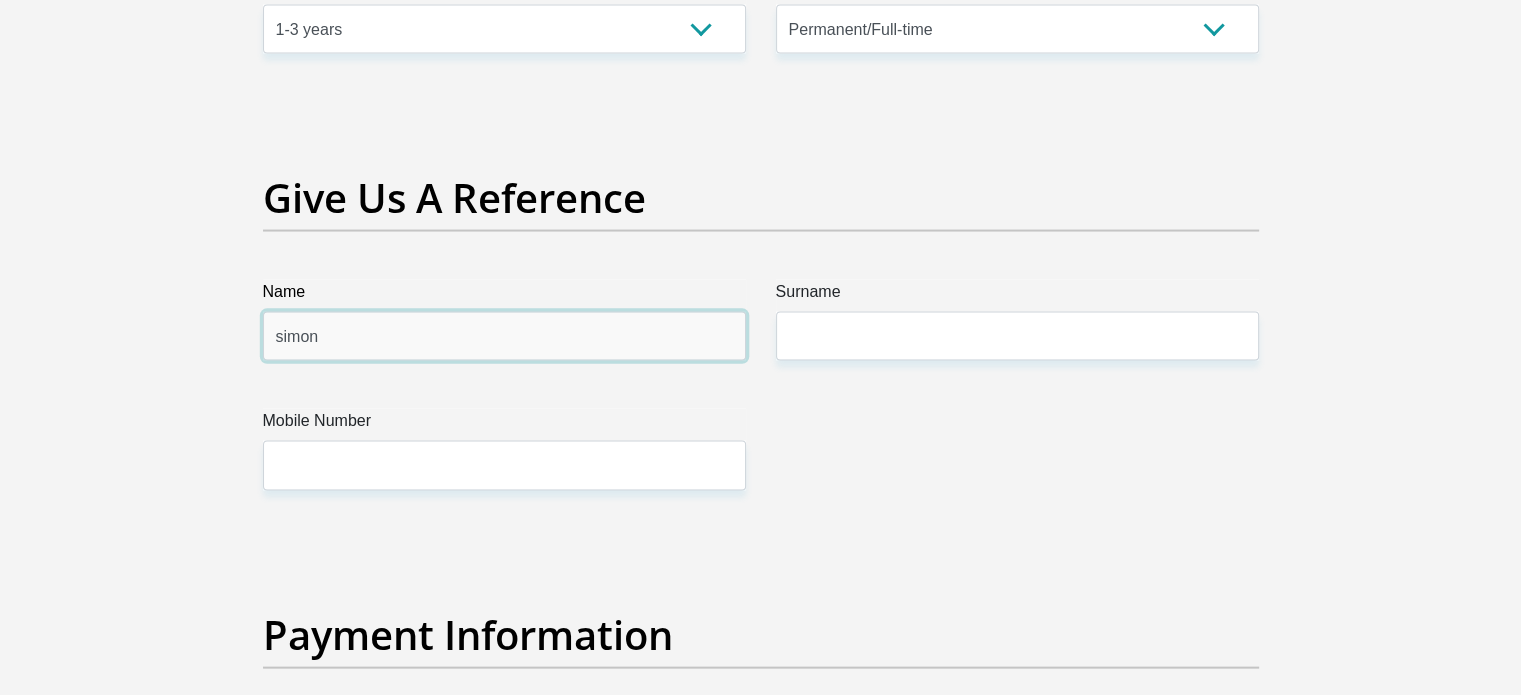 type on "simon" 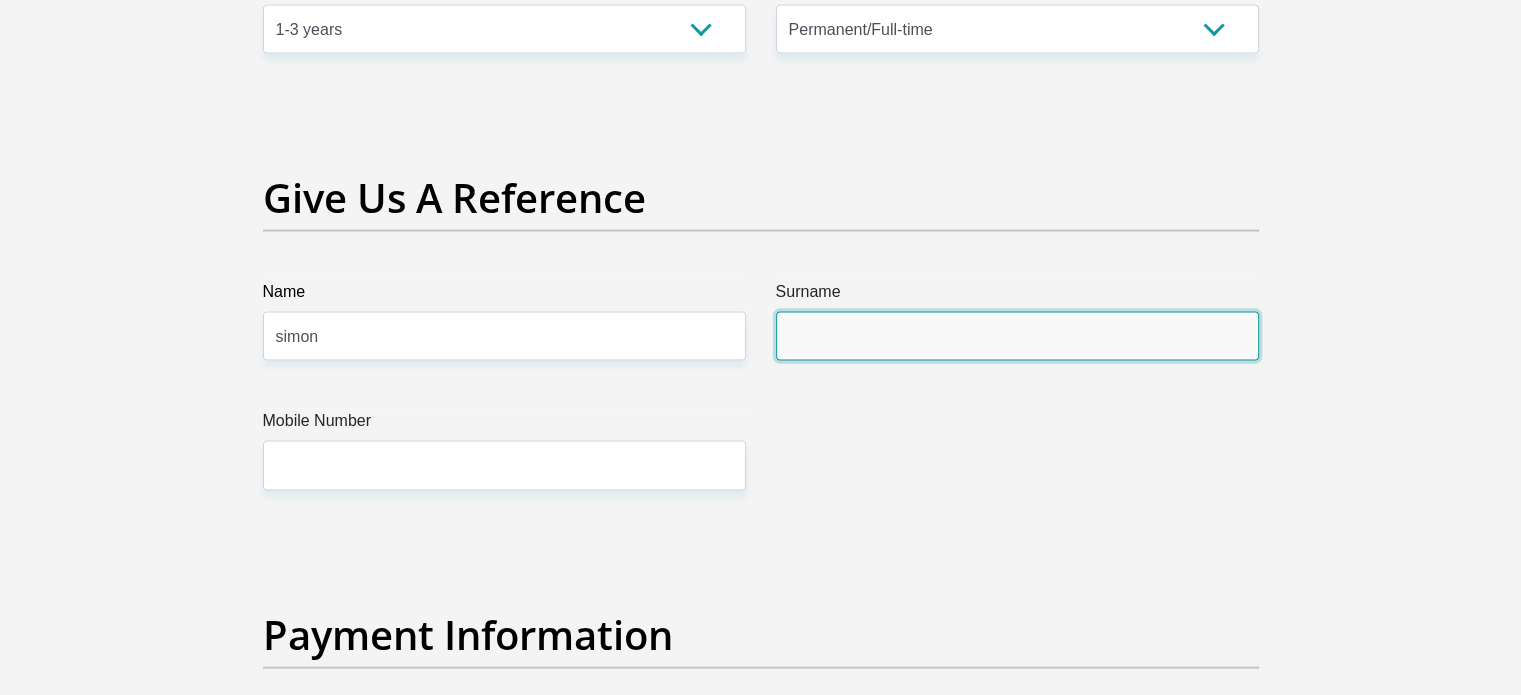 click on "Surname" at bounding box center [1017, 336] 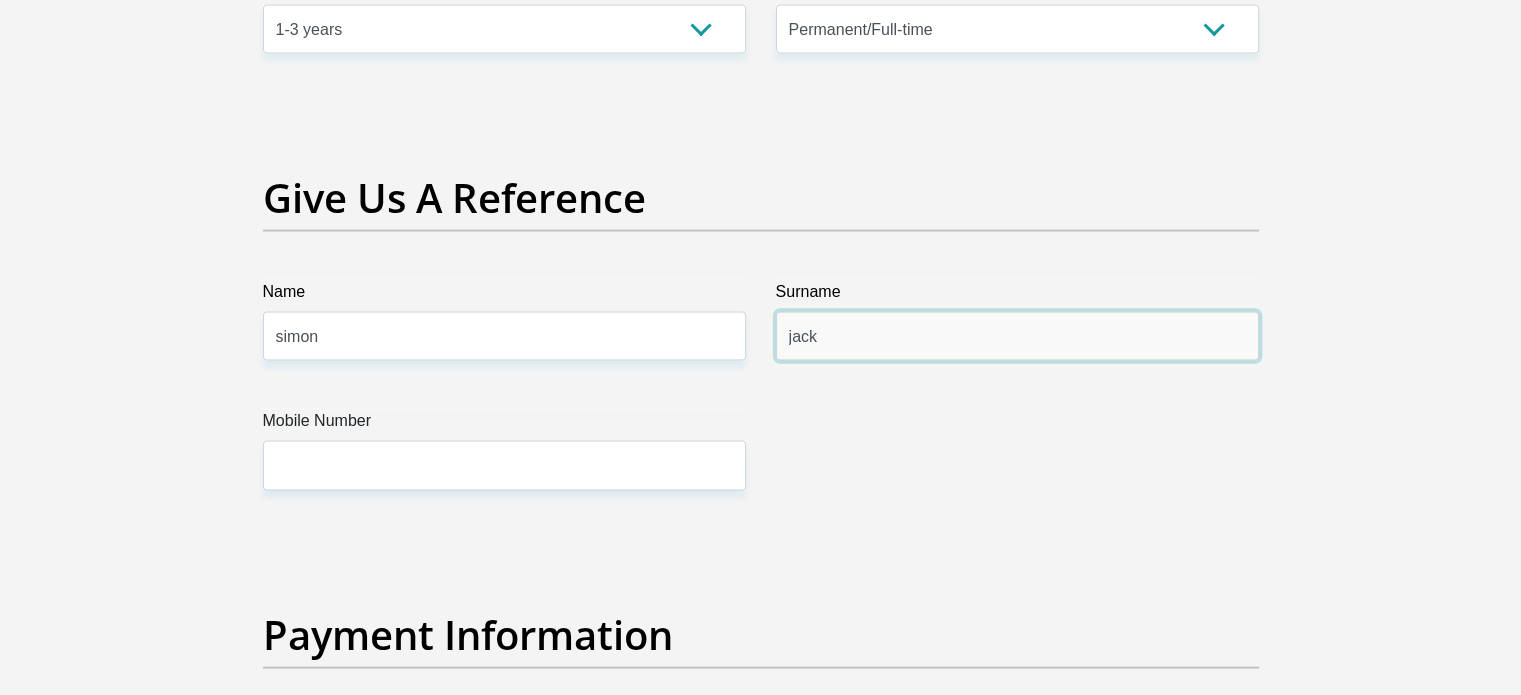 type on "jack" 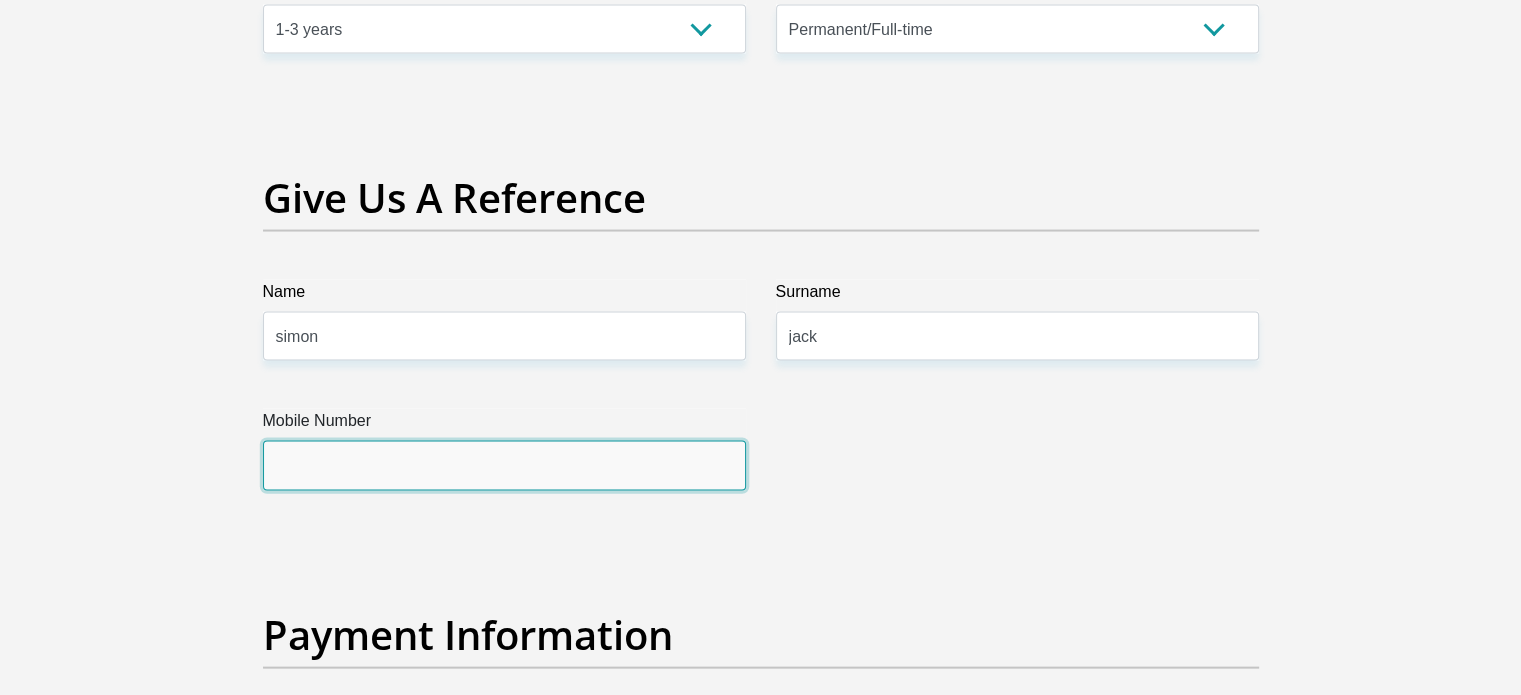 click on "Mobile Number" at bounding box center (504, 465) 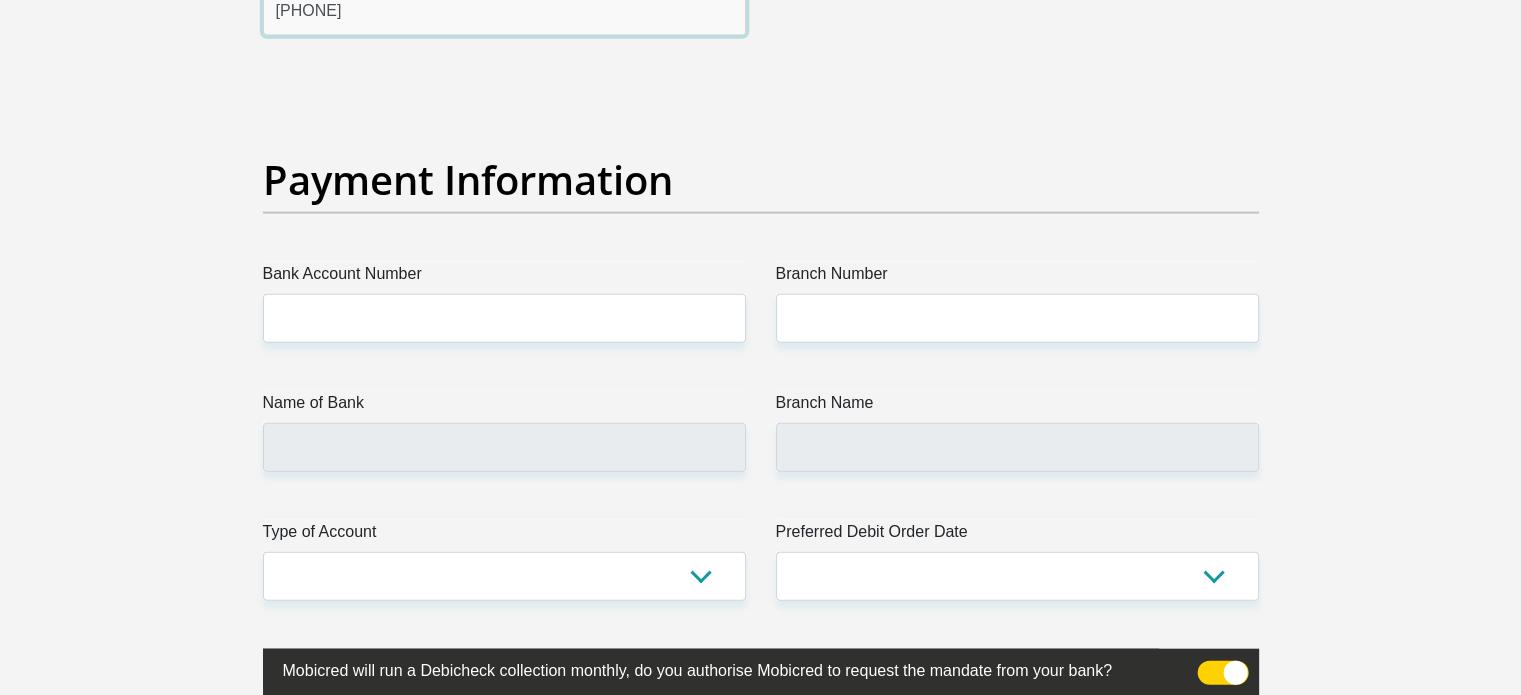 scroll, scrollTop: 4582, scrollLeft: 0, axis: vertical 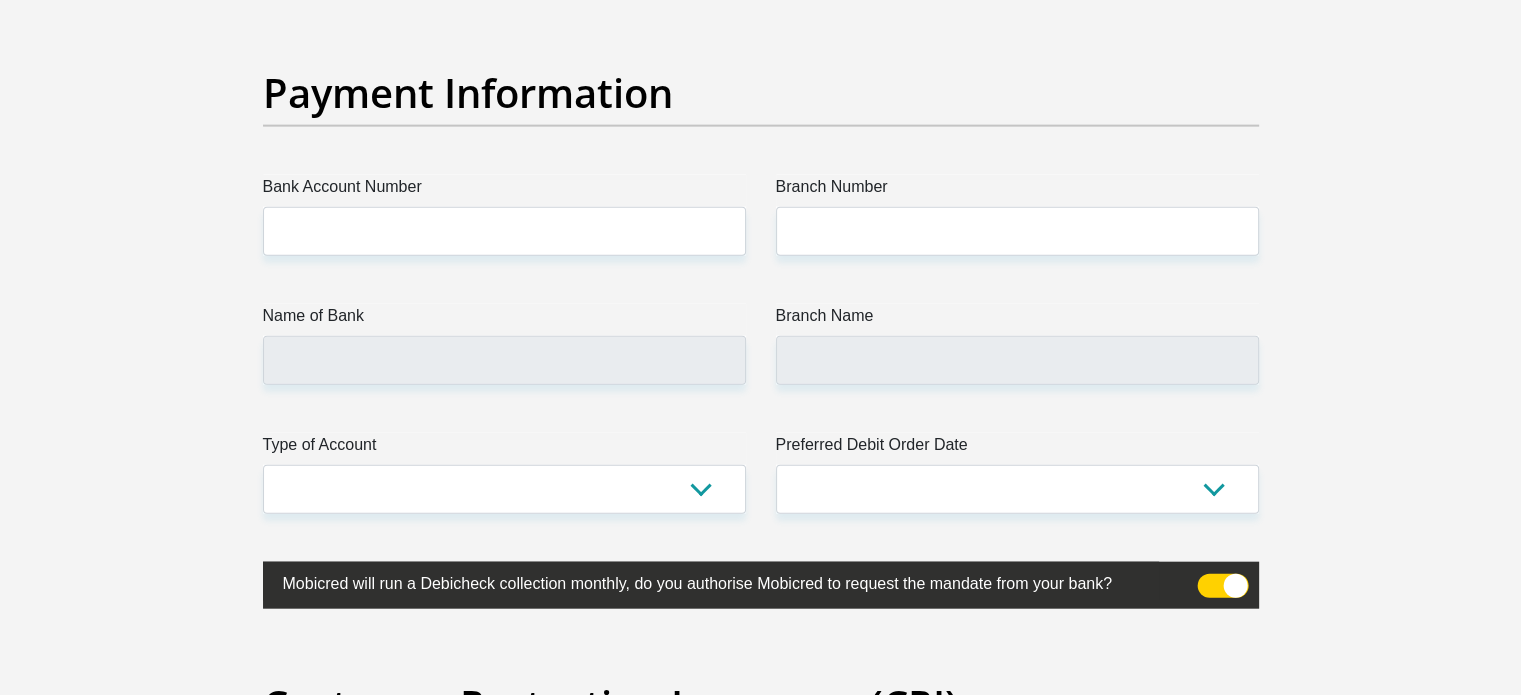 type on "[PHONE]" 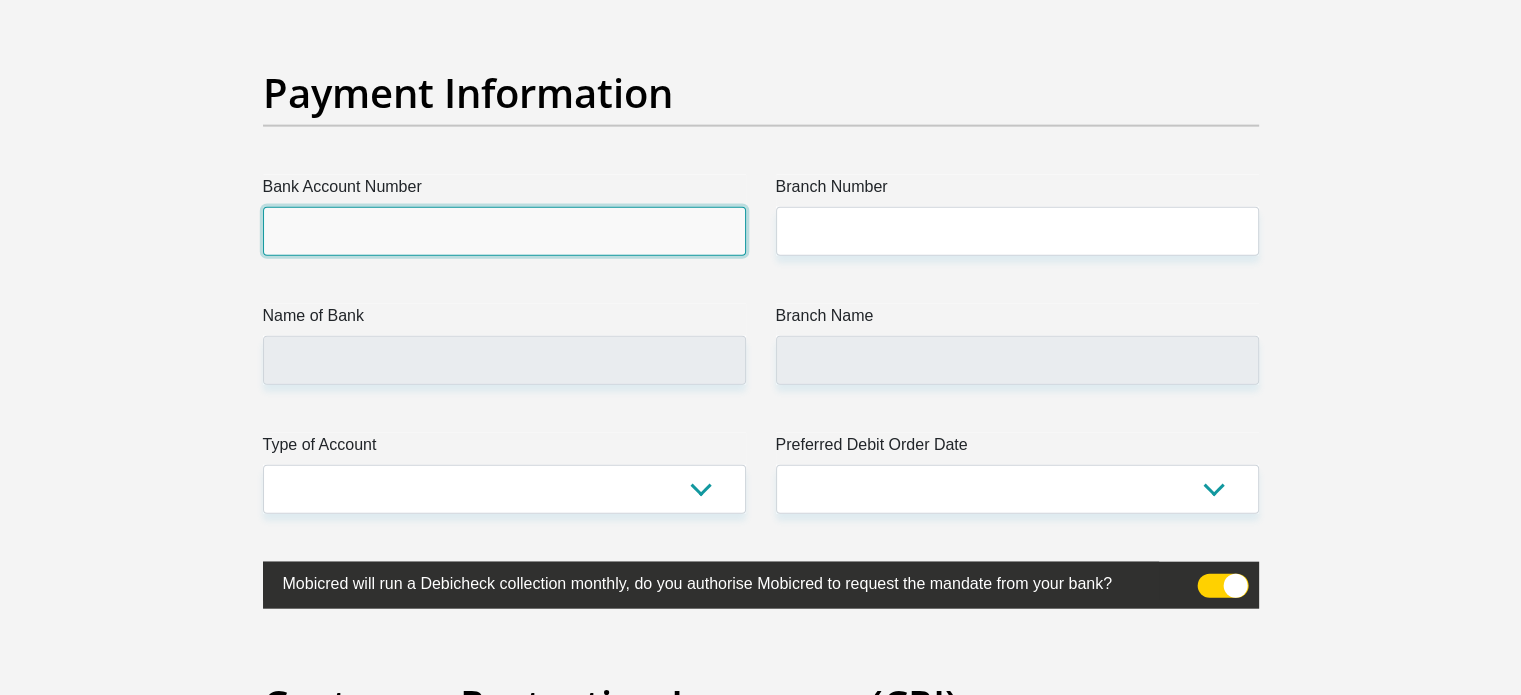 click on "Bank Account Number" at bounding box center [504, 231] 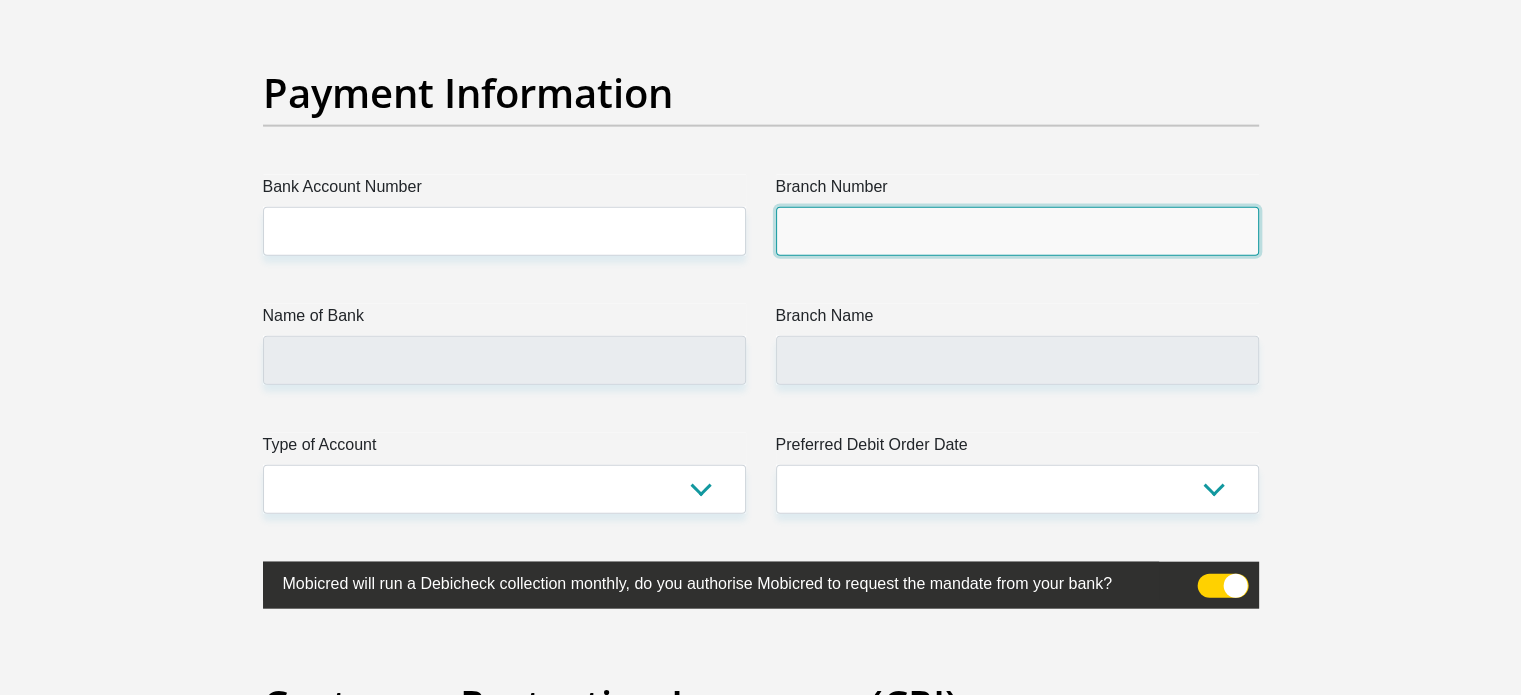 click on "Branch Number" at bounding box center (1017, 231) 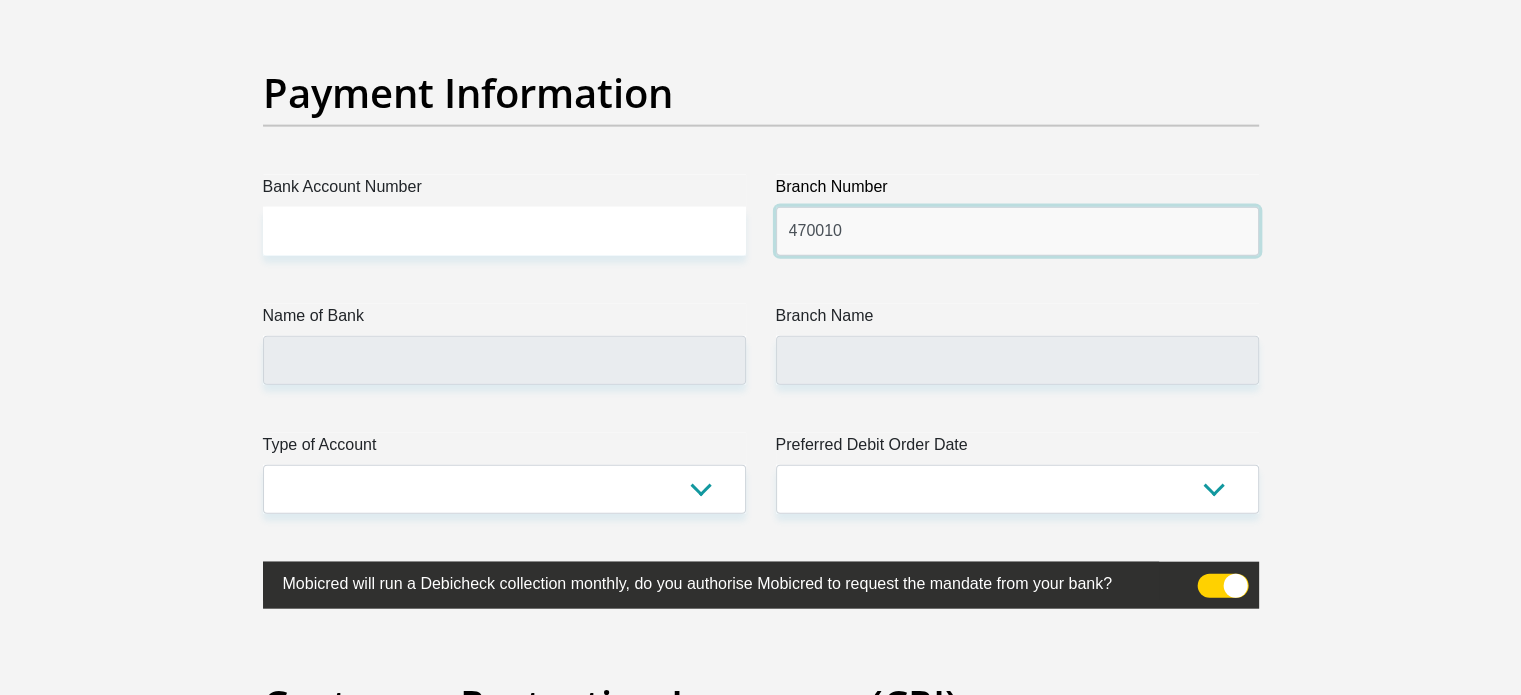 type on "470010" 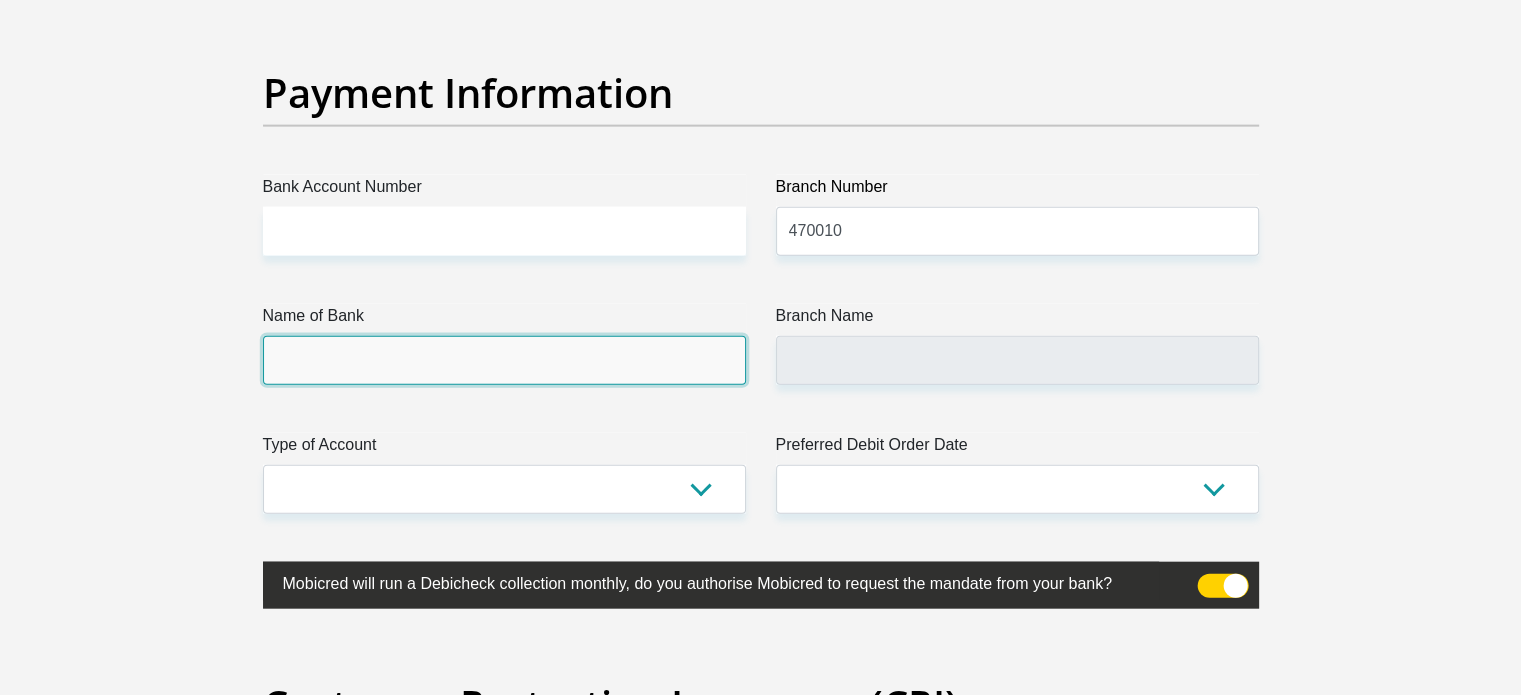 click on "Name of Bank" at bounding box center [504, 360] 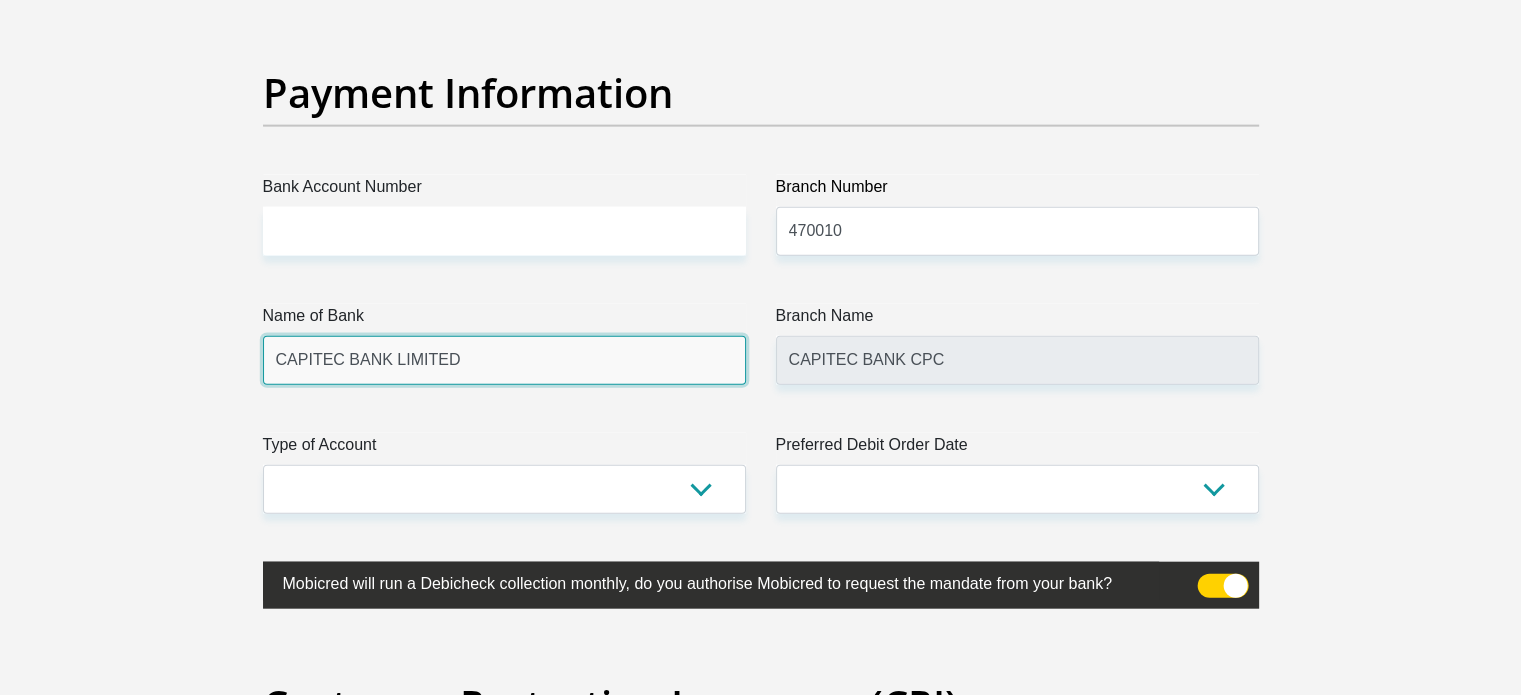 click on "CAPITEC BANK LIMITED" at bounding box center (504, 360) 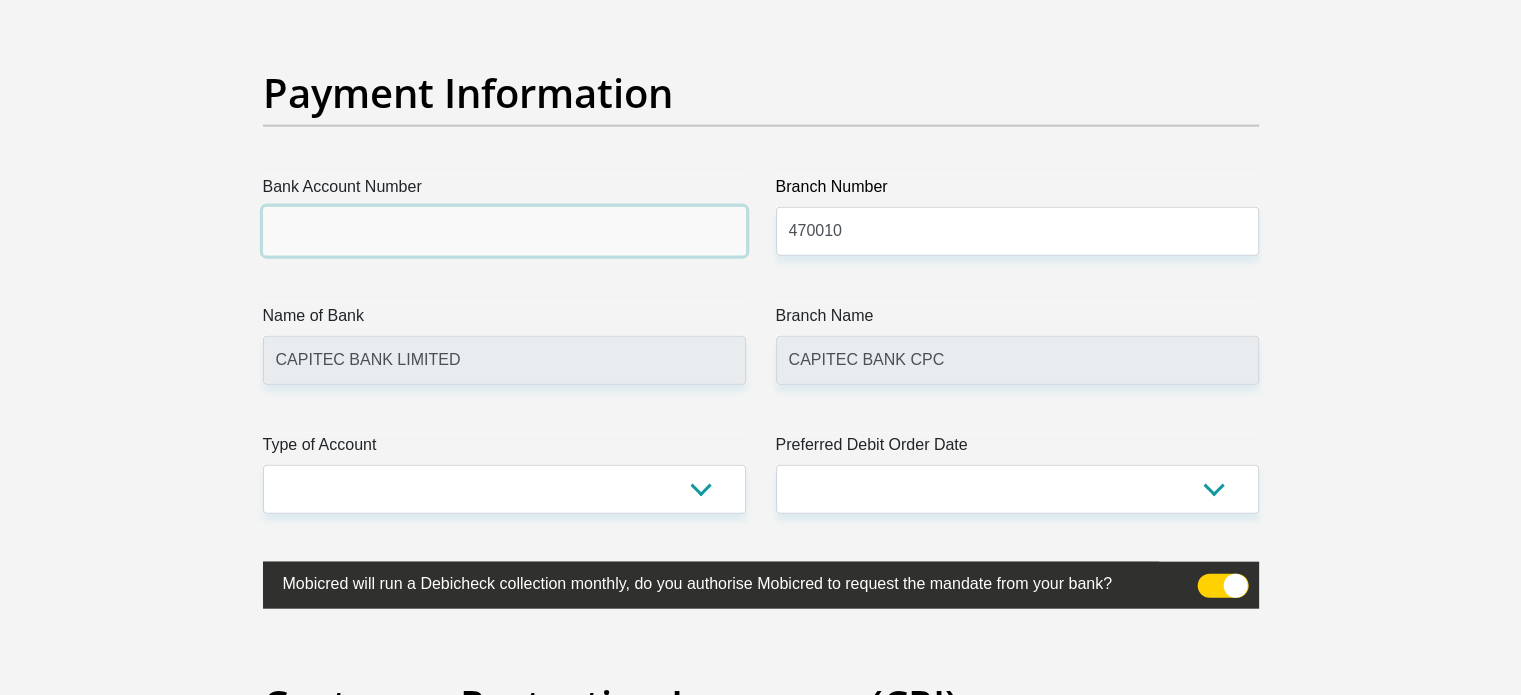 click on "Bank Account Number" at bounding box center [504, 231] 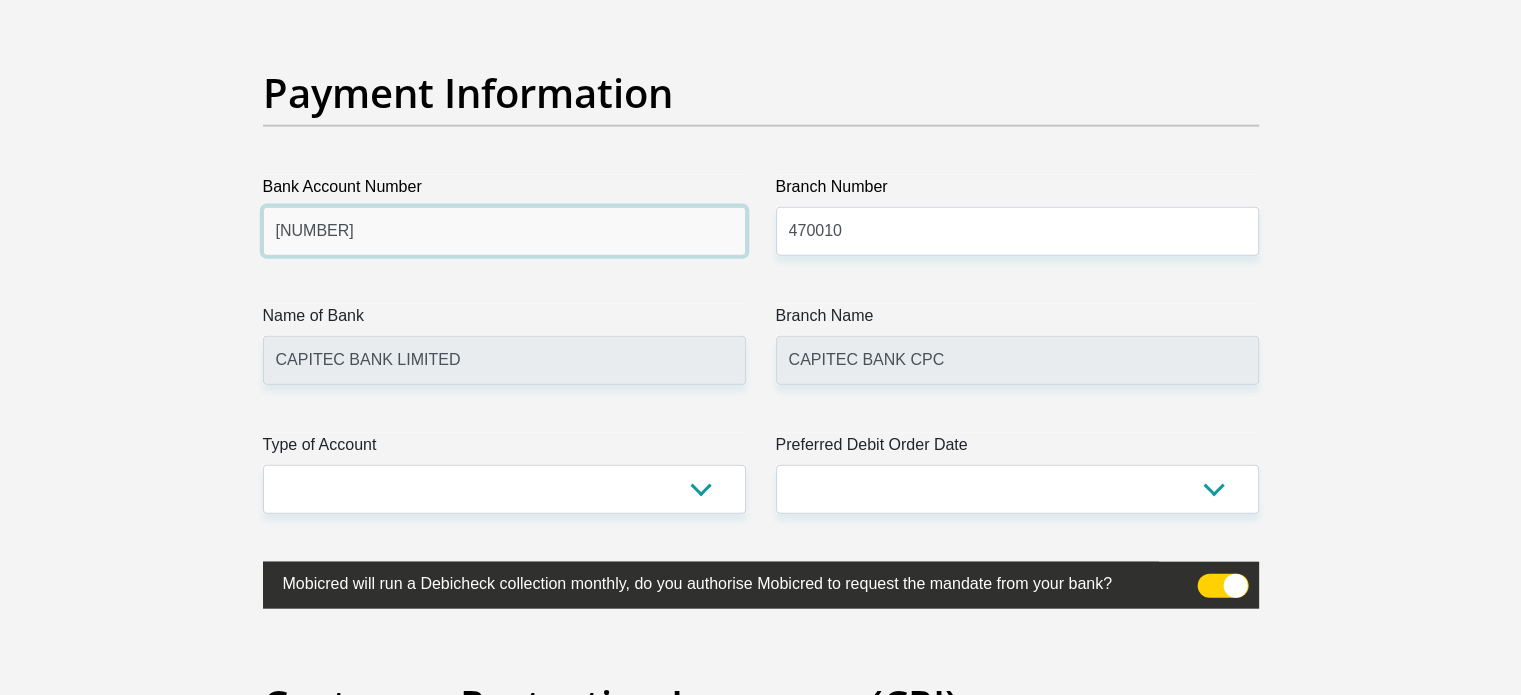 type on "[NUMBER]" 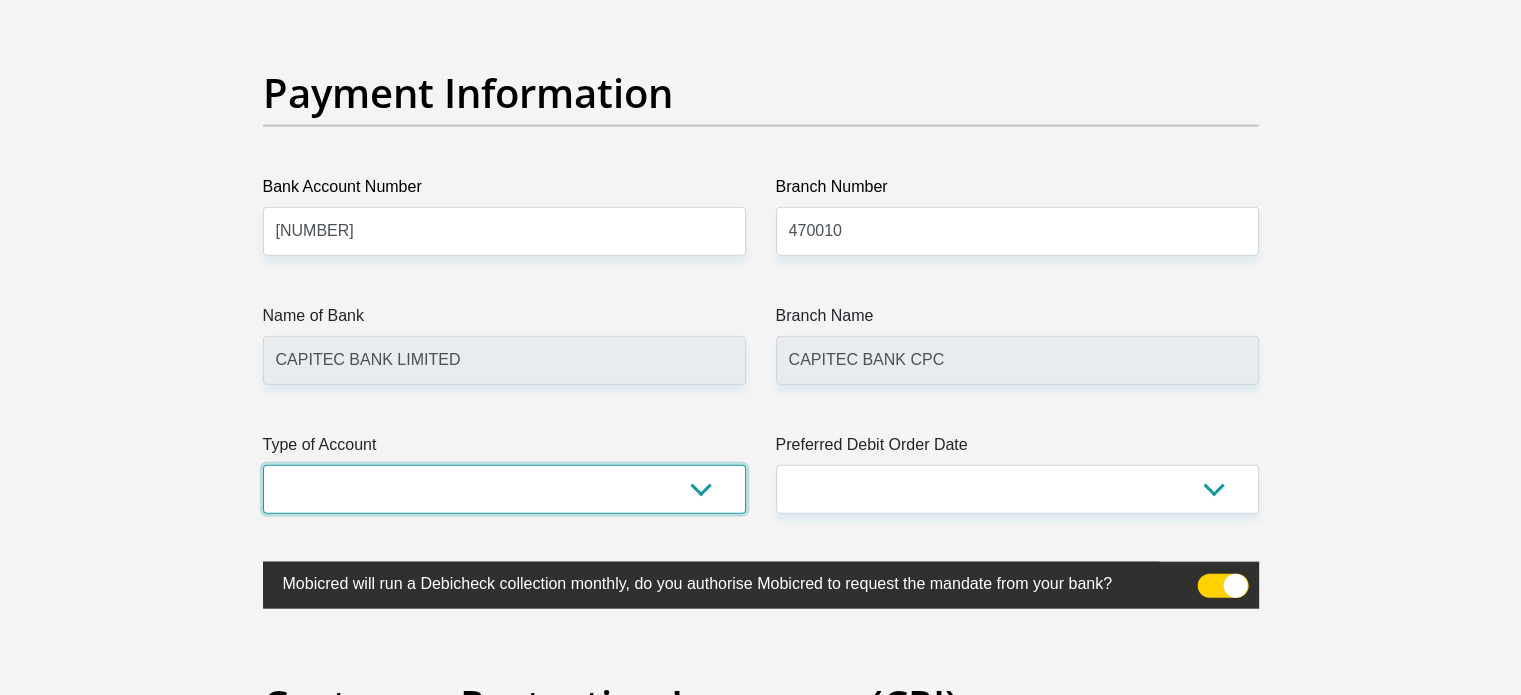 click on "Cheque
Savings" at bounding box center [504, 489] 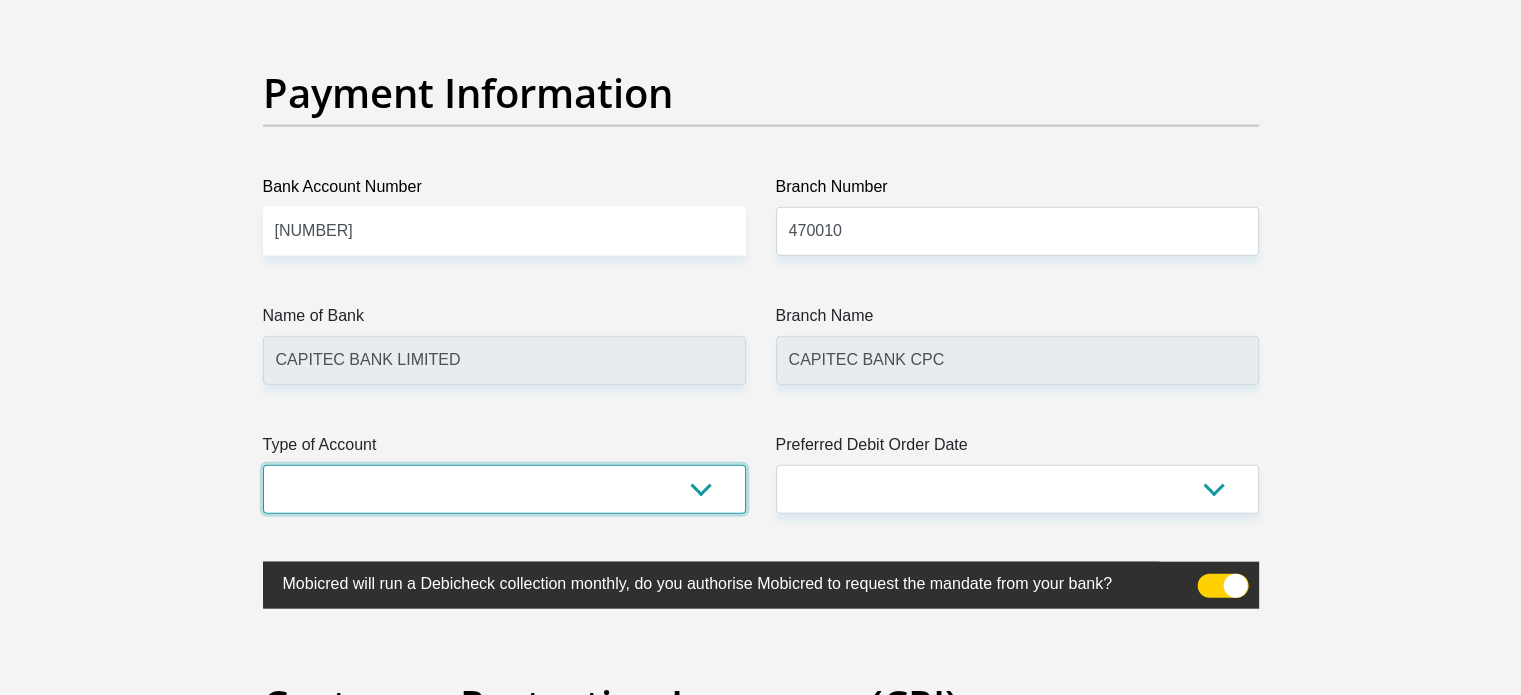 select on "SAV" 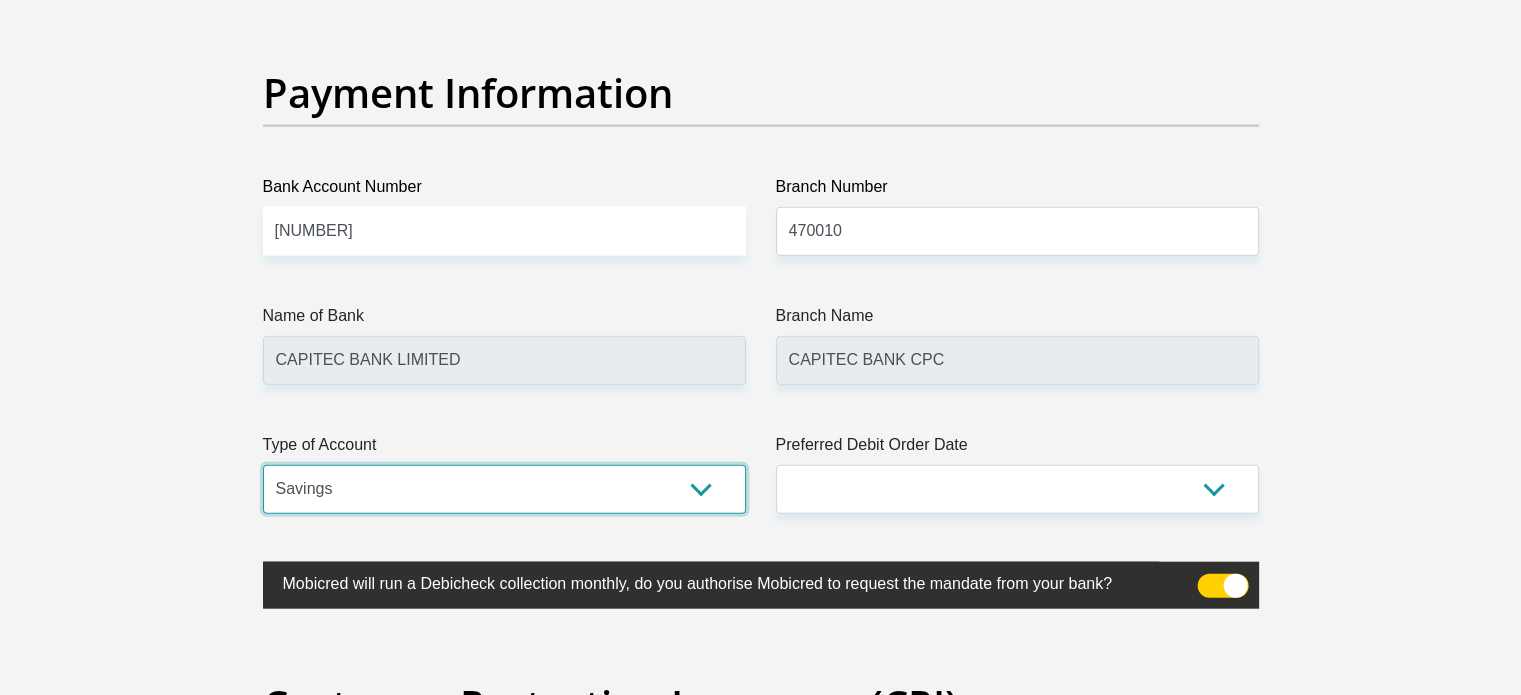 click on "Cheque
Savings" at bounding box center (504, 489) 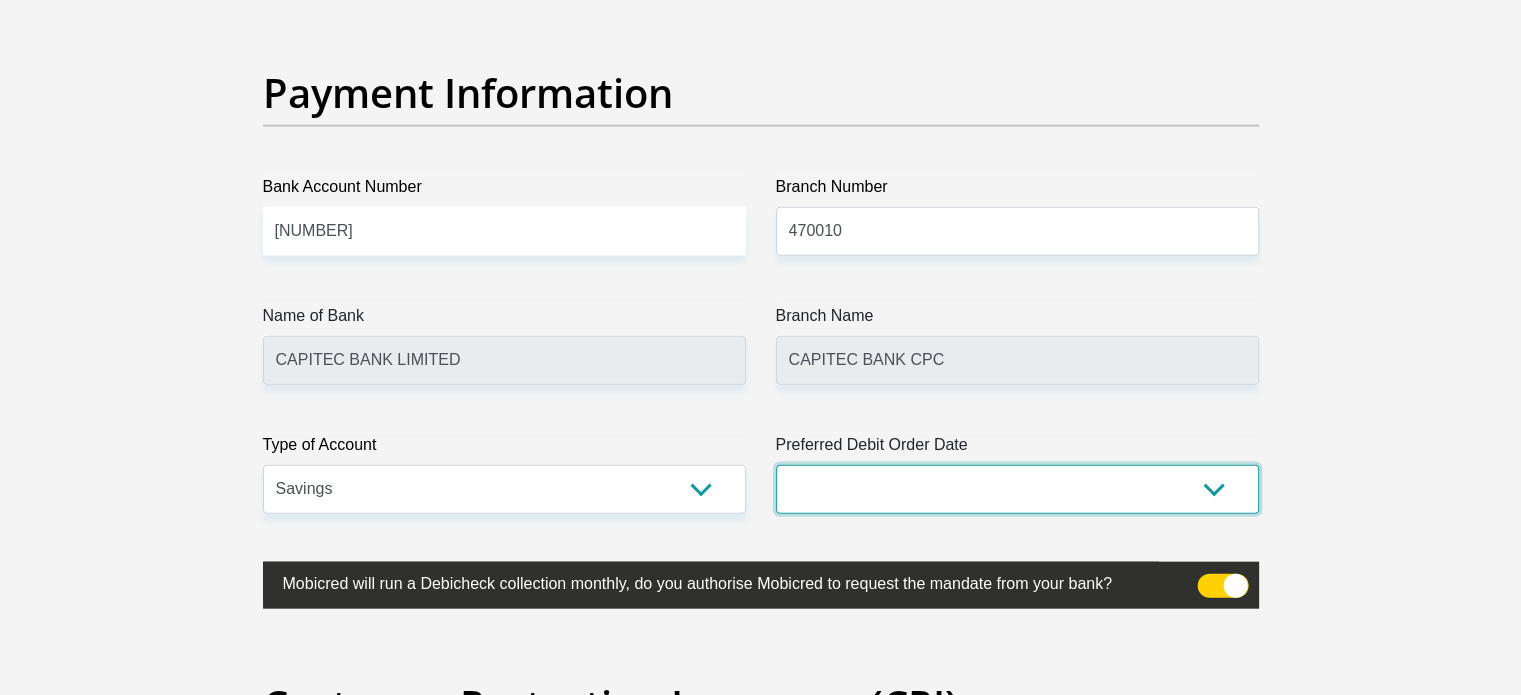 click on "1st
2nd
3rd
4th
5th
7th
18th
19th
20th
21st
22nd
23rd
24th
25th
26th
27th
28th
29th
30th" at bounding box center (1017, 489) 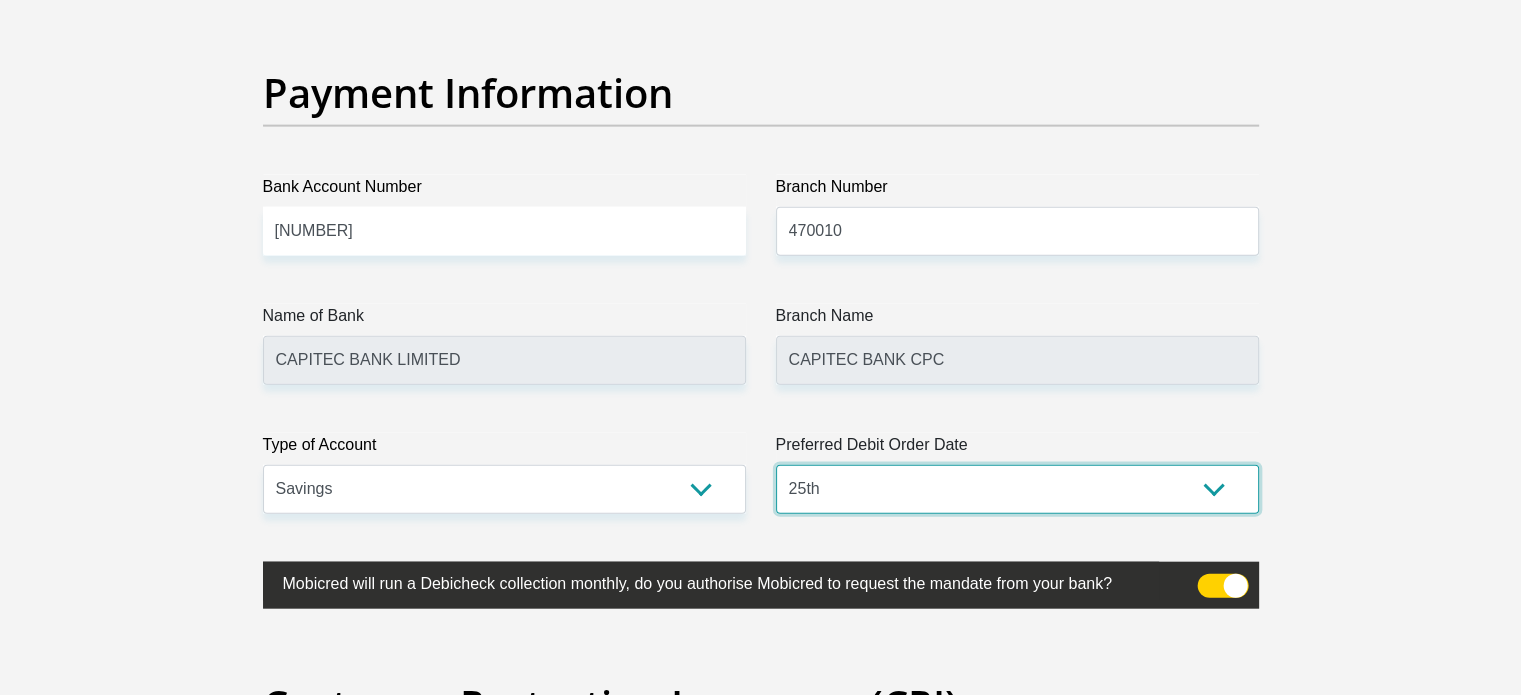 click on "1st
2nd
3rd
4th
5th
7th
18th
19th
20th
21st
22nd
23rd
24th
25th
26th
27th
28th
29th
30th" at bounding box center [1017, 489] 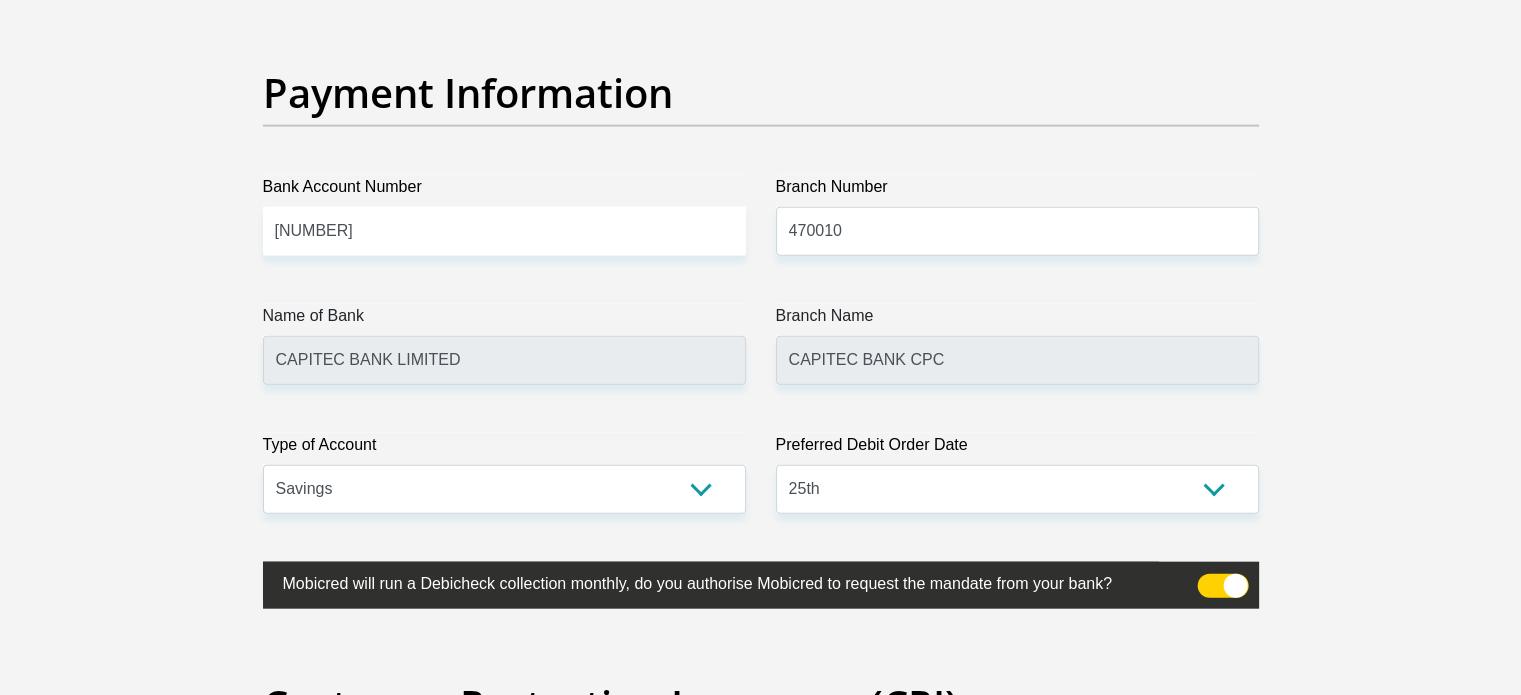 click on "Personal Details
Title
Mr
Ms
Mrs
Dr
Other
First Name
[FIRST]
Surname
[LAST]
ID Number
[ID NUMBER]
Please input valid ID number
Race
Black
Coloured
Indian
White
Other
Contact Number
[PHONE]
Please input valid contact number" at bounding box center (760, -1009) 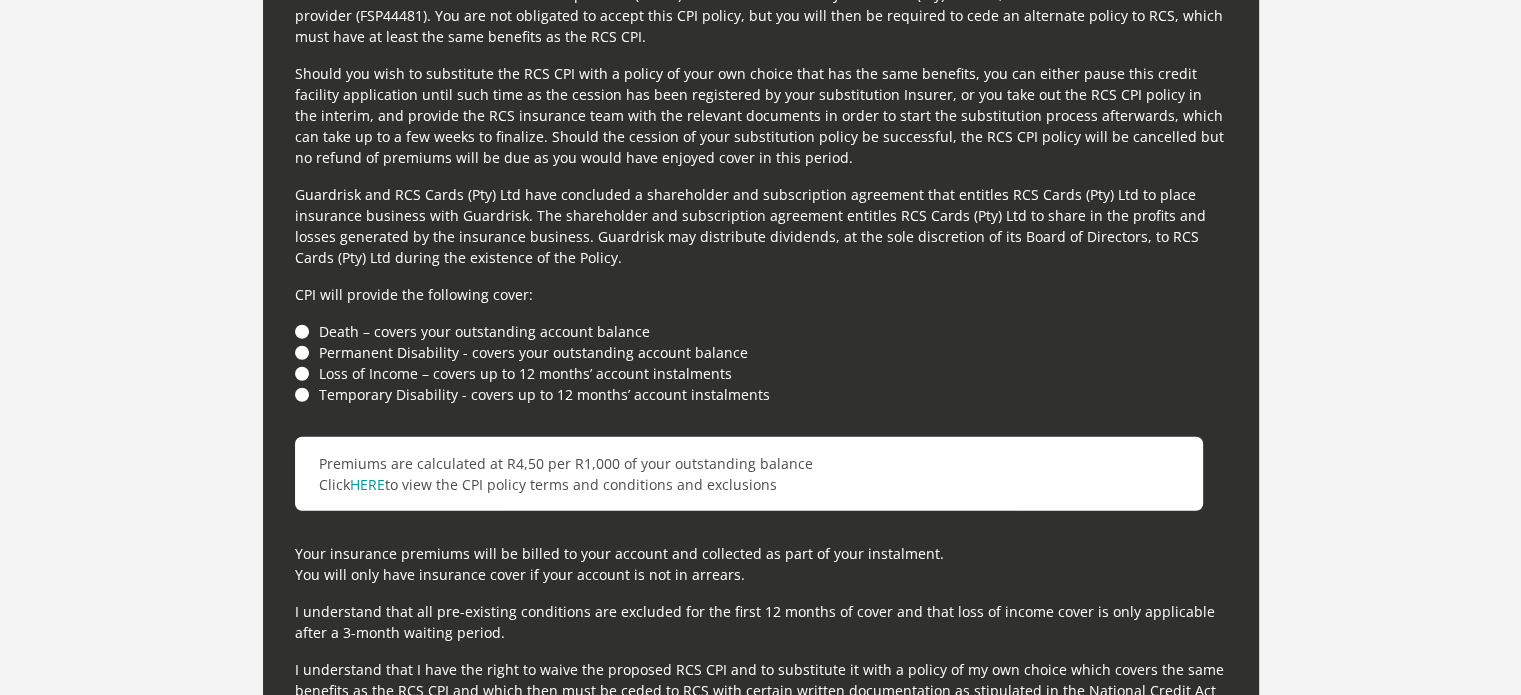 scroll, scrollTop: 5500, scrollLeft: 0, axis: vertical 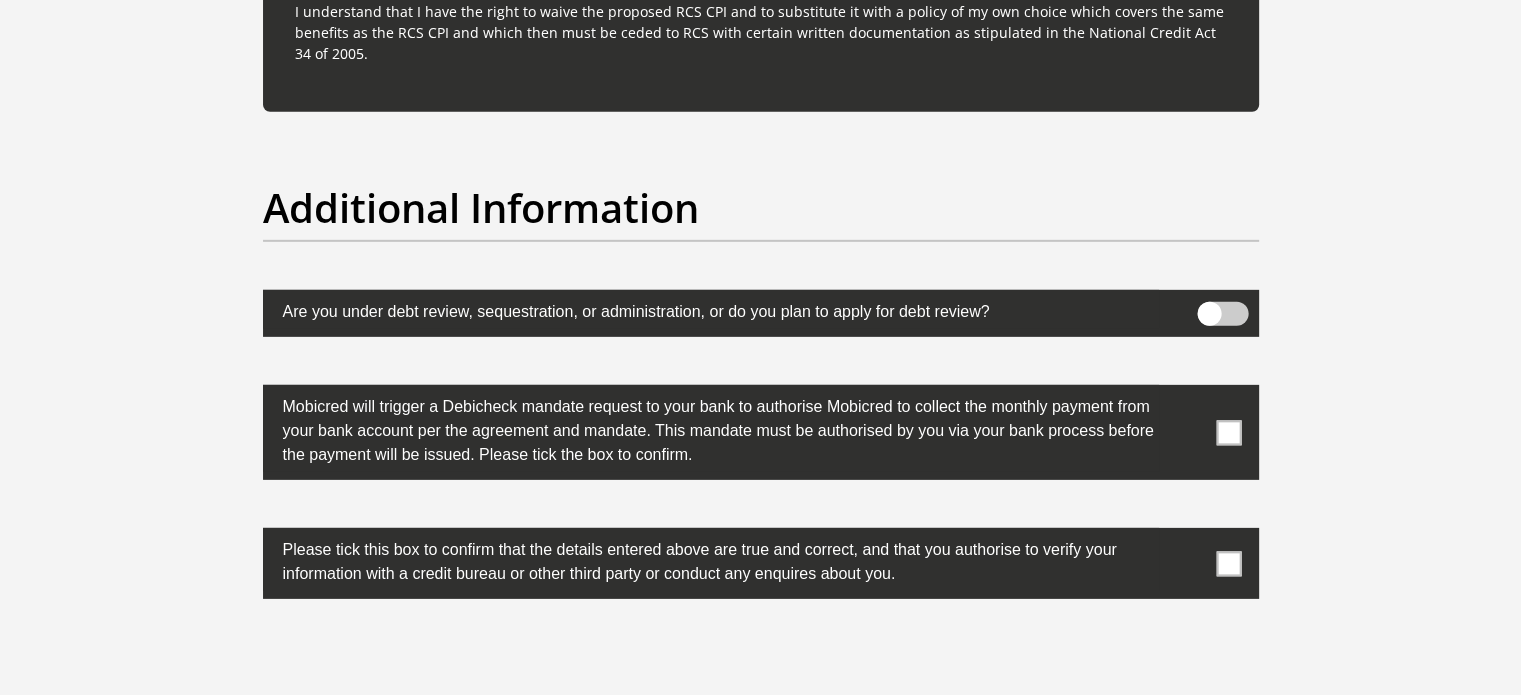 click at bounding box center (1228, 432) 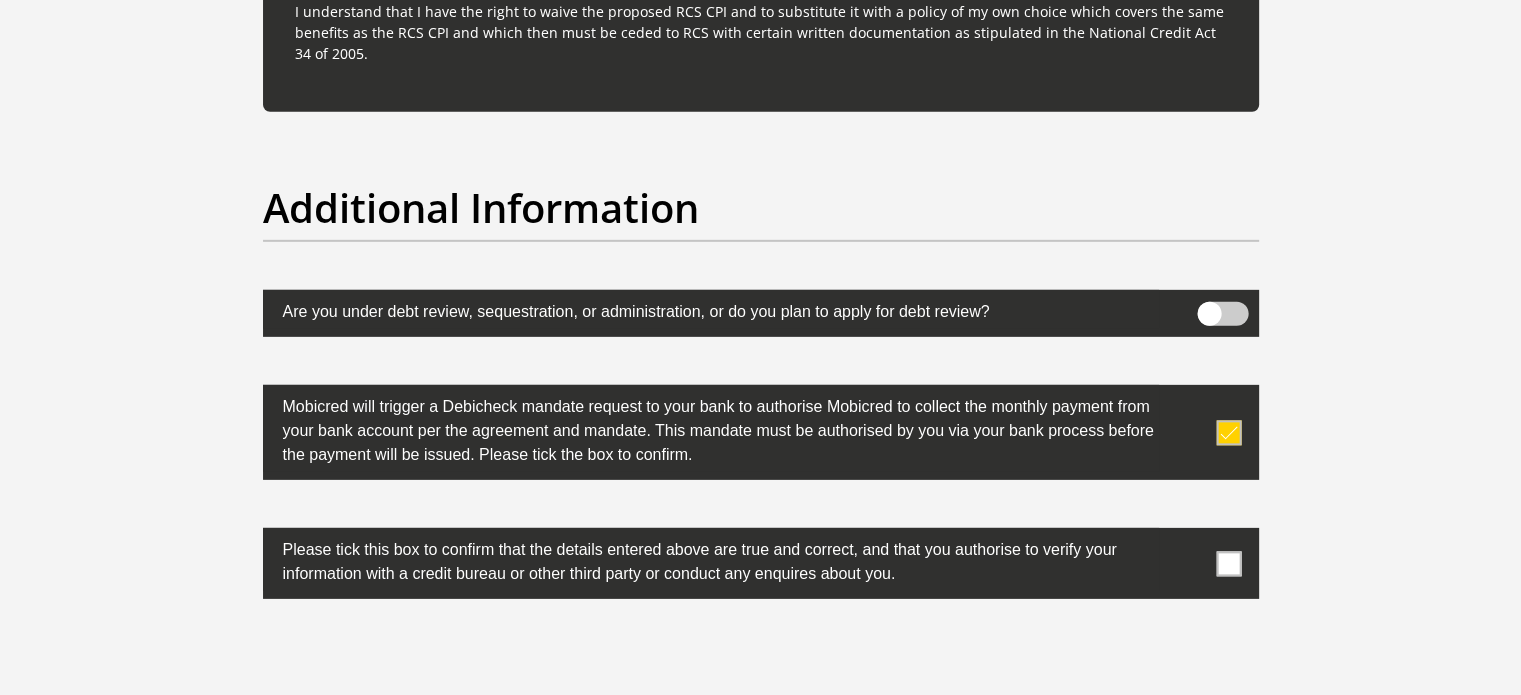 click at bounding box center [1228, 563] 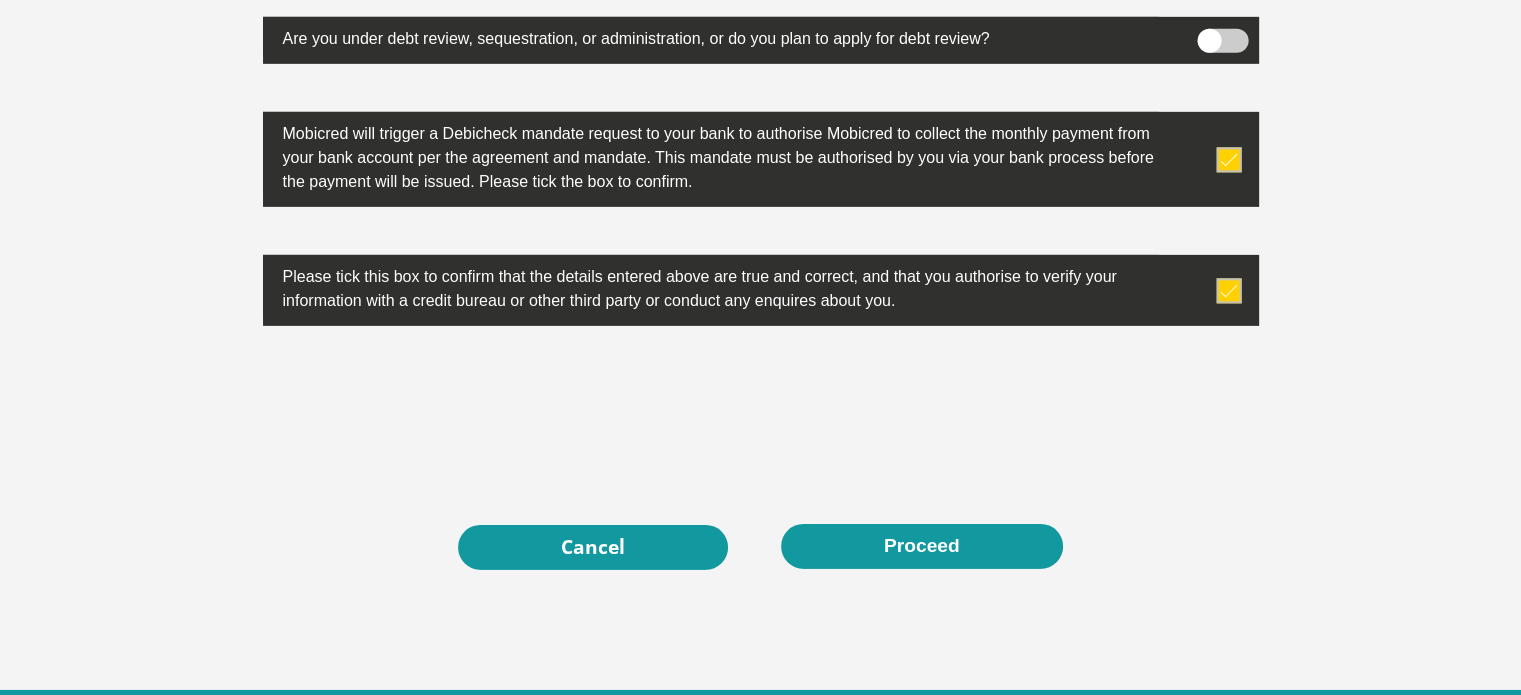 scroll, scrollTop: 6395, scrollLeft: 0, axis: vertical 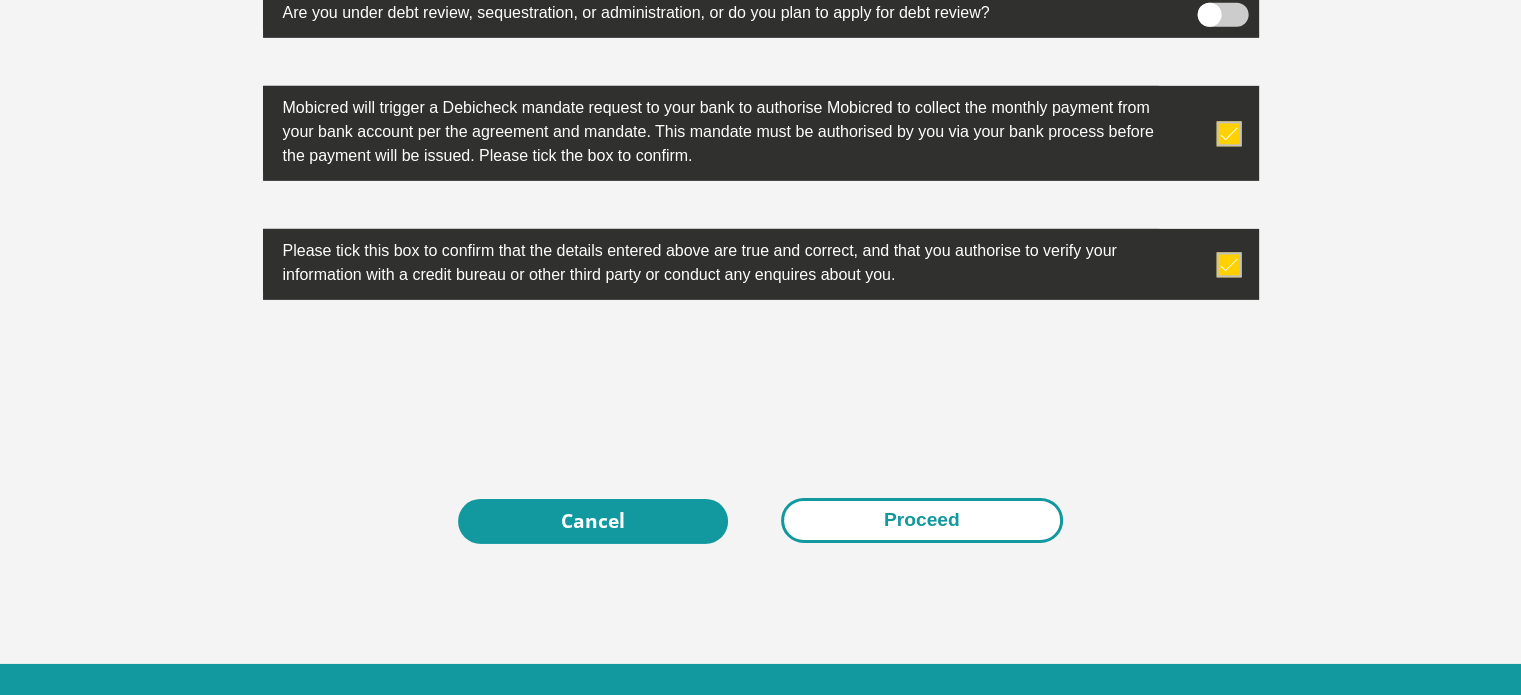 click on "Proceed" at bounding box center [922, 520] 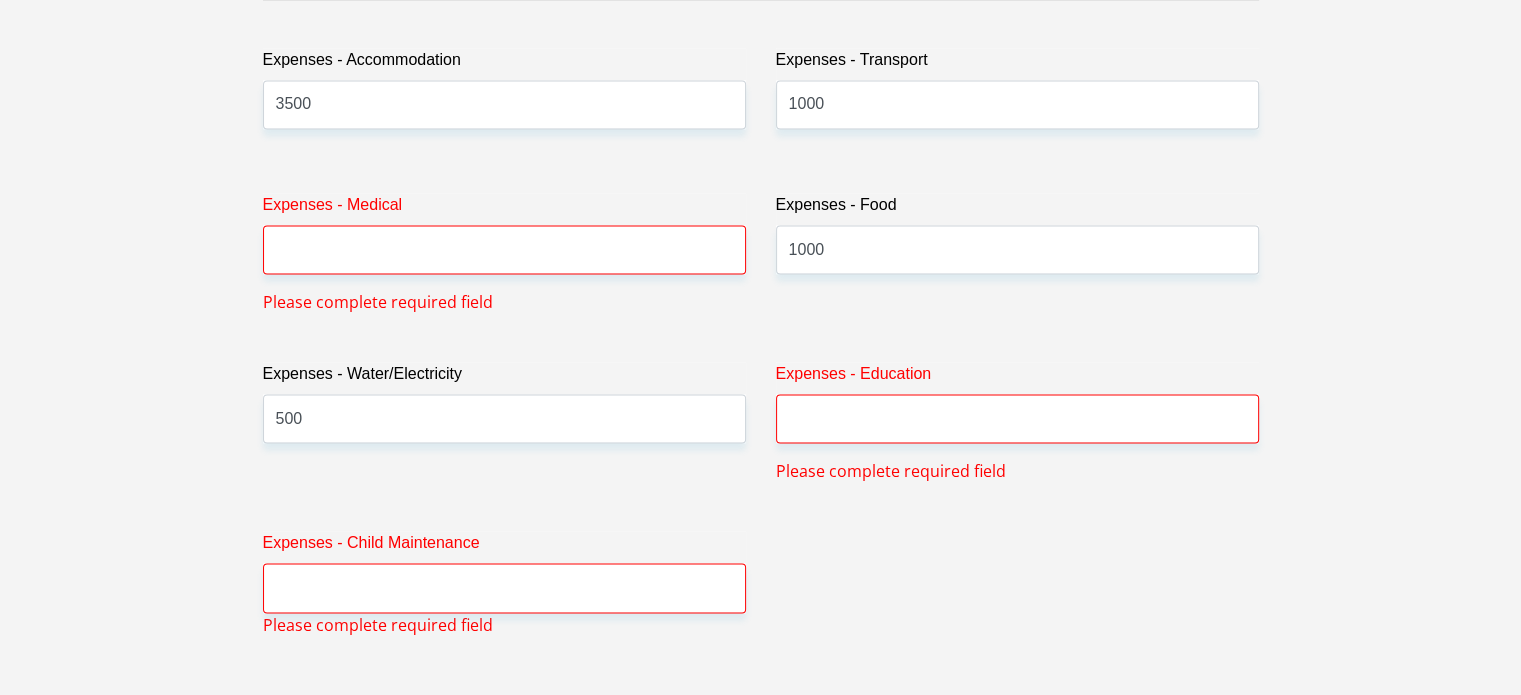 scroll, scrollTop: 2952, scrollLeft: 0, axis: vertical 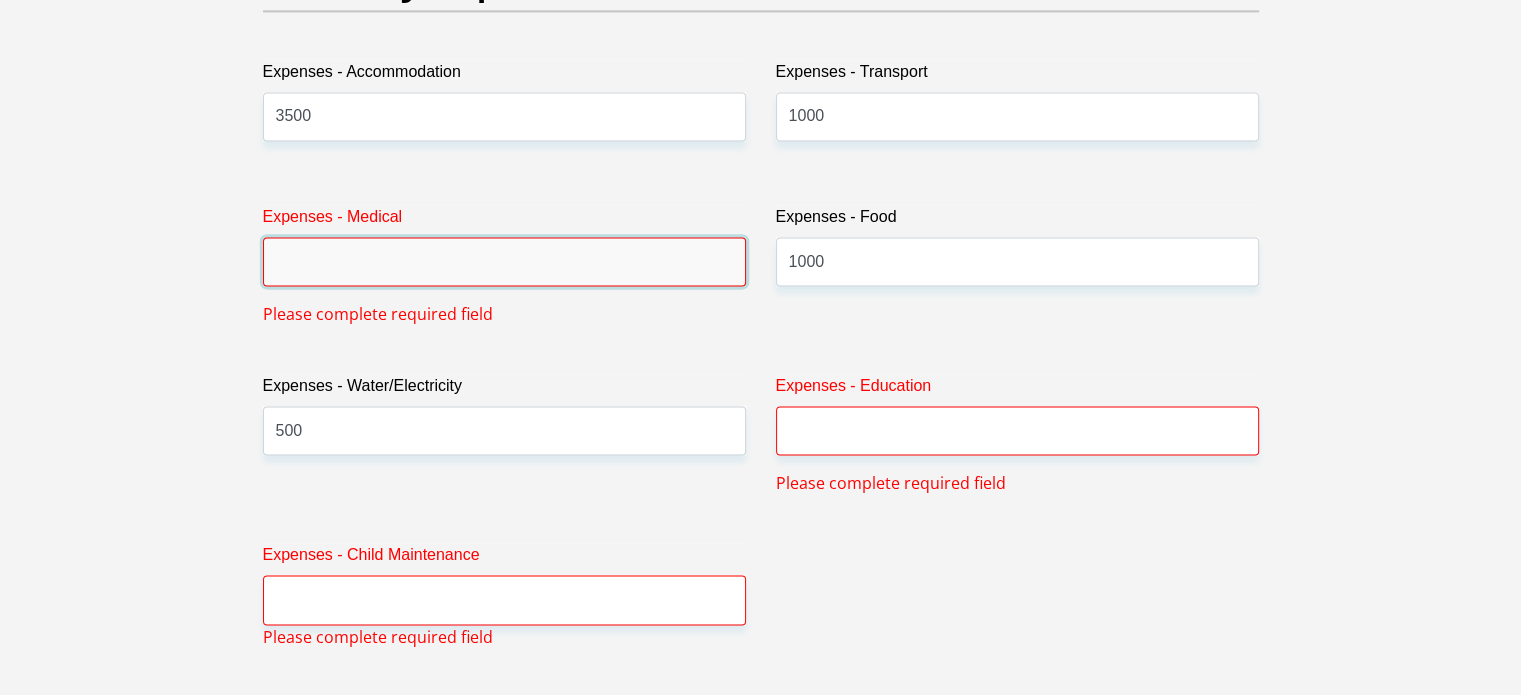 click on "Expenses - Medical" at bounding box center (504, 261) 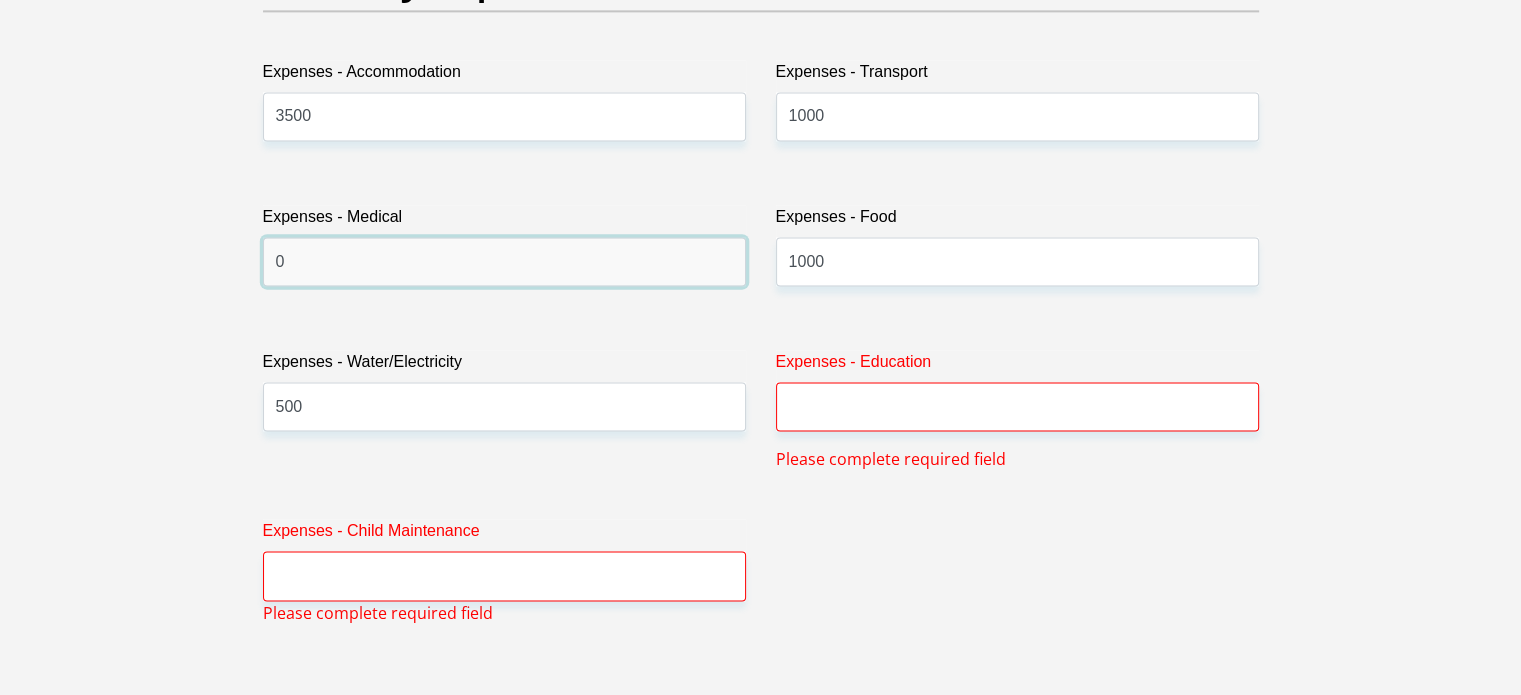type on "0" 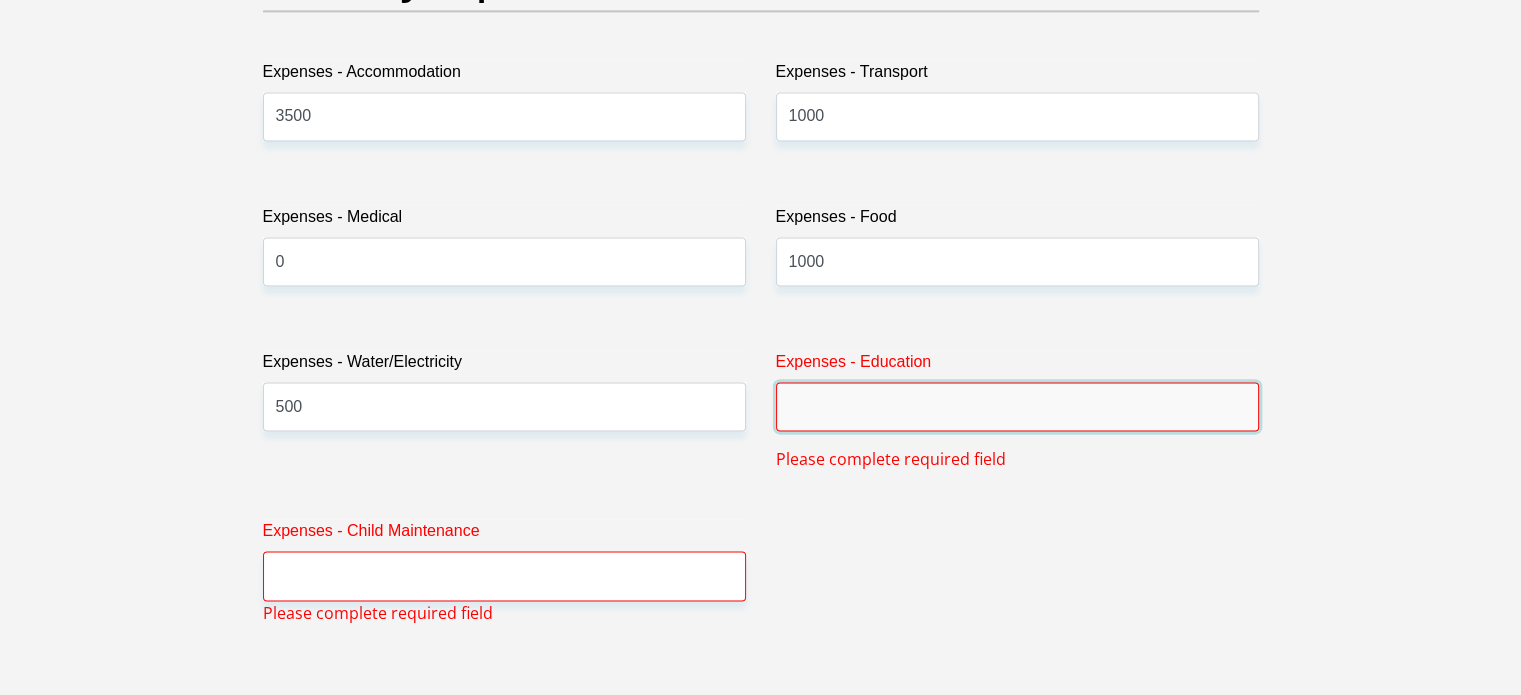 click on "Expenses - Education" at bounding box center [1017, 406] 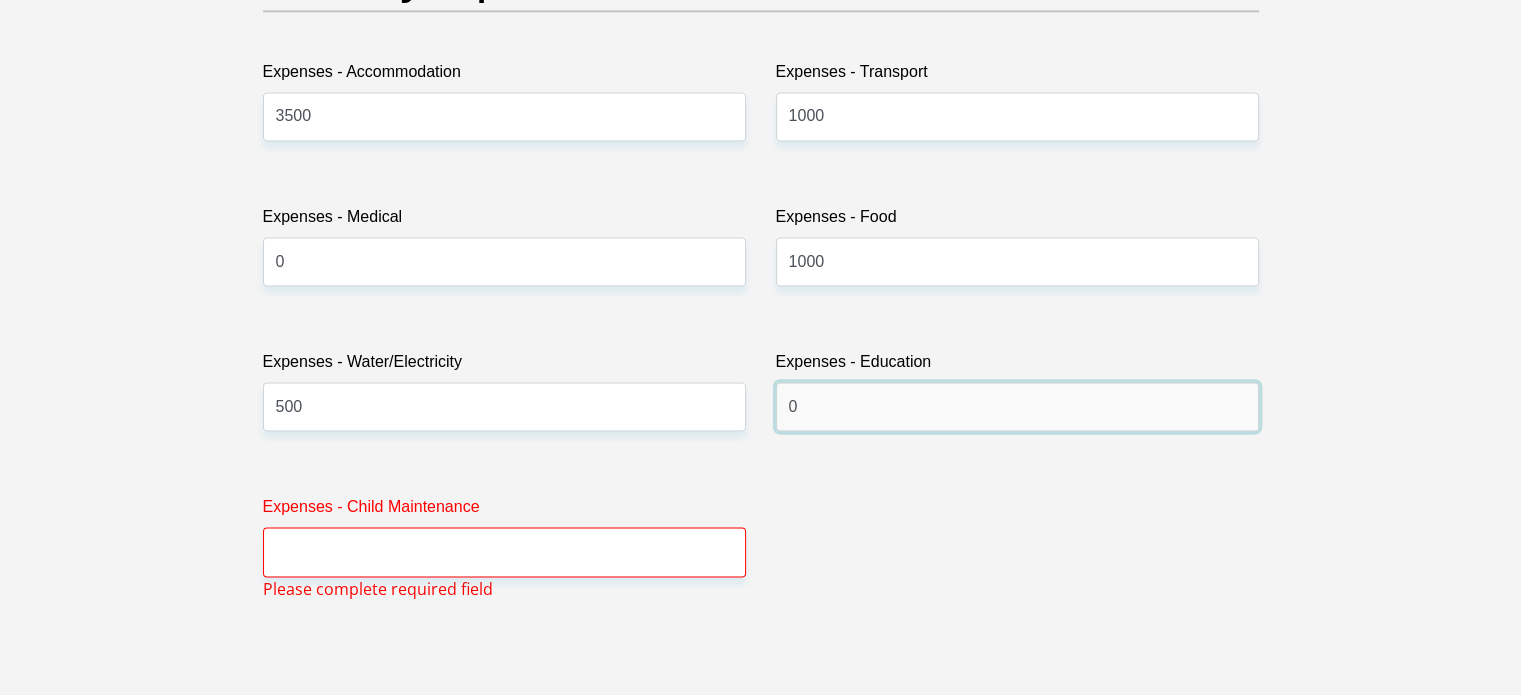 type on "0" 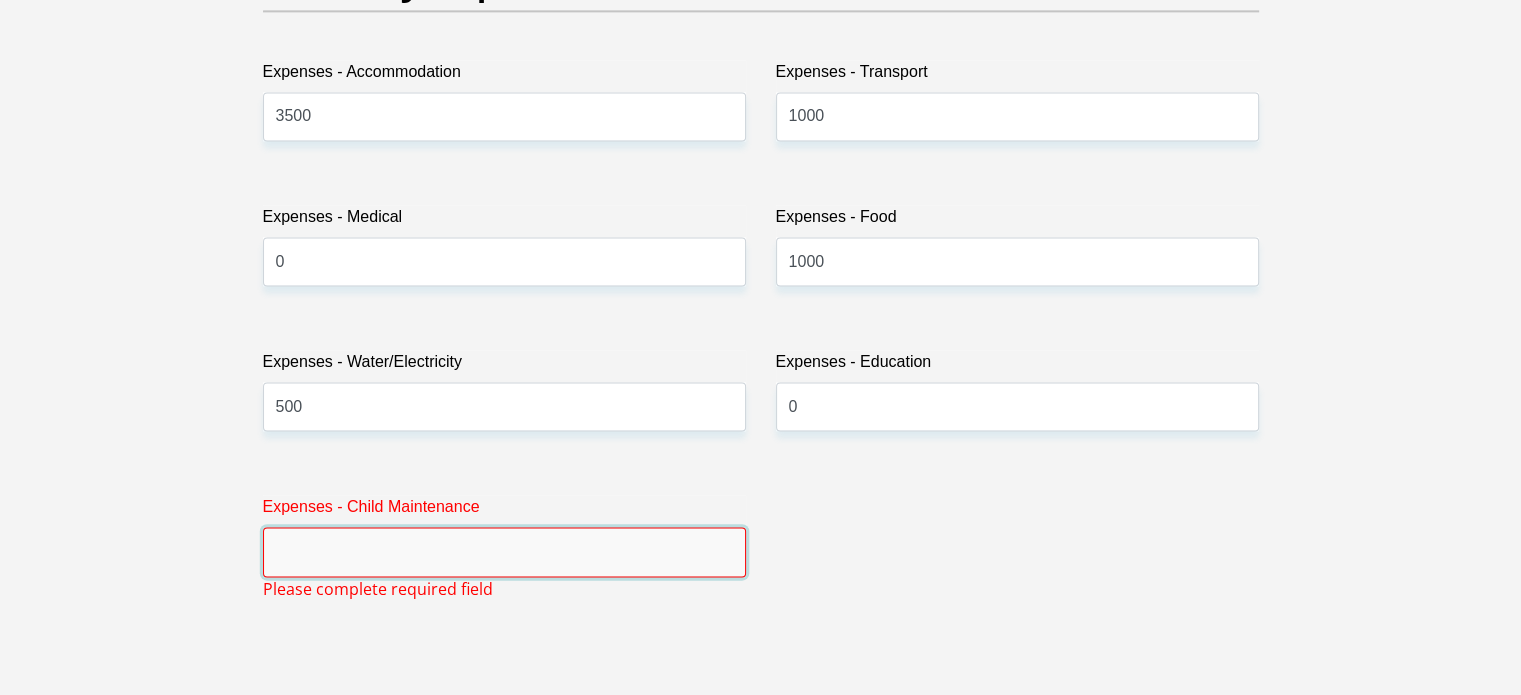 click on "Expenses - Child Maintenance" at bounding box center [504, 551] 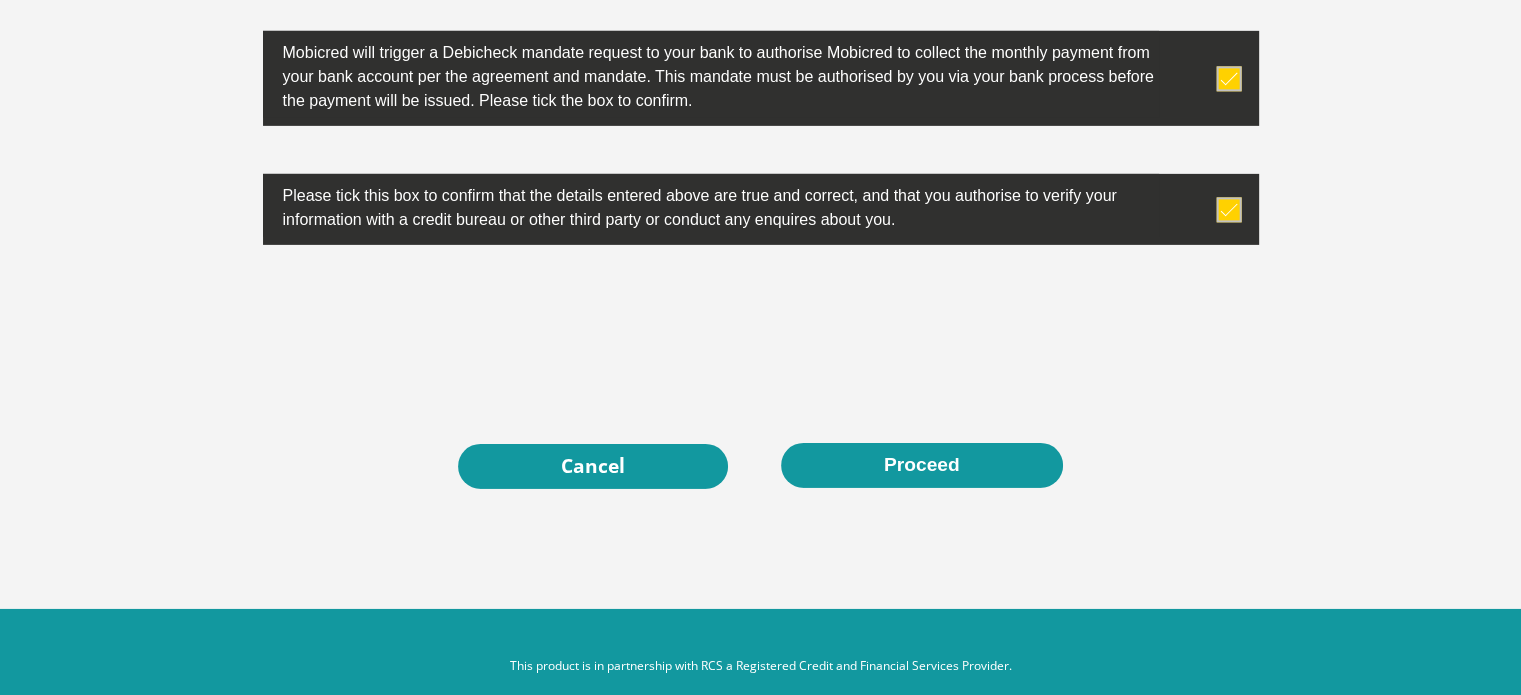 scroll, scrollTop: 6476, scrollLeft: 0, axis: vertical 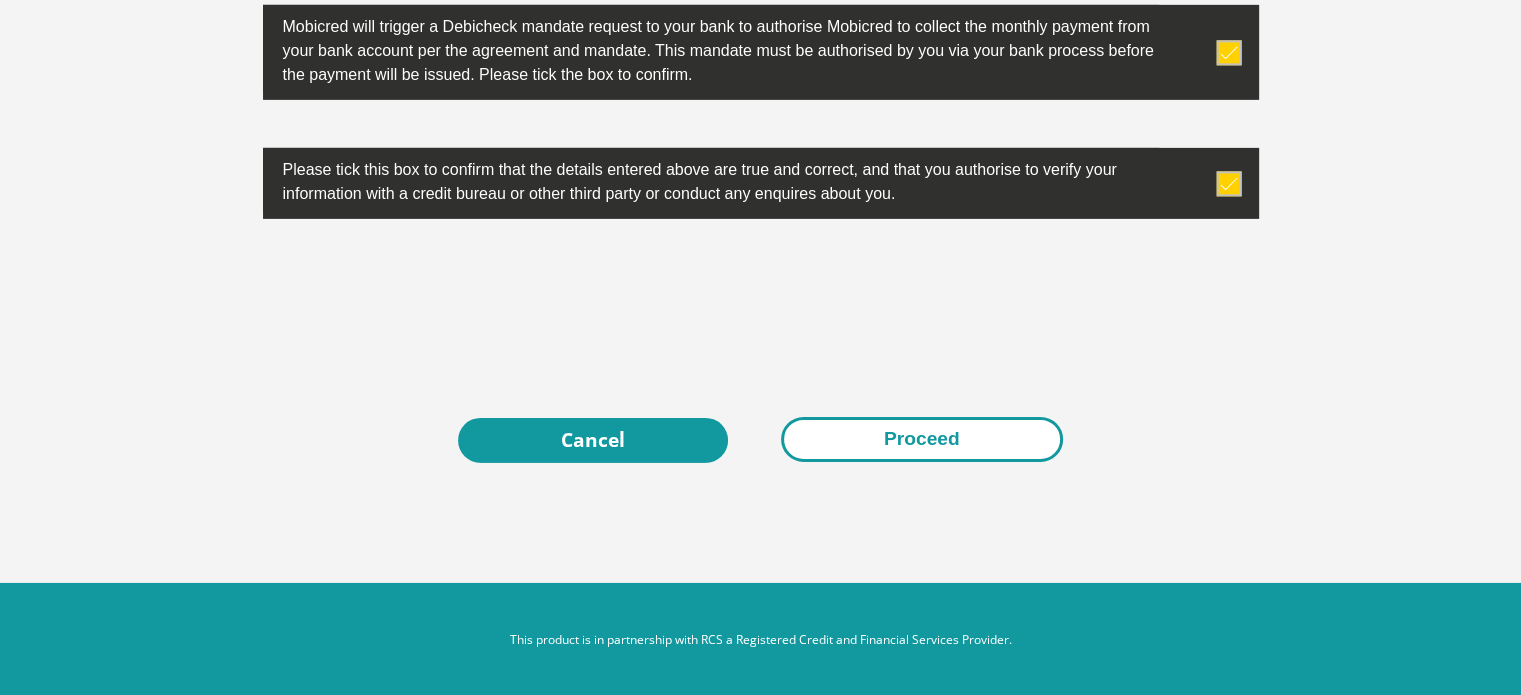 type on "0" 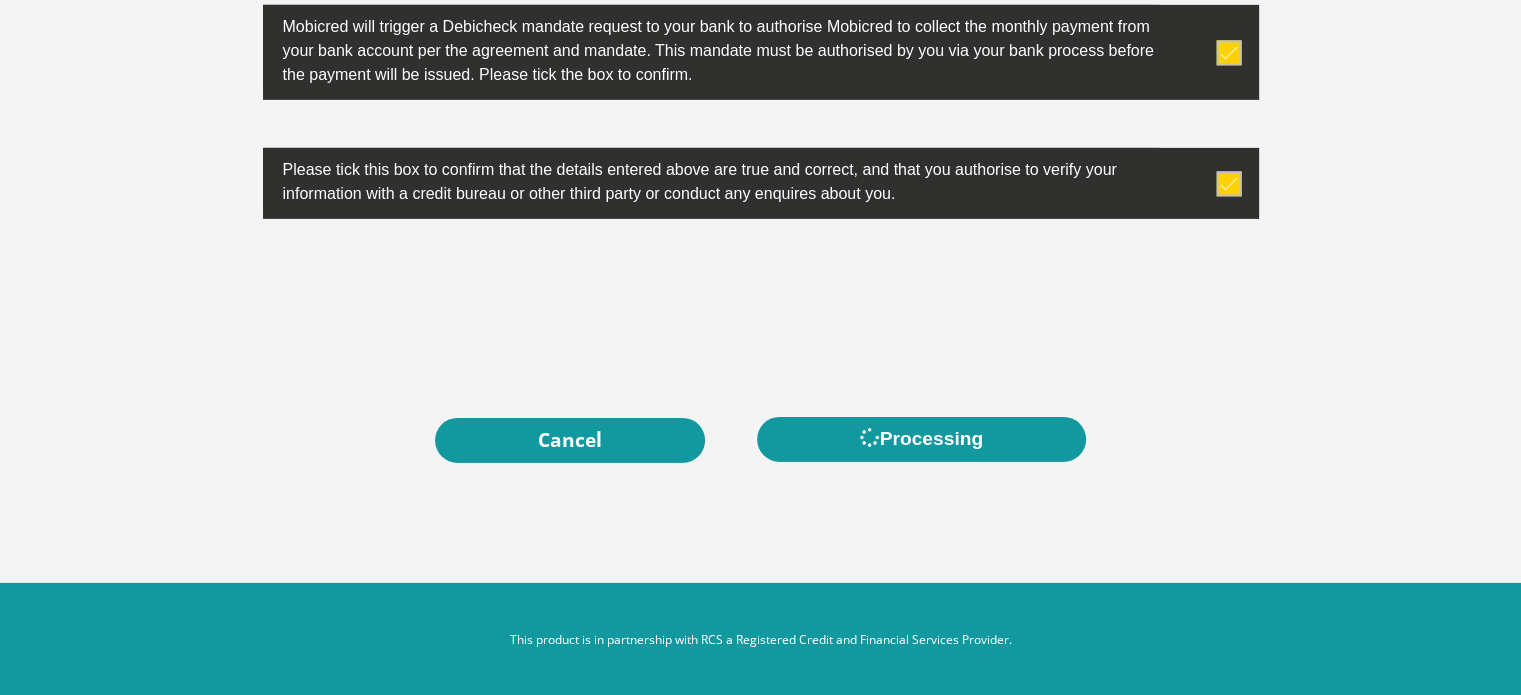 scroll, scrollTop: 0, scrollLeft: 0, axis: both 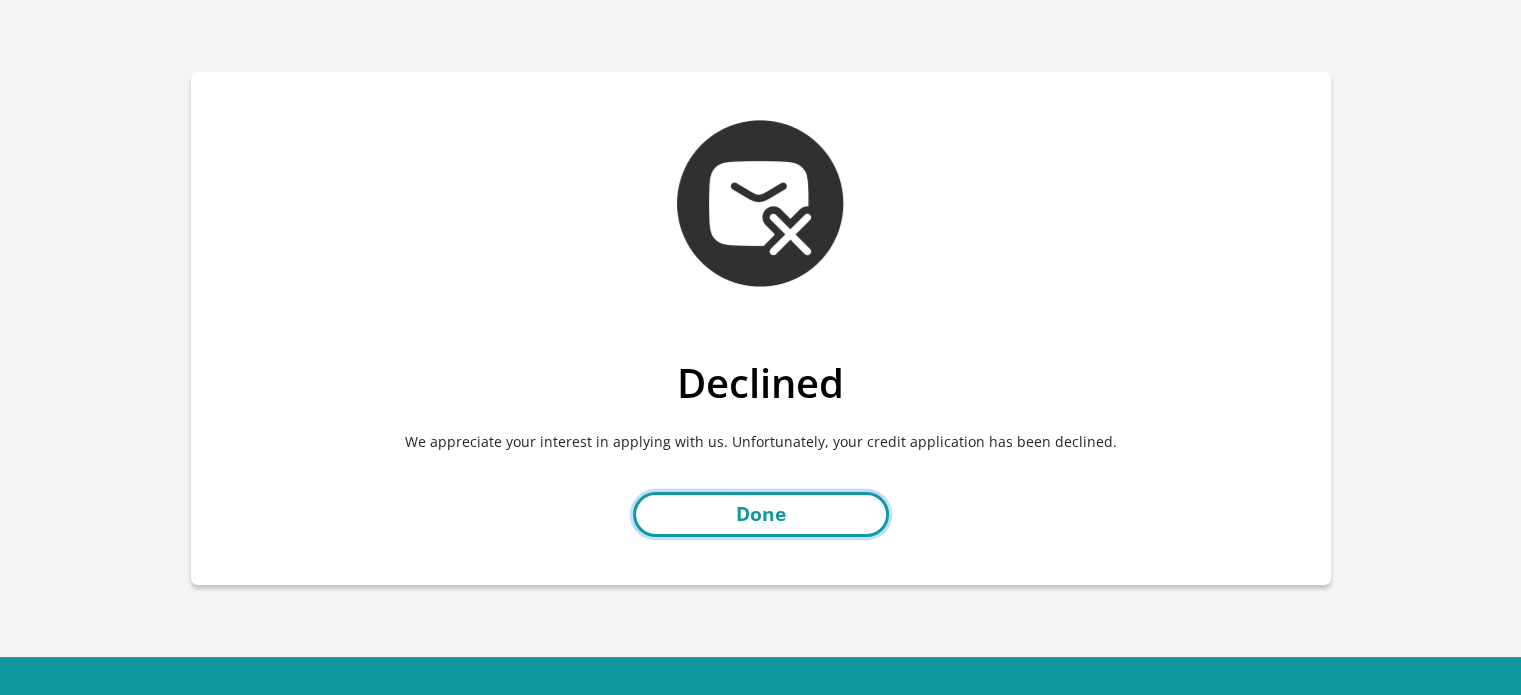 click on "Done" at bounding box center (761, 514) 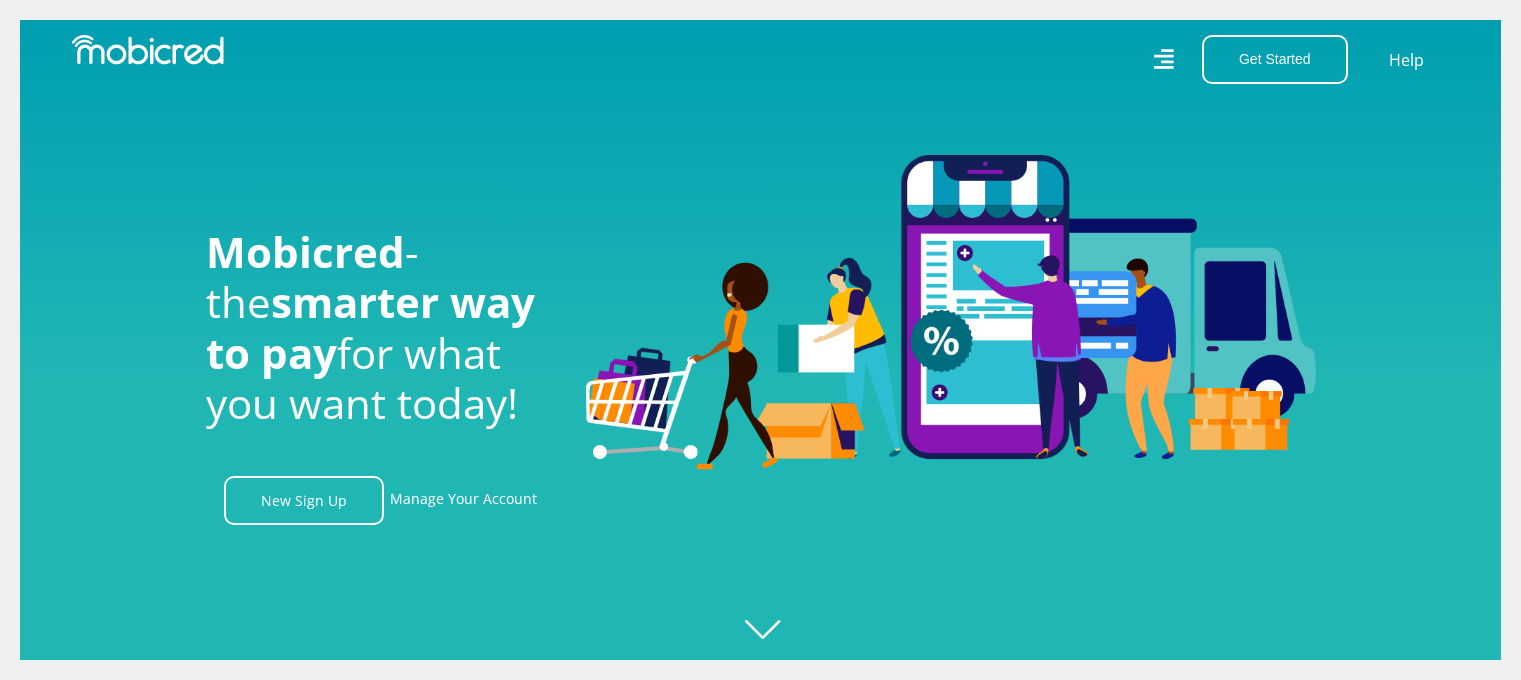 scroll, scrollTop: 0, scrollLeft: 0, axis: both 